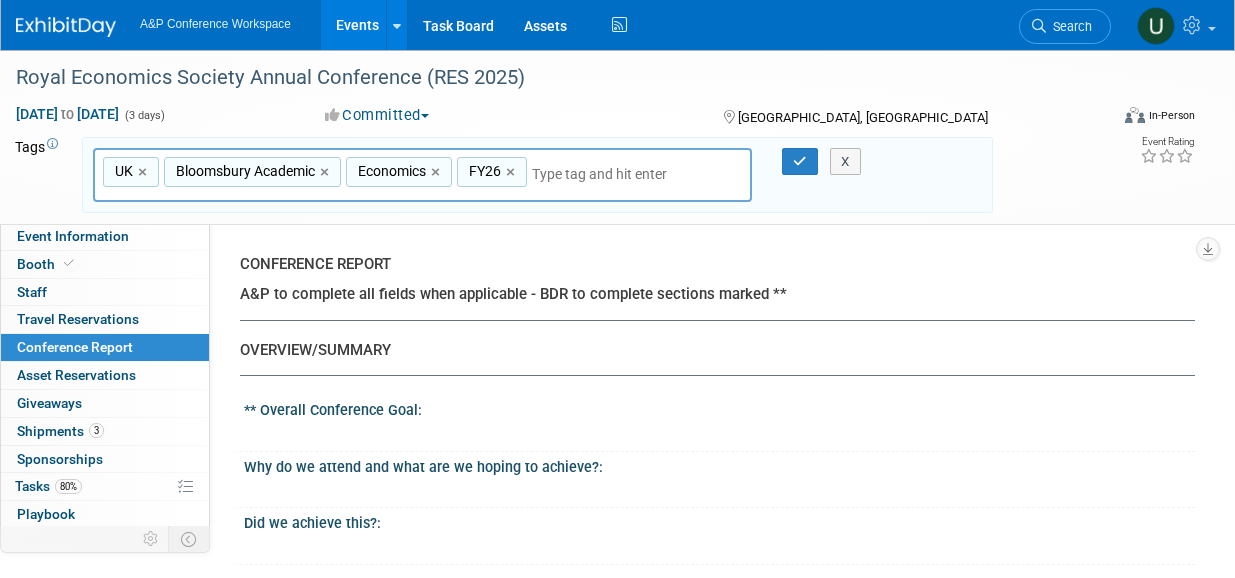 scroll, scrollTop: 300, scrollLeft: 0, axis: vertical 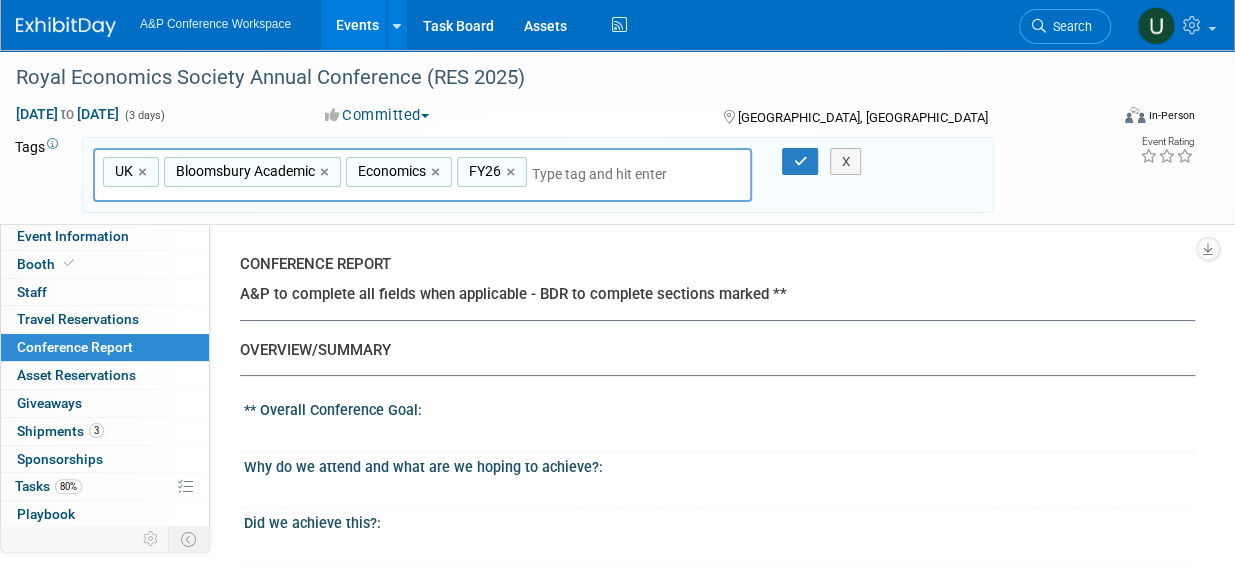 click on "Conference Report" at bounding box center (75, 347) 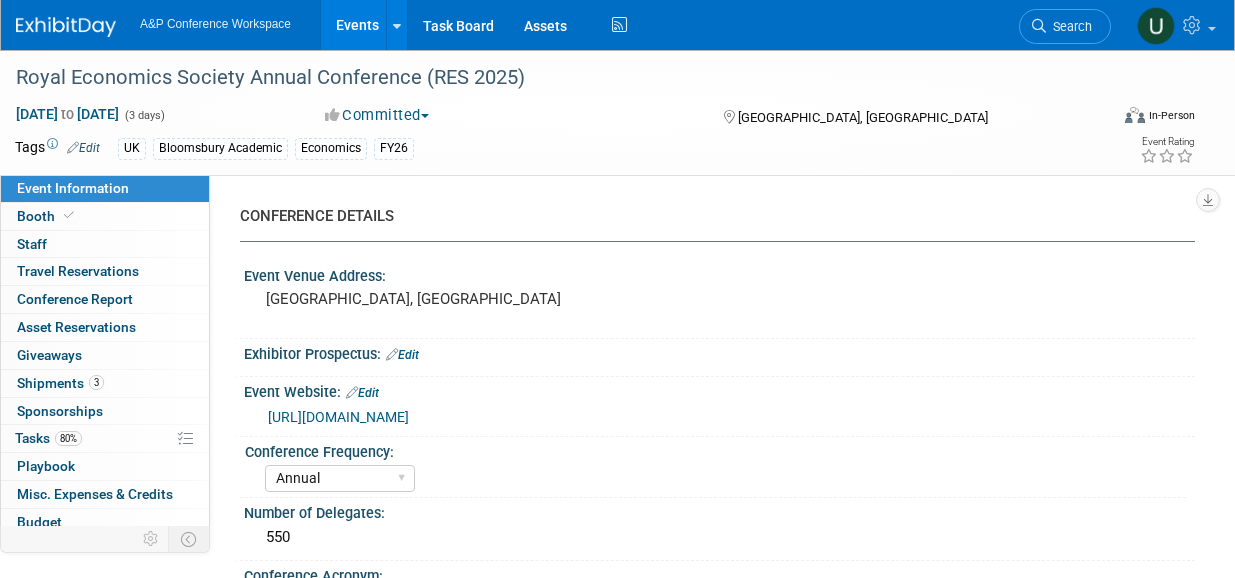 select on "Annual" 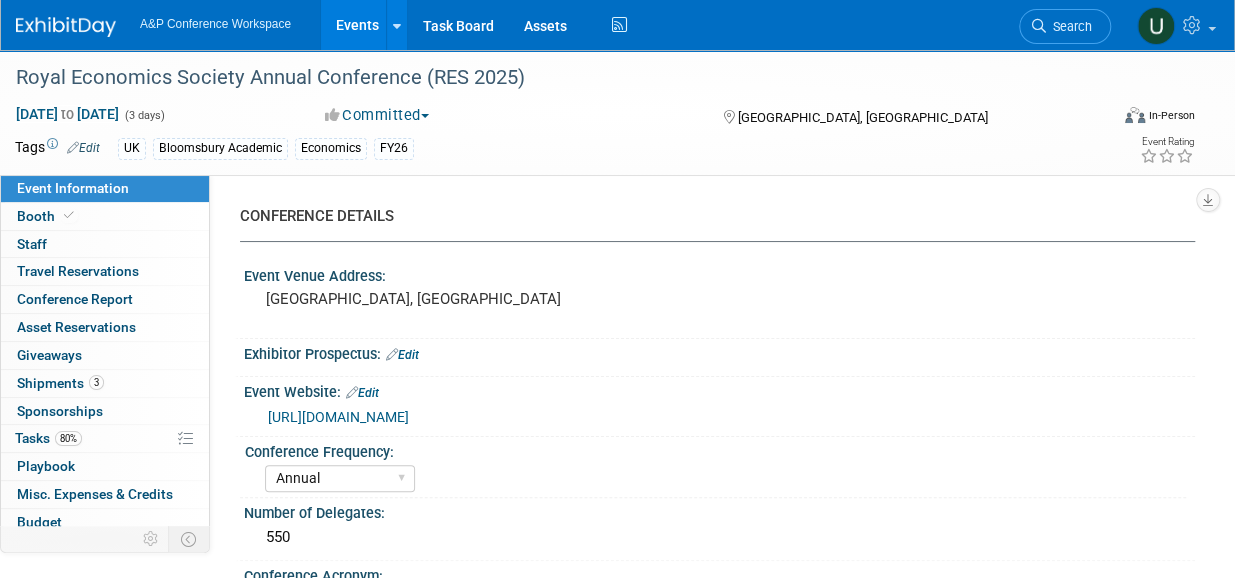 scroll, scrollTop: 0, scrollLeft: 0, axis: both 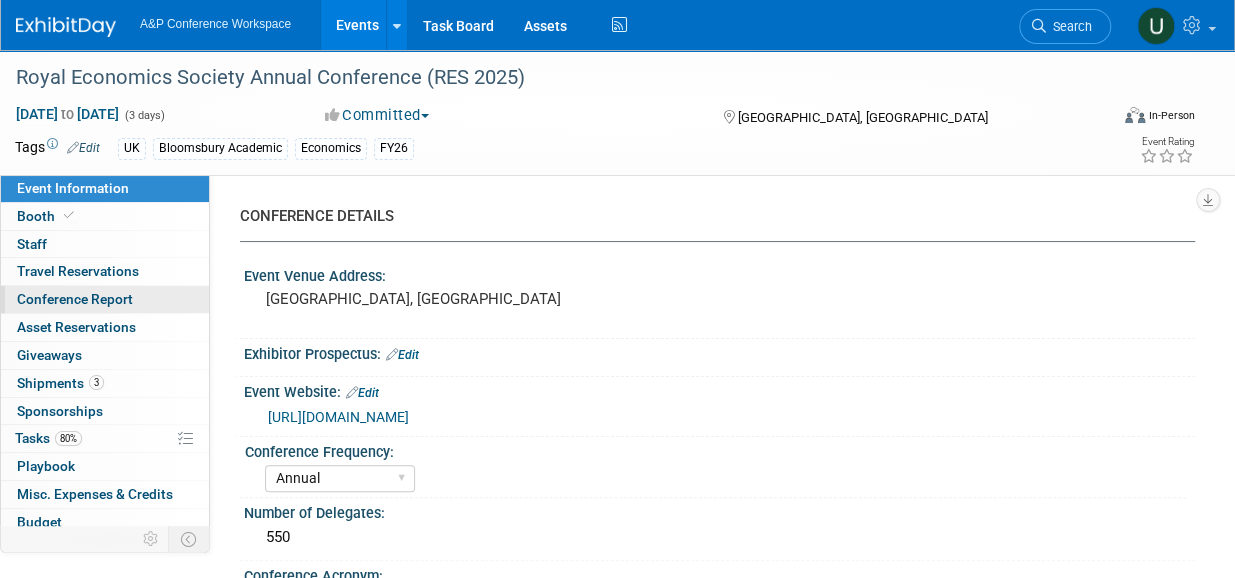 click on "Conference Report" at bounding box center (75, 299) 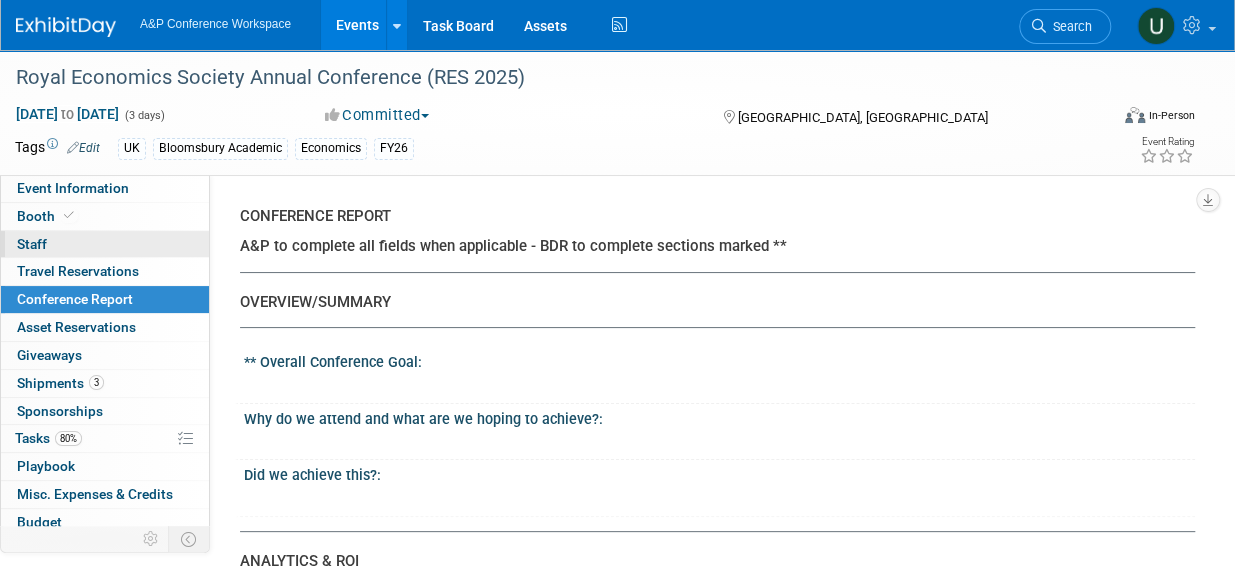 click on "Staff 0" at bounding box center [32, 244] 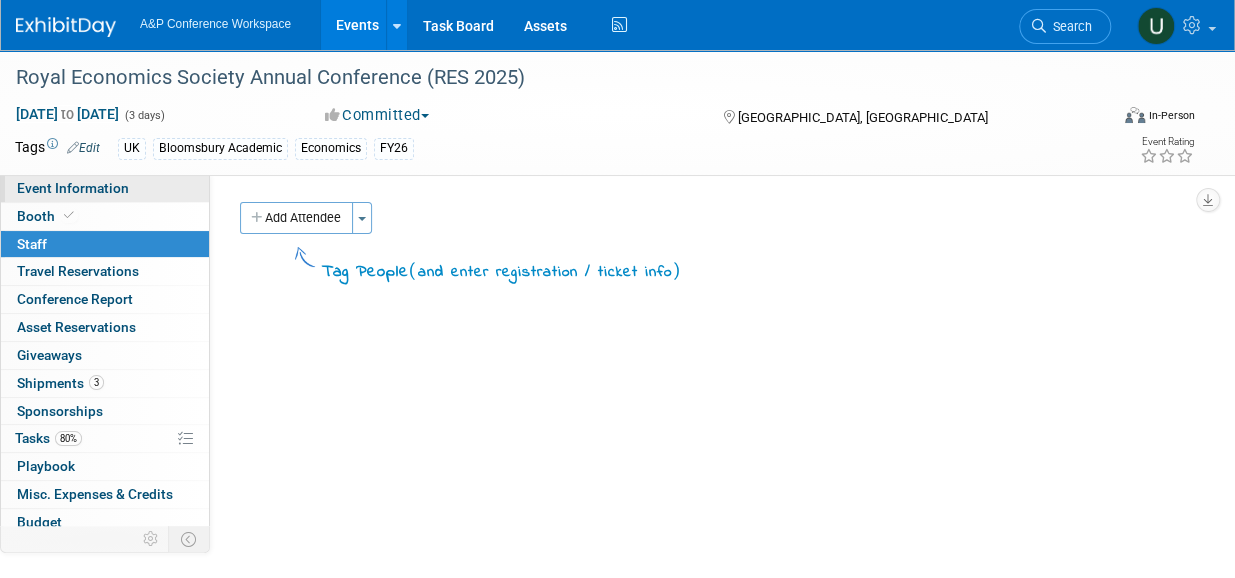 click on "Event Information" at bounding box center [73, 188] 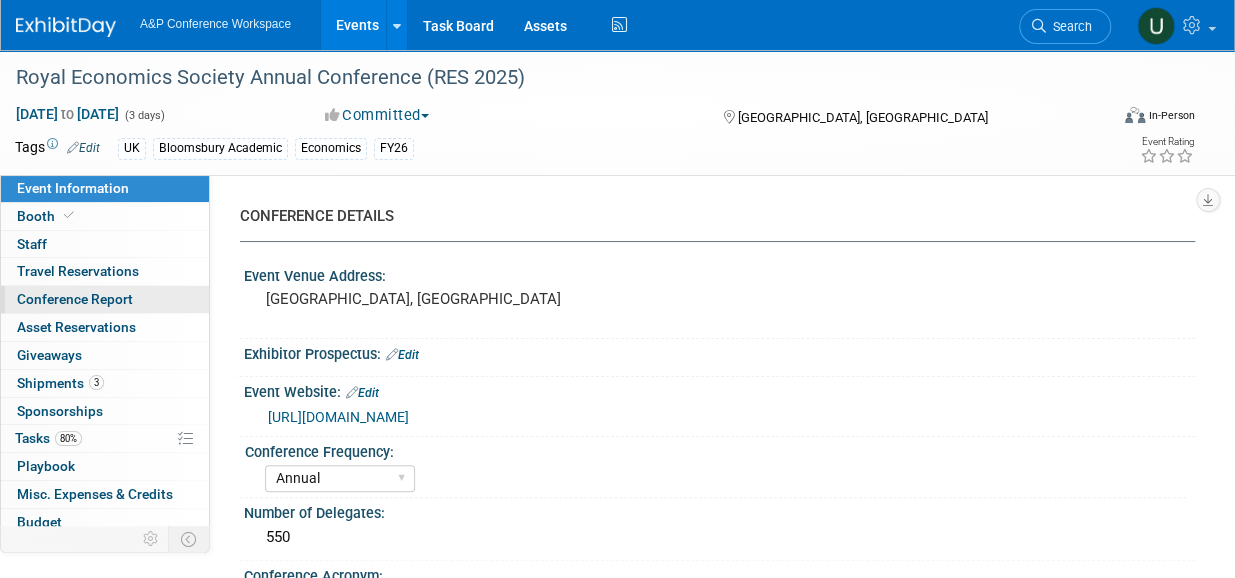 click on "Conference Report" at bounding box center (75, 299) 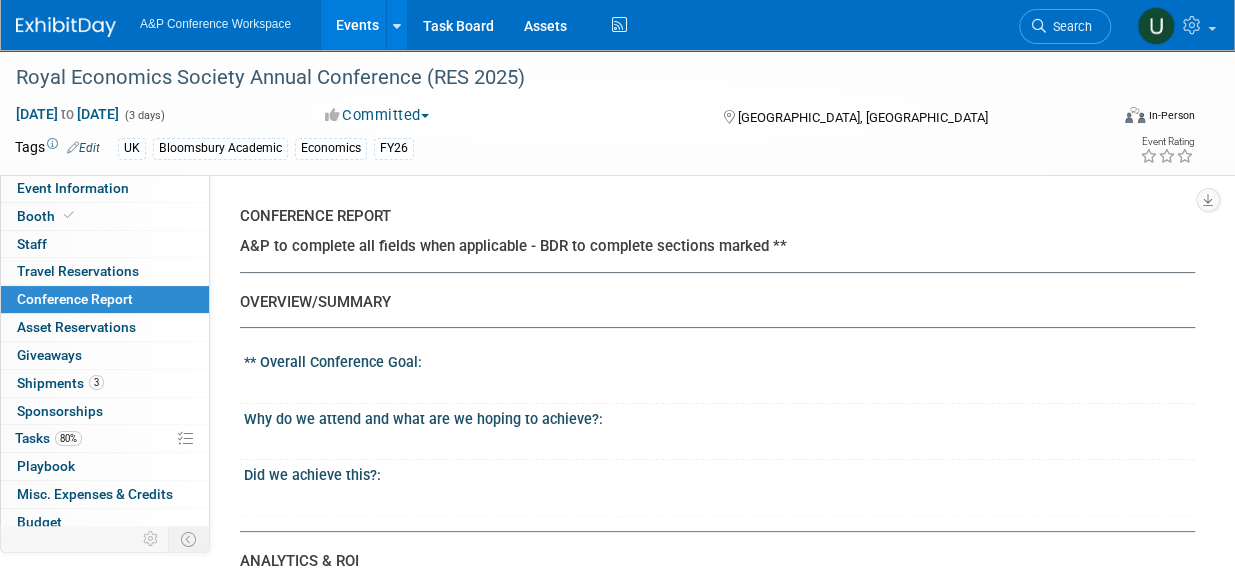 click at bounding box center (627, 386) 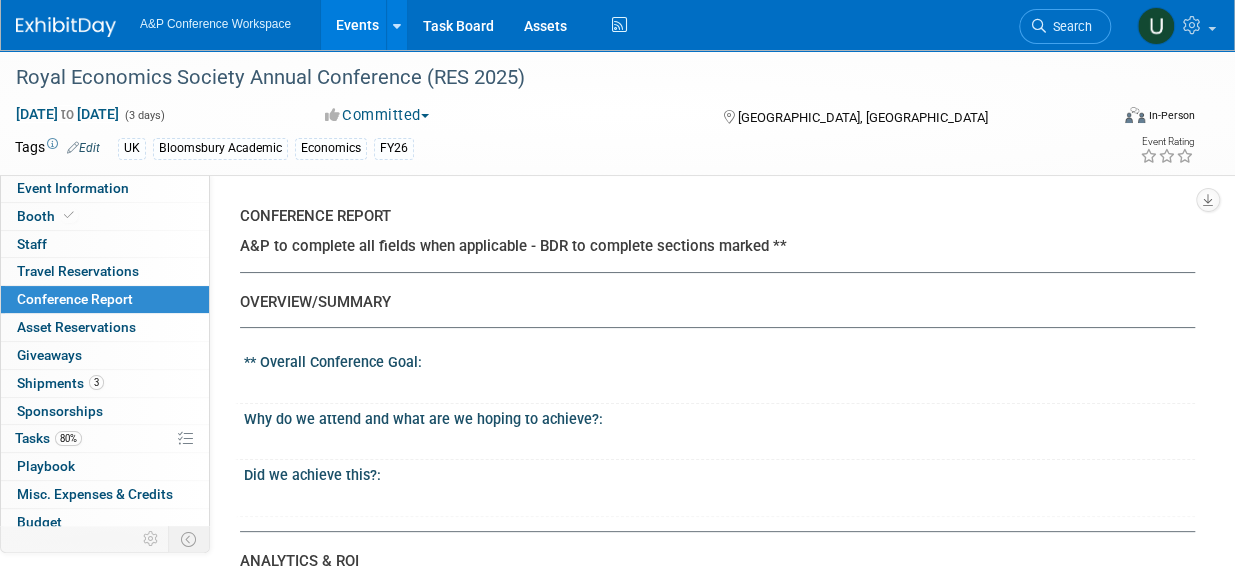 click on "Edit" at bounding box center [83, 148] 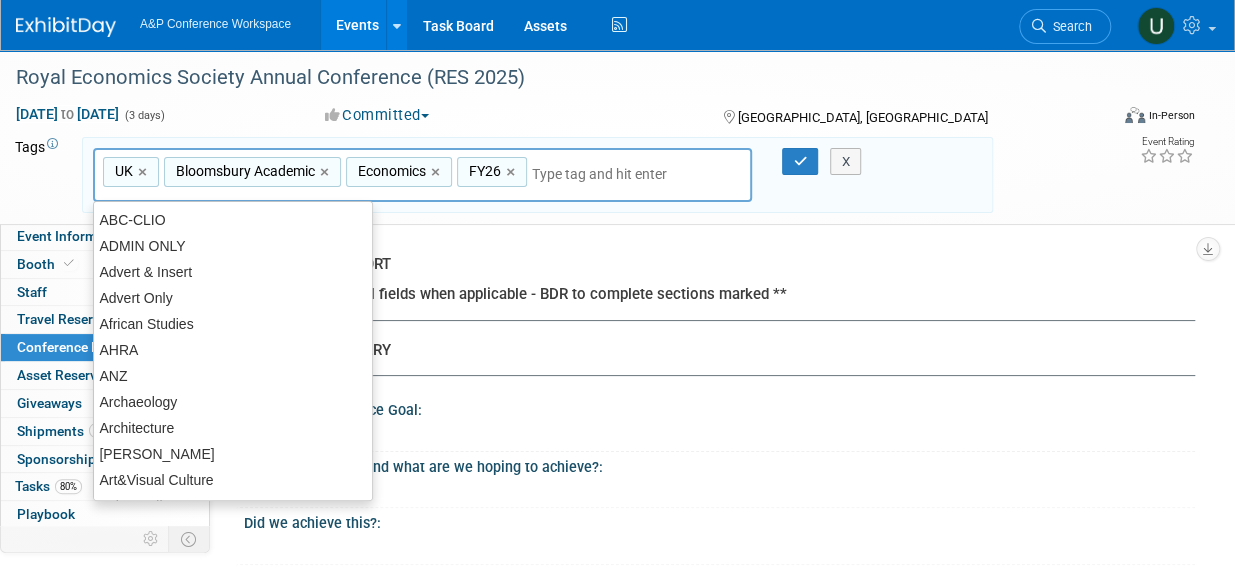 click on "** Overall Conference Goal:" at bounding box center [719, 407] 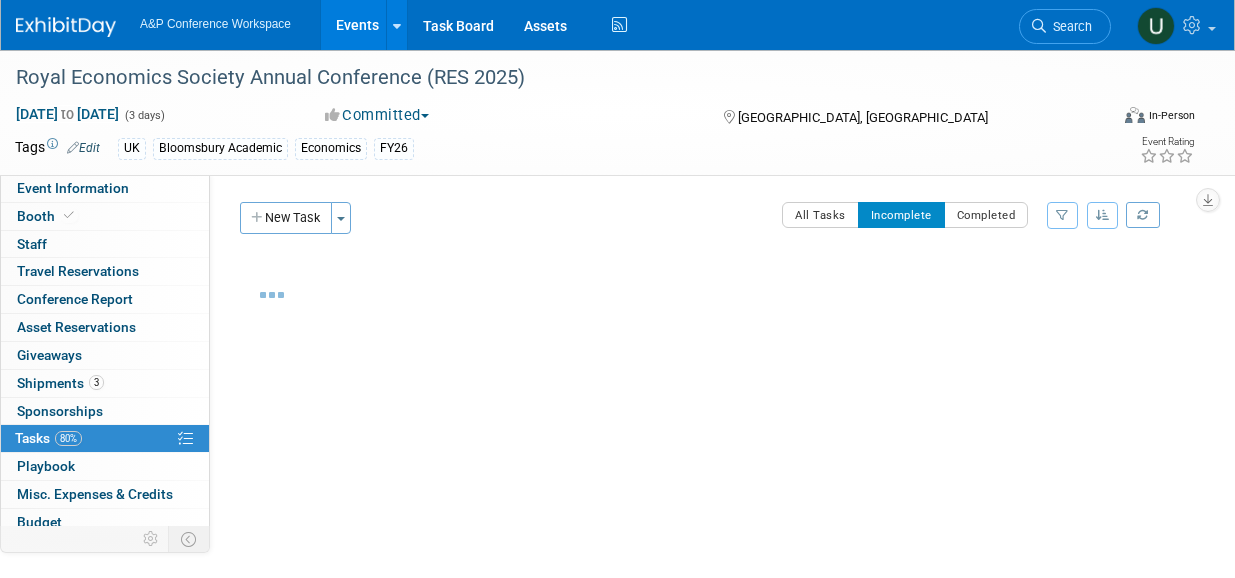 scroll, scrollTop: 0, scrollLeft: 0, axis: both 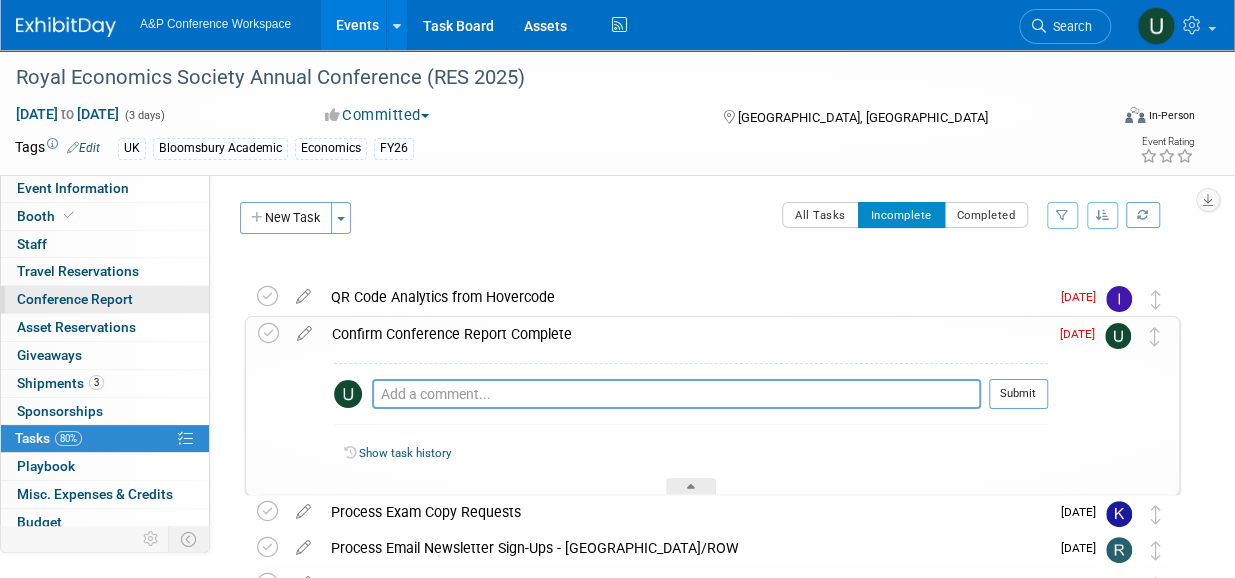 click on "Conference Report" at bounding box center [75, 299] 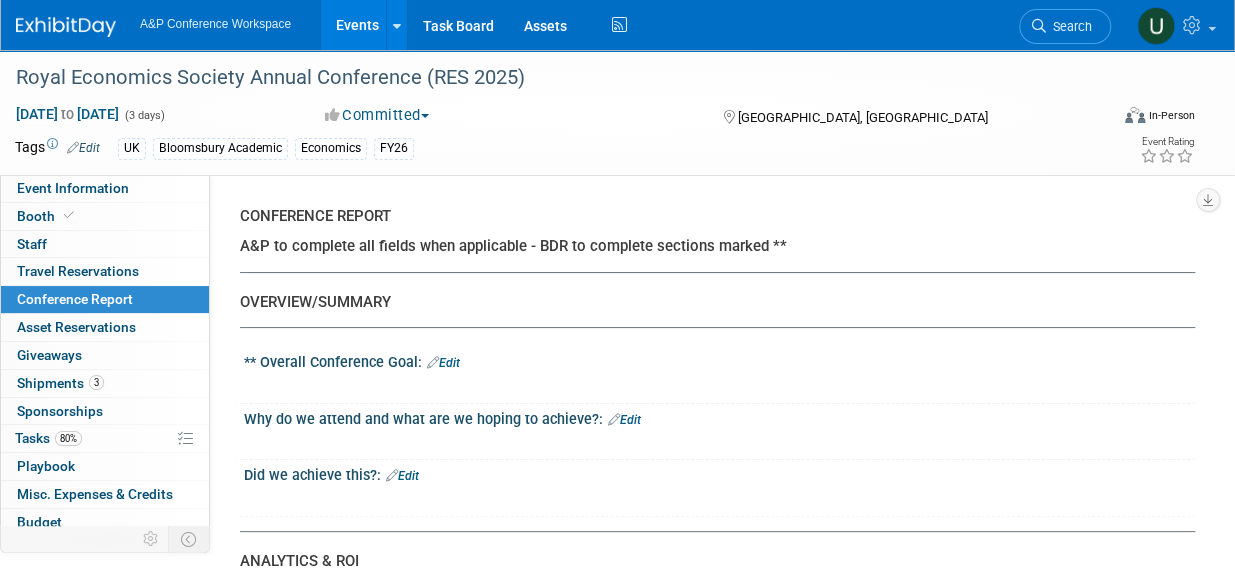 click on "Edit" at bounding box center (443, 363) 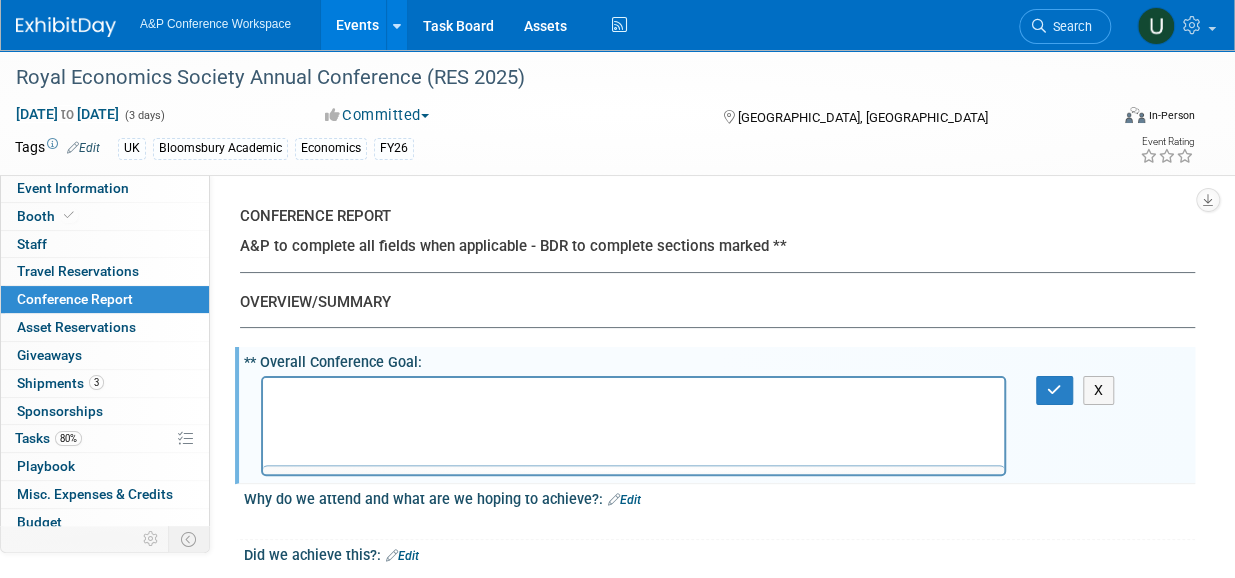 scroll, scrollTop: 0, scrollLeft: 0, axis: both 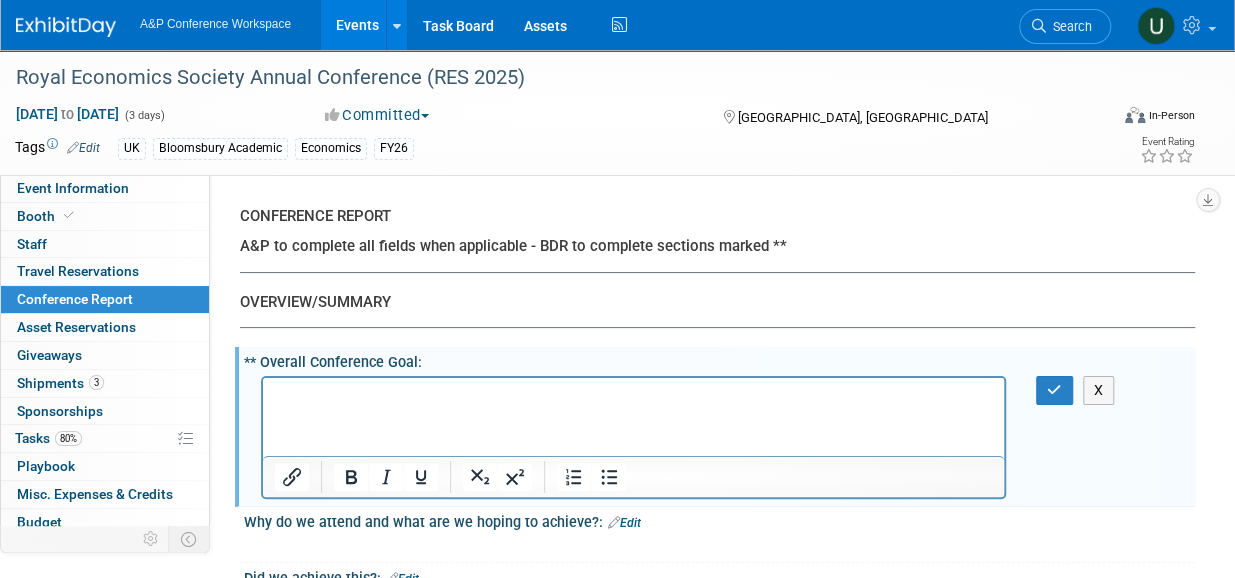 click at bounding box center [634, 395] 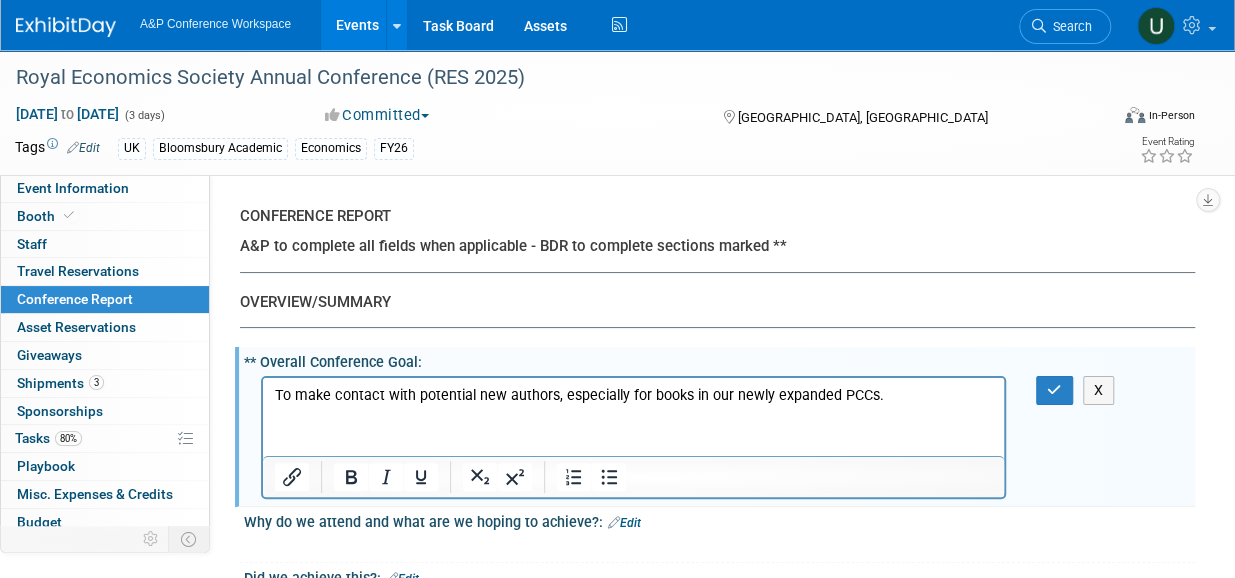 scroll, scrollTop: 100, scrollLeft: 0, axis: vertical 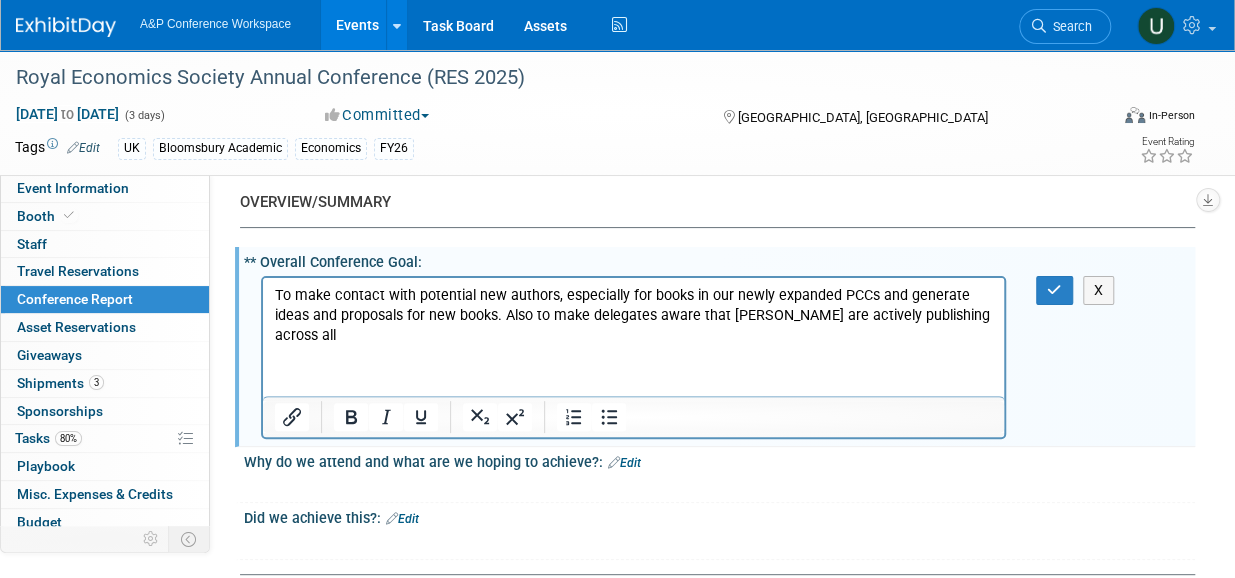 click on "To make contact with potential new authors, especially for books in our newly expanded PCCs and generate ideas and proposals for new books. Also to make delegates aware that Bloomsbury are actively publishing across all" at bounding box center [634, 315] 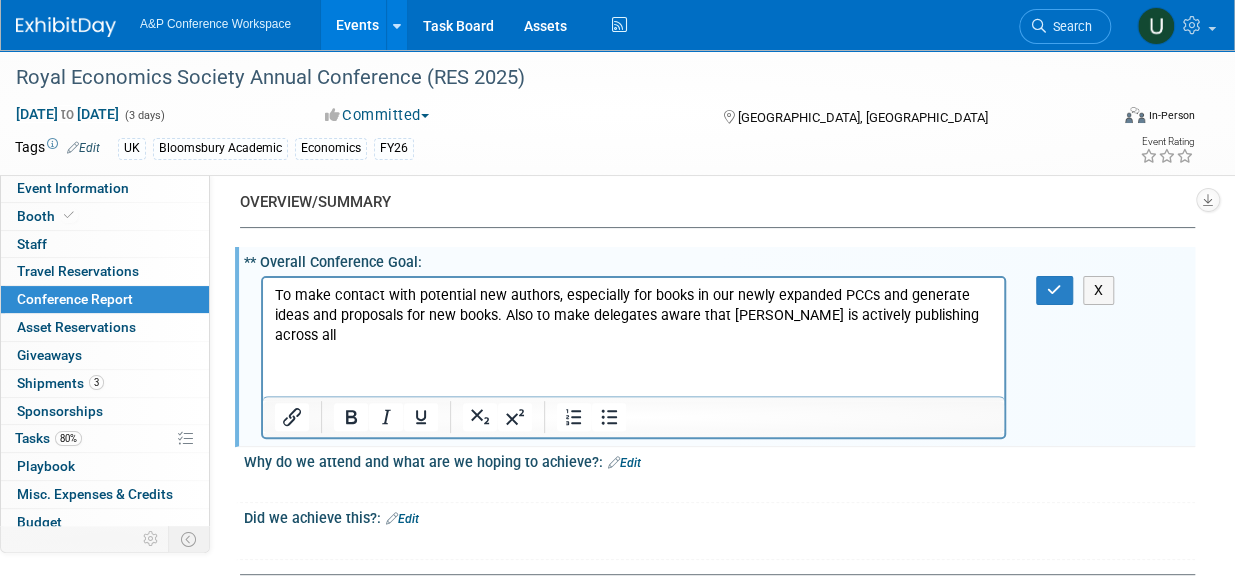 click on "To make contact with potential new authors, especially for books in our newly expanded PCCs and generate ideas and proposals for new books. Also to make delegates aware that Bloomsbury is actively publishing across all" at bounding box center [634, 315] 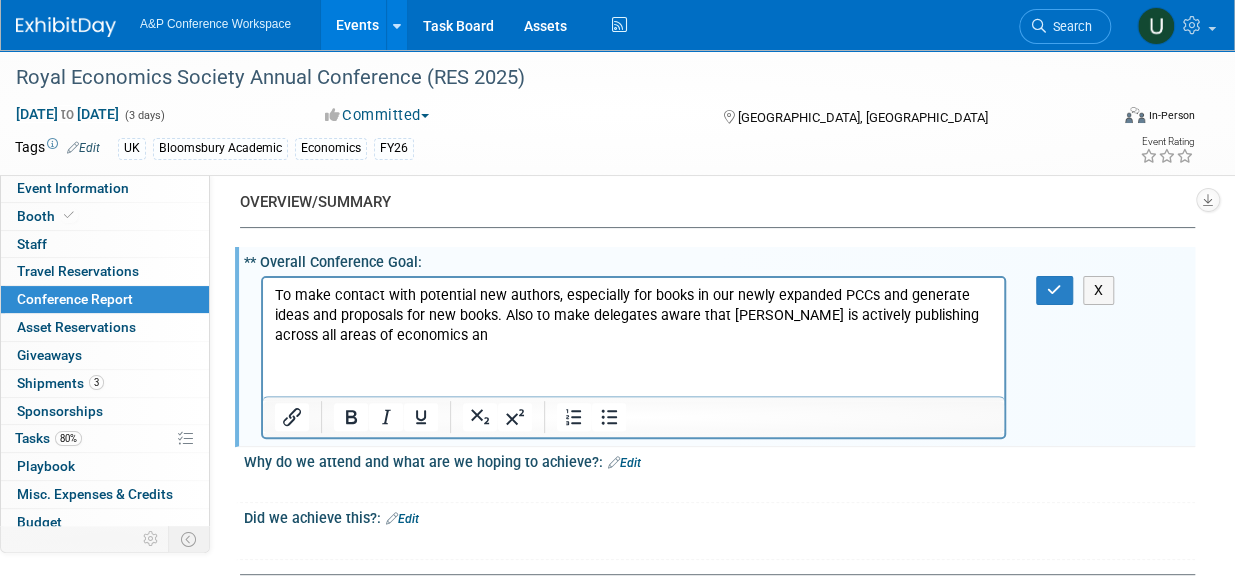 click on "To make contact with potential new authors, especially for books in our newly expanded PCCs and generate ideas and proposals for new books. Also to make delegates aware that Bloomsbury is actively publishing across all areas of economics an" at bounding box center (634, 315) 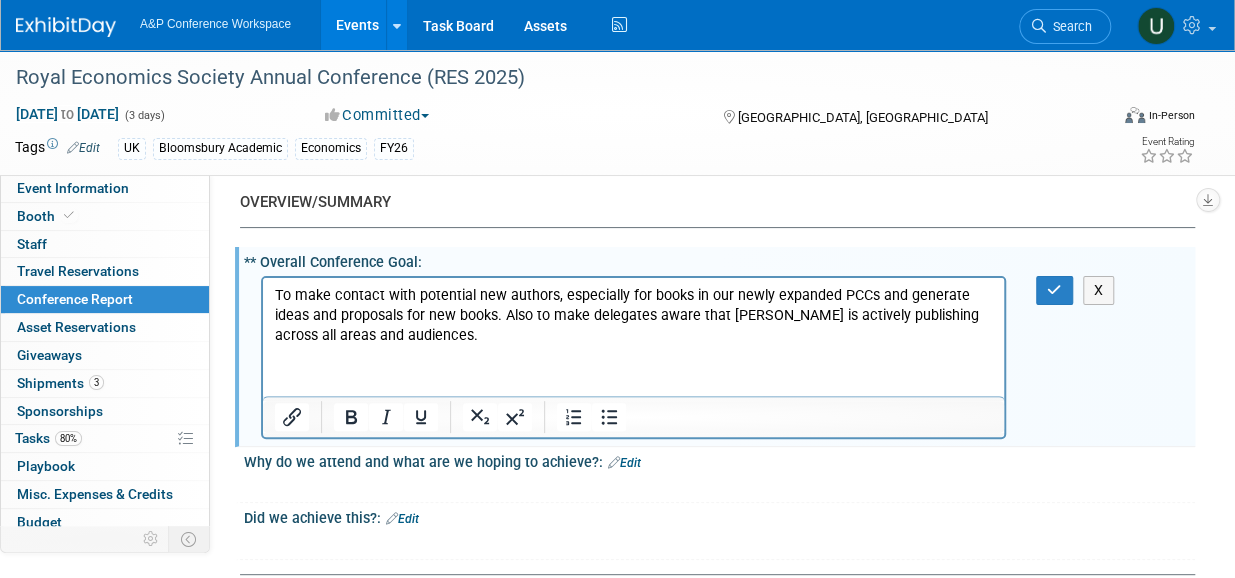 click on "To make contact with potential new authors, especially for books in our newly expanded PCCs and generate ideas and proposals for new books. Also to make delegates aware that Bloomsbury is actively publishing across all areas and audiences." at bounding box center (634, 315) 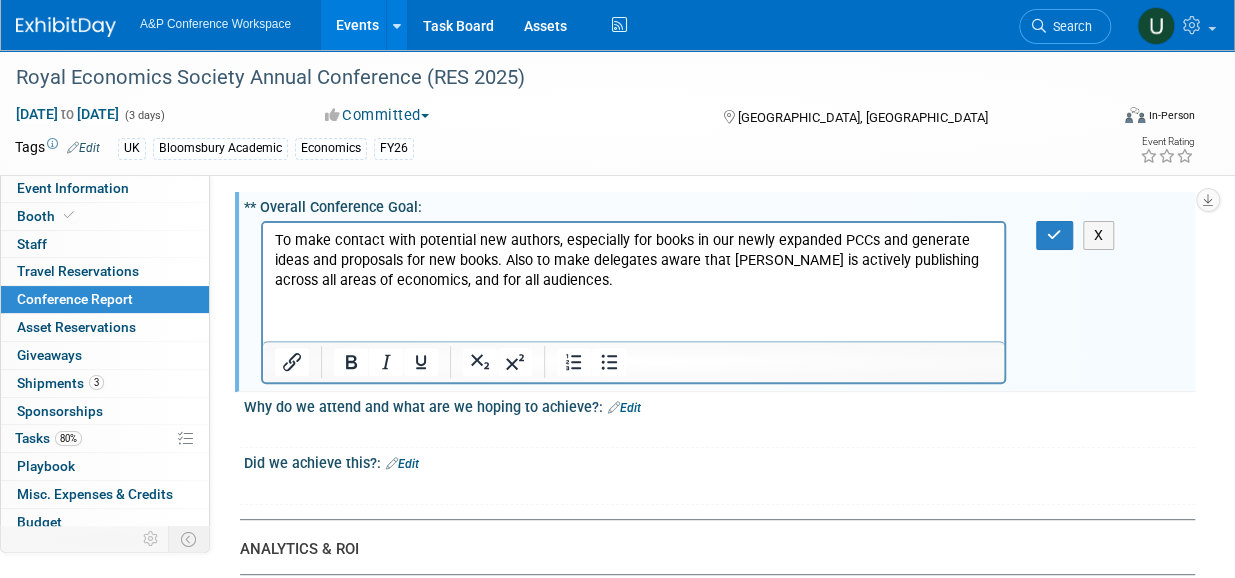 scroll, scrollTop: 200, scrollLeft: 0, axis: vertical 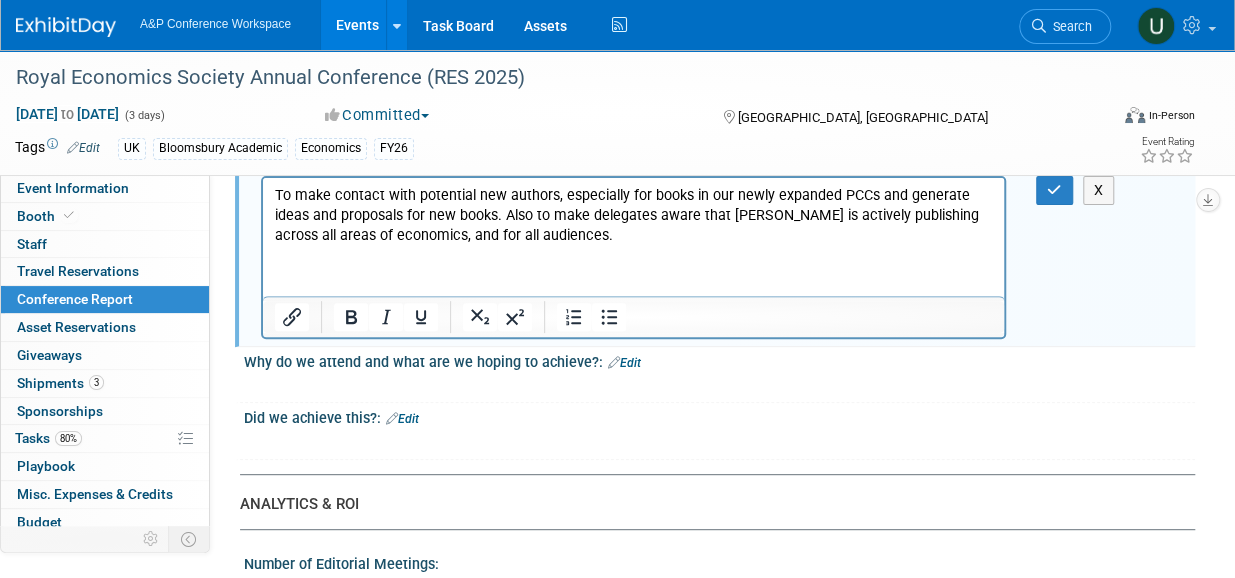 click on "Edit" at bounding box center (624, 363) 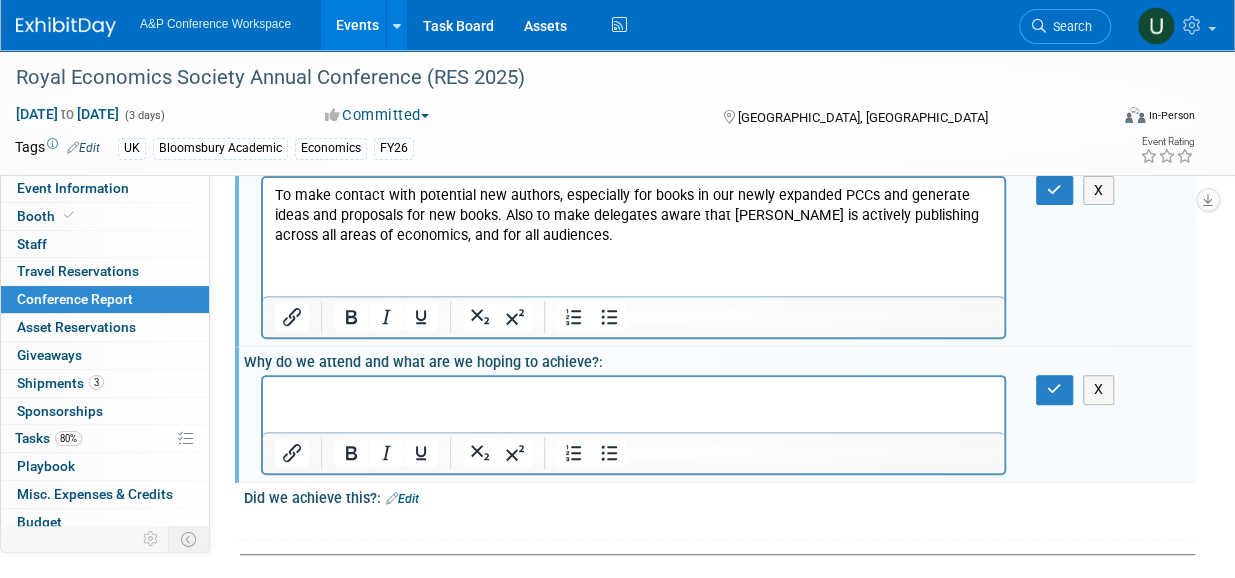 scroll, scrollTop: 0, scrollLeft: 0, axis: both 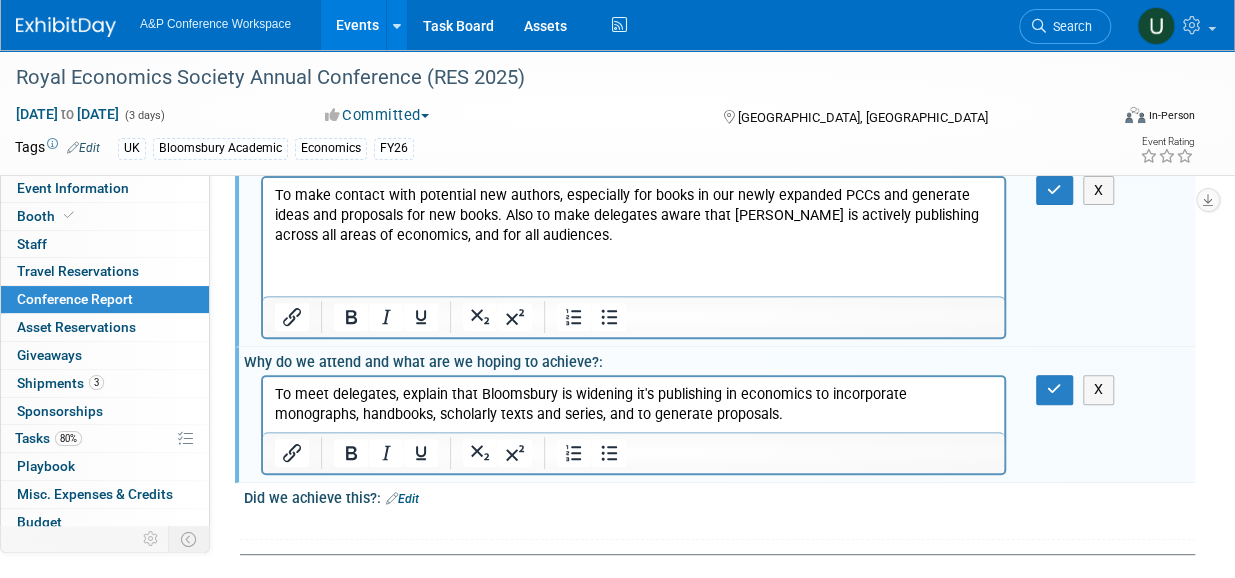 click on "Edit" at bounding box center [402, 499] 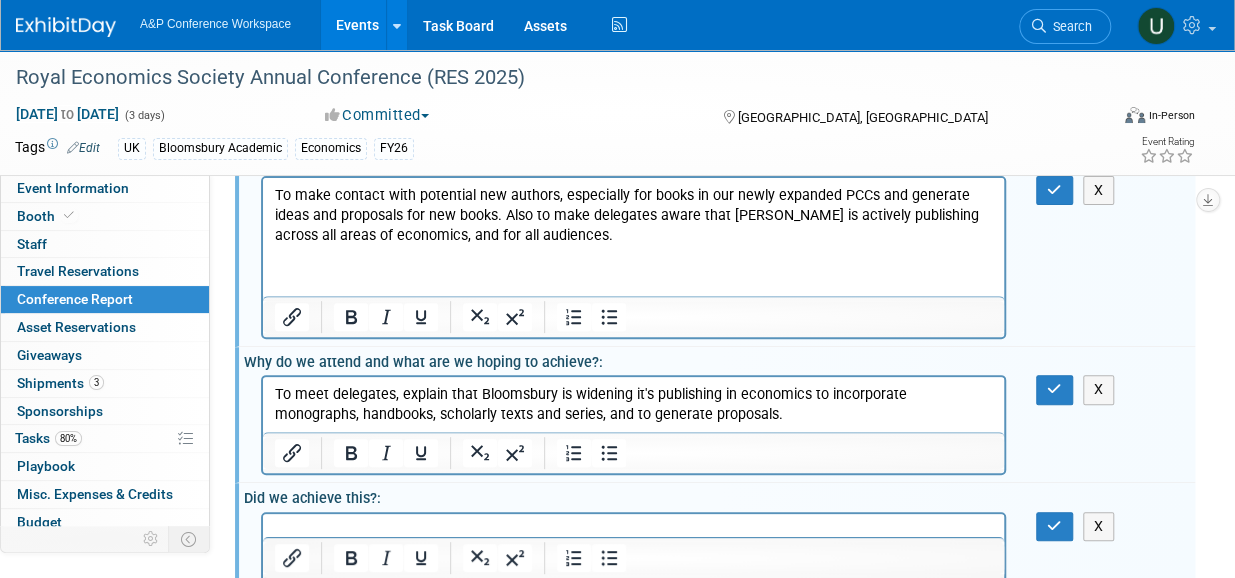 scroll, scrollTop: 300, scrollLeft: 0, axis: vertical 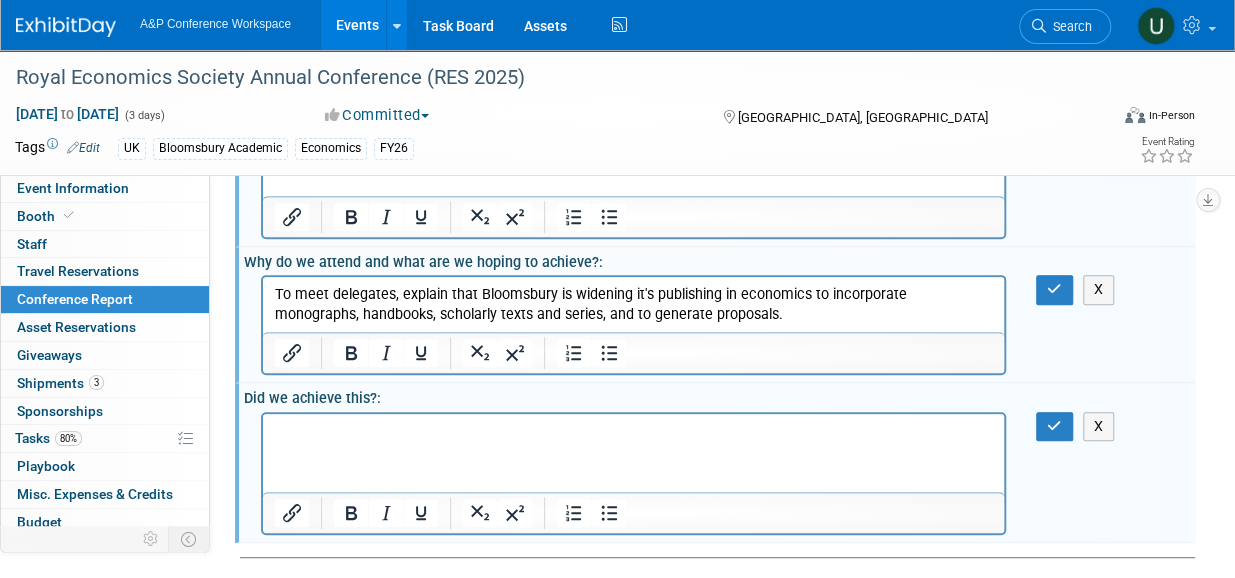 click at bounding box center (634, 431) 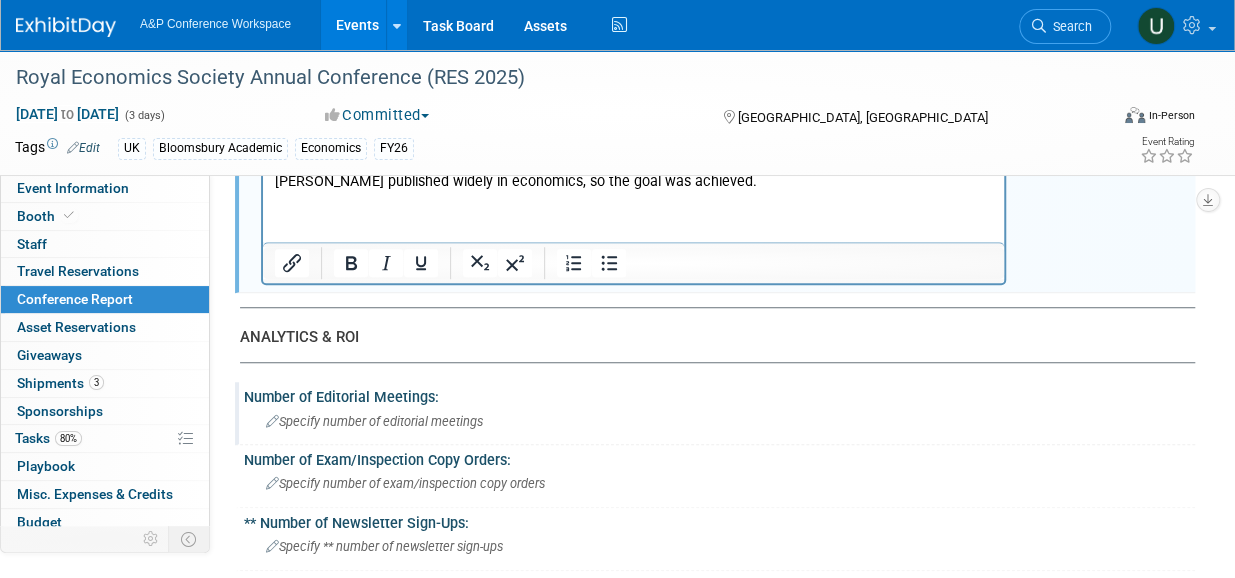 scroll, scrollTop: 600, scrollLeft: 0, axis: vertical 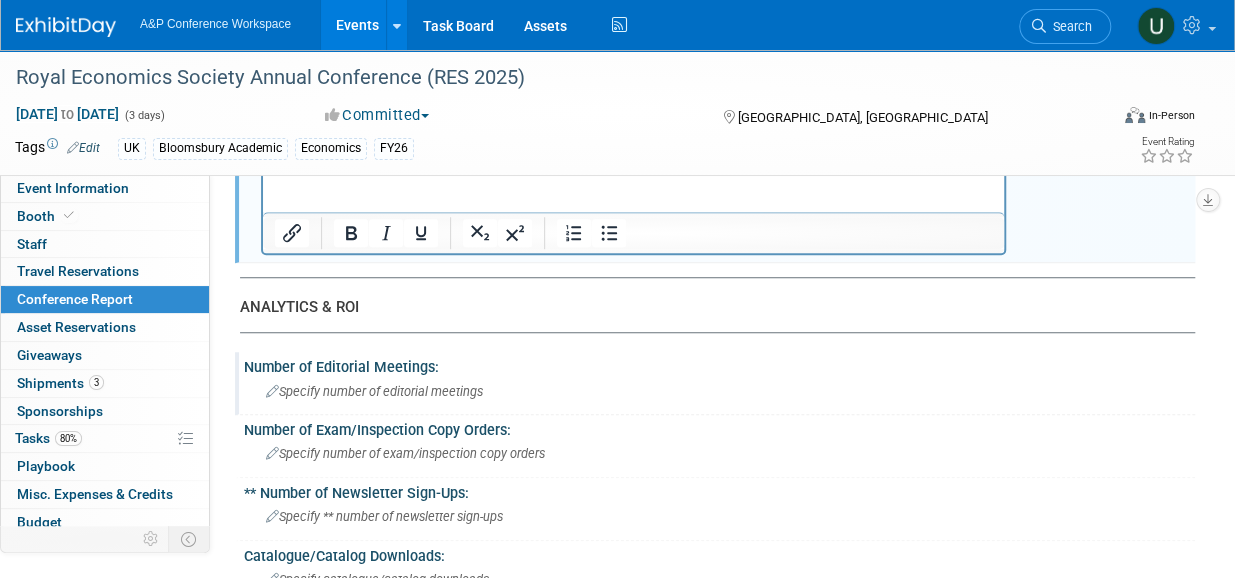 click on "Specify number of editorial meetings" at bounding box center [719, 391] 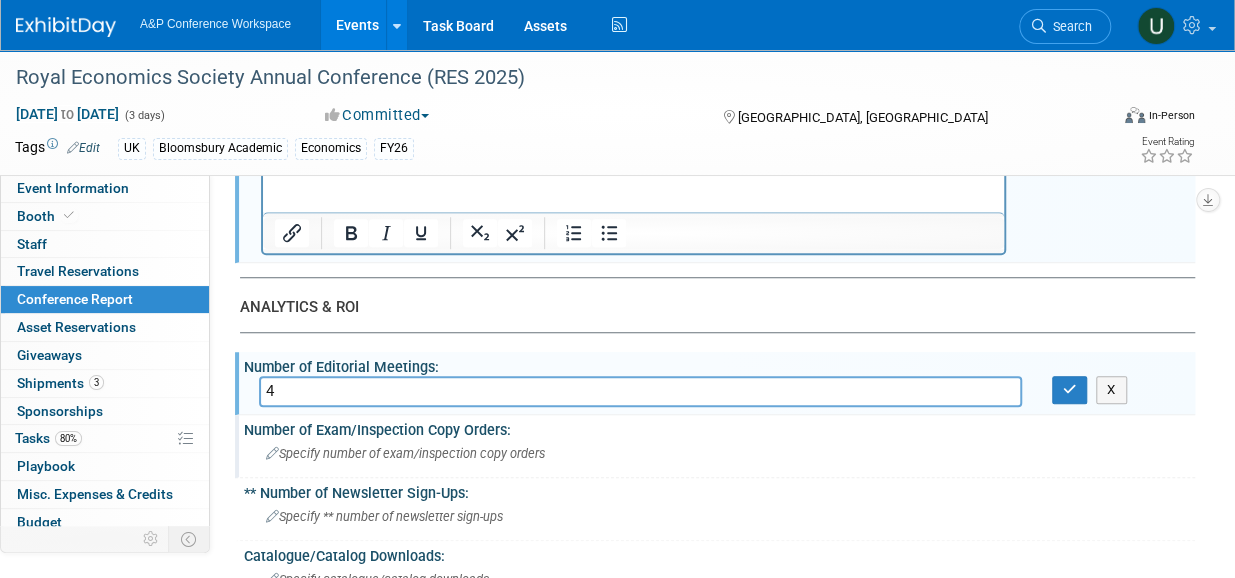 type on "4" 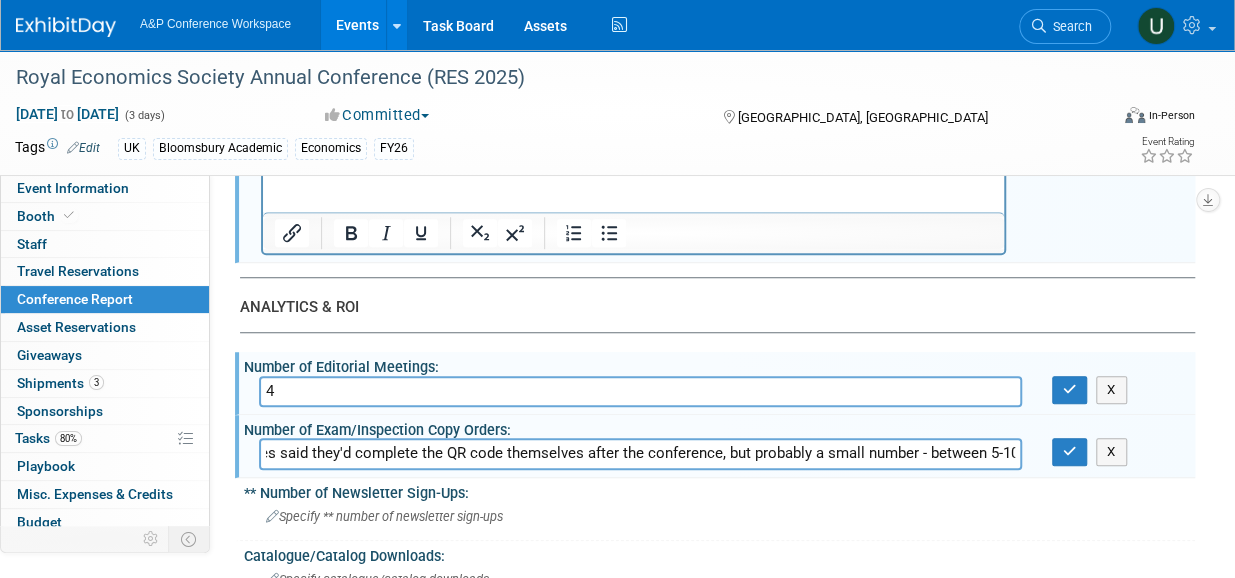scroll, scrollTop: 0, scrollLeft: 226, axis: horizontal 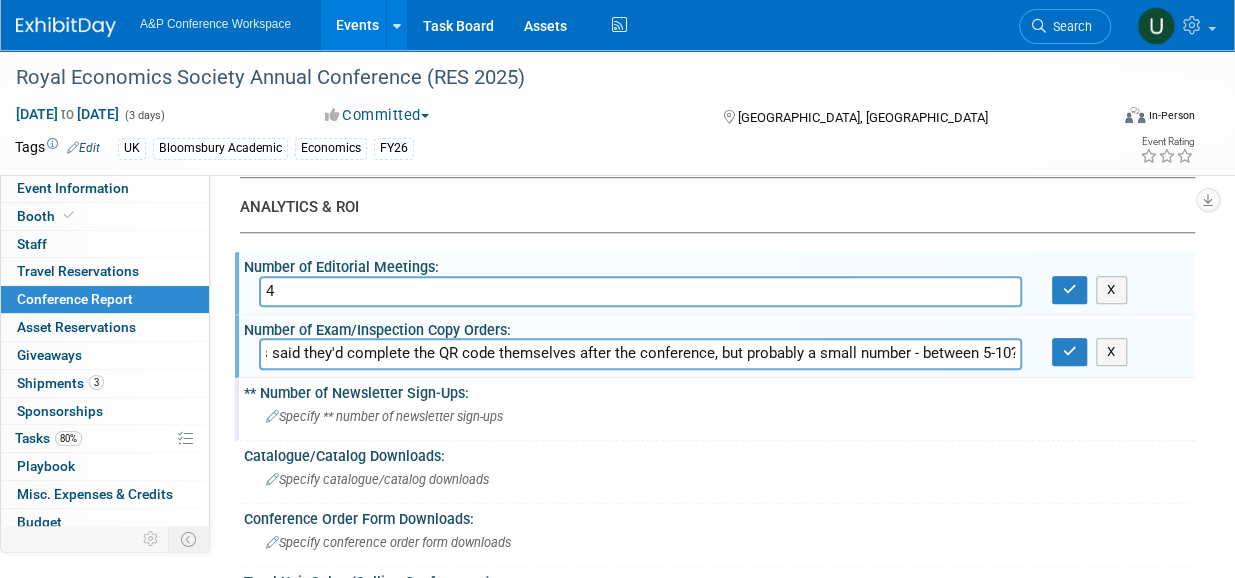 type on "Difficult to say as some delegates said they'd complete the QR code themselves after the conference, but probably a small number - between 5-10?" 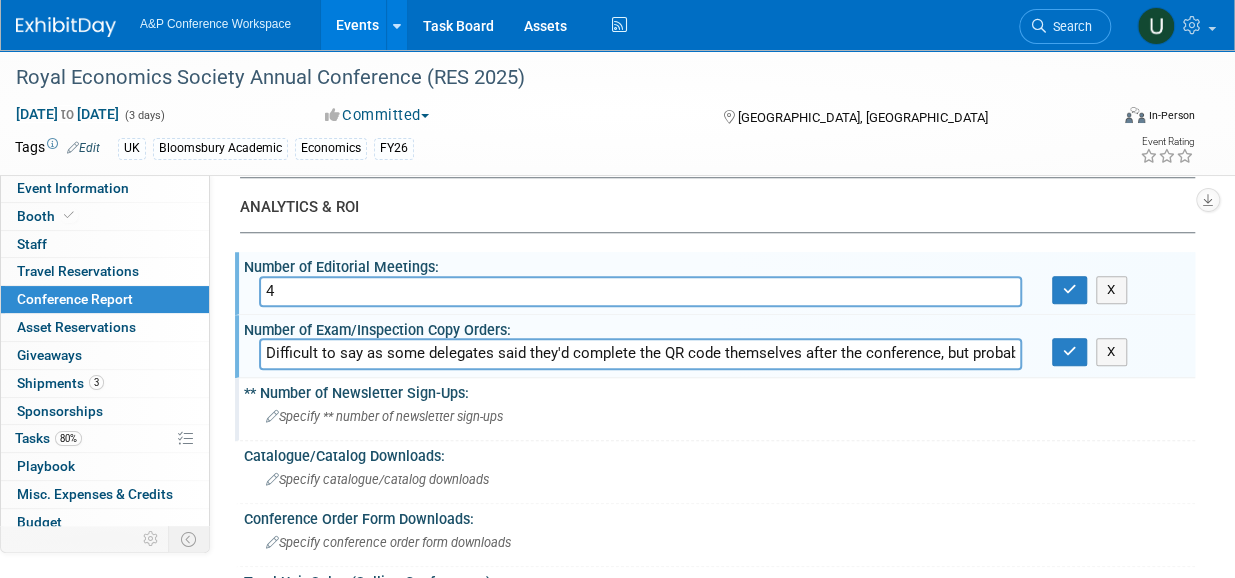 click on "Specify ** number of newsletter sign-ups" at bounding box center (384, 416) 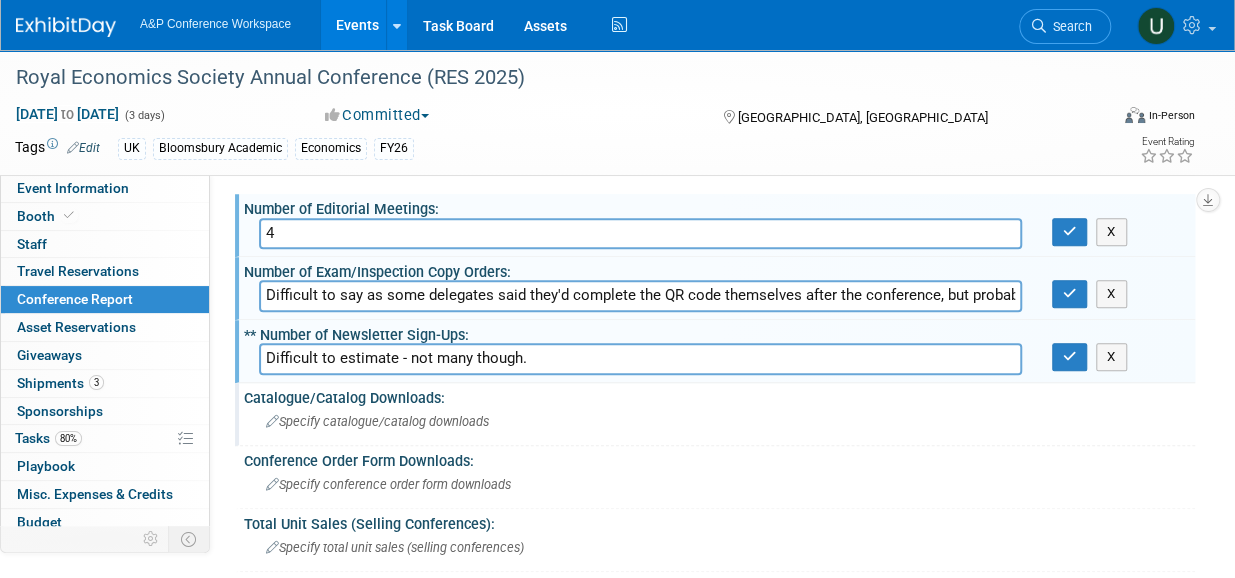 scroll, scrollTop: 800, scrollLeft: 0, axis: vertical 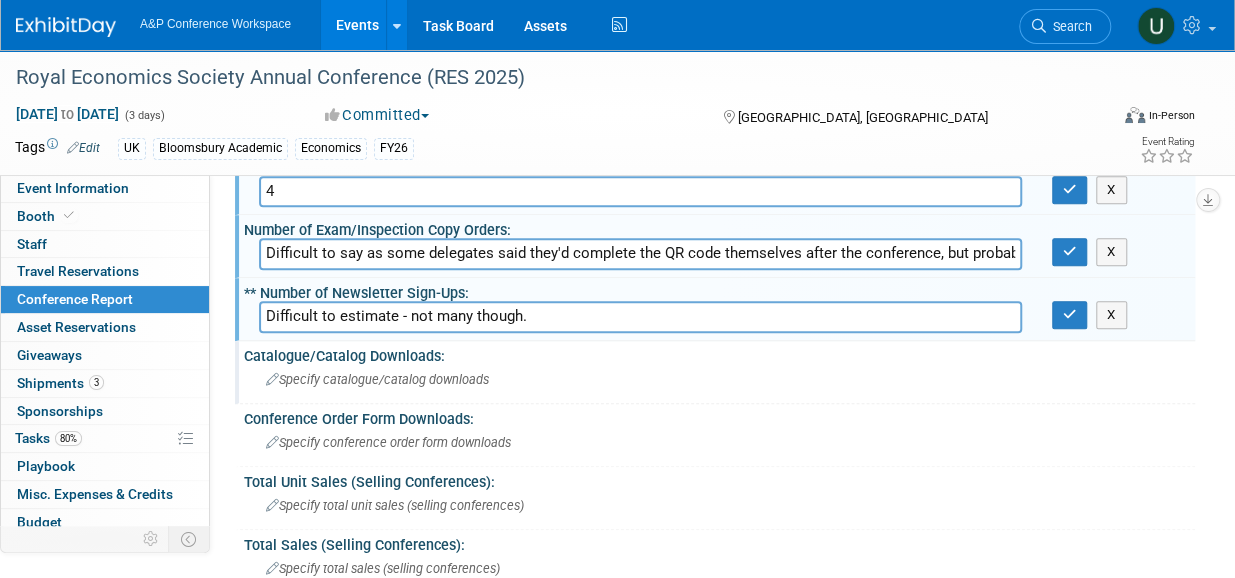 type on "Difficult to estimate - not many though." 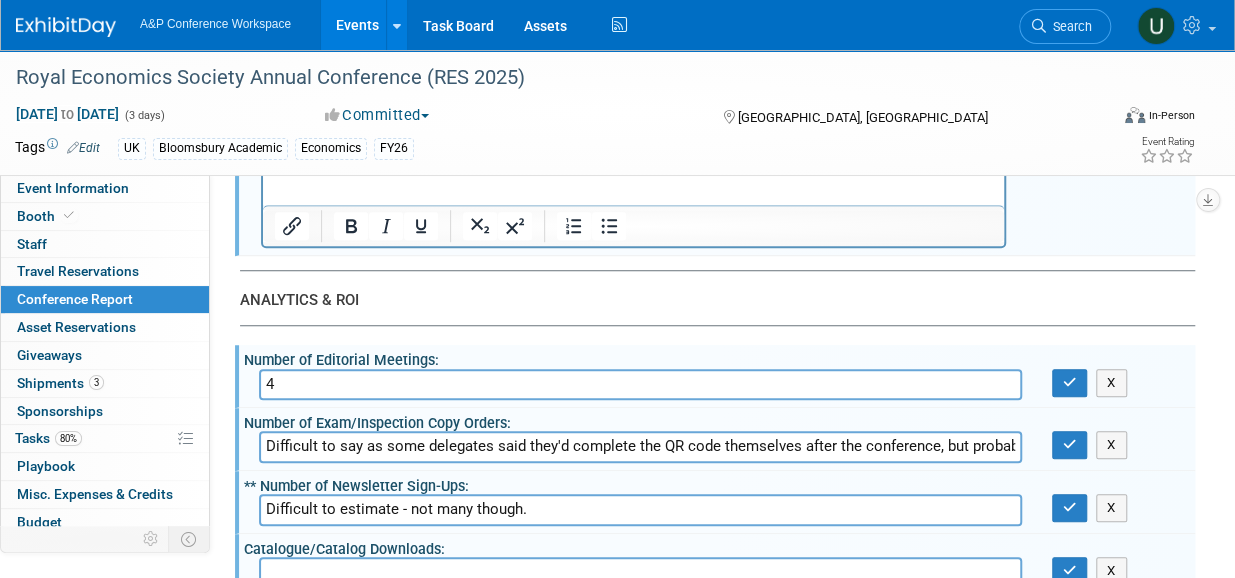 scroll, scrollTop: 800, scrollLeft: 0, axis: vertical 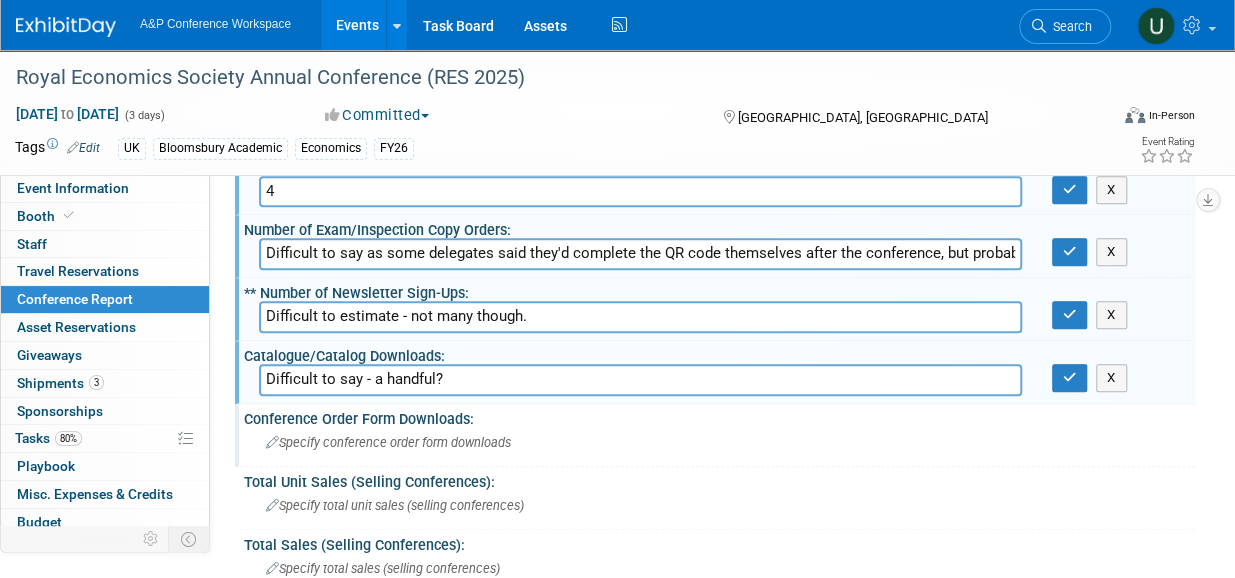 type on "Difficult to say - a handful?" 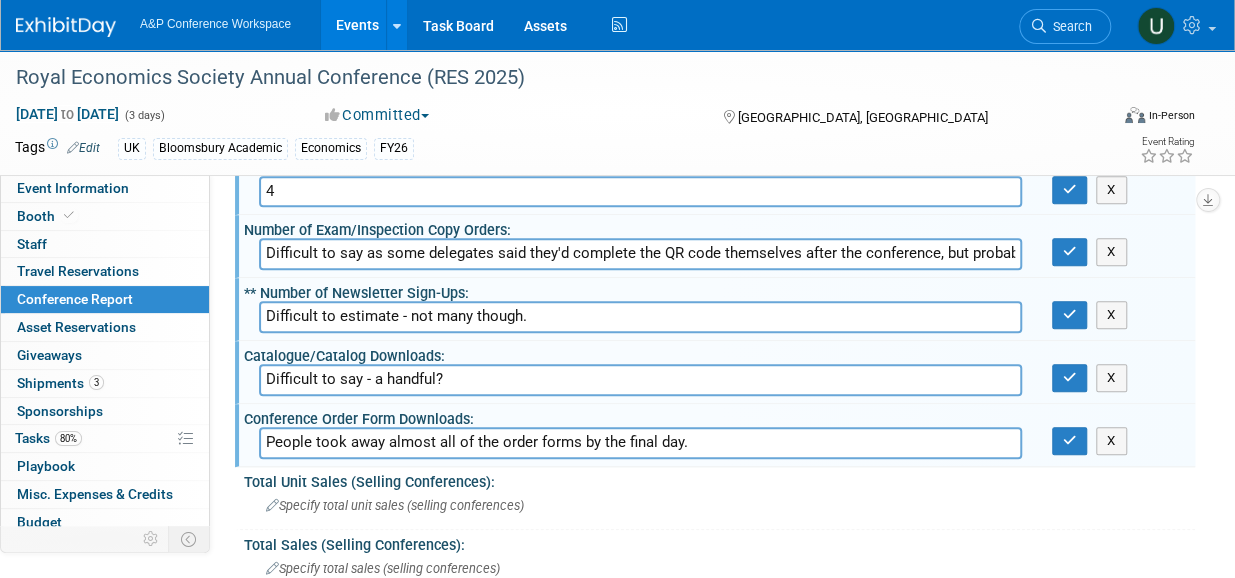 click on "People took away almost all of the order forms by the final day." at bounding box center (640, 442) 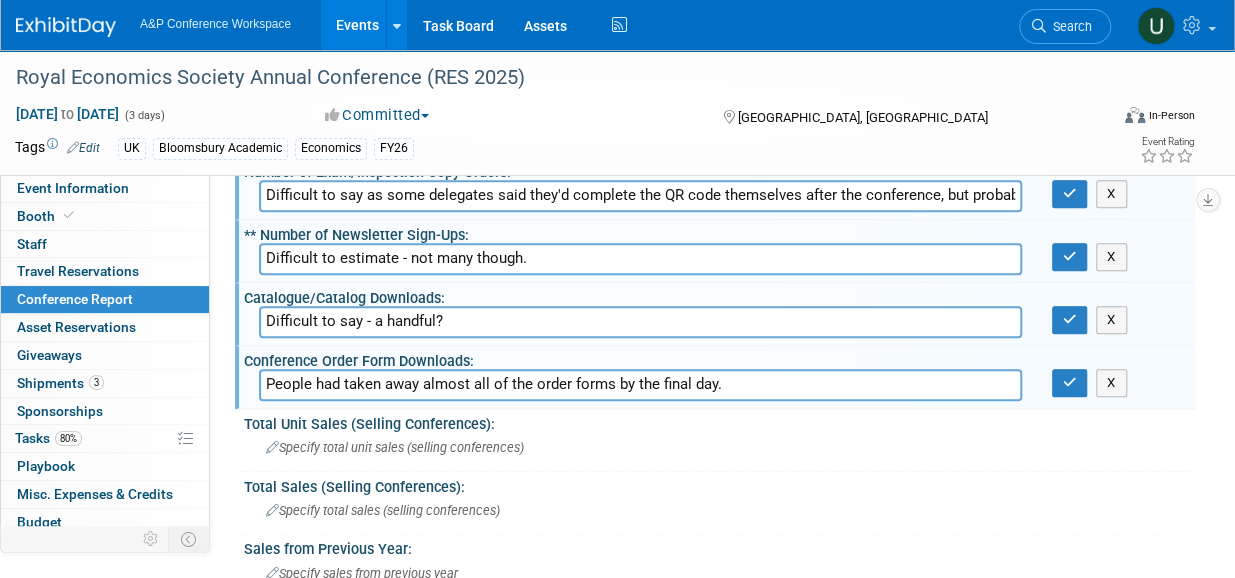 scroll, scrollTop: 900, scrollLeft: 0, axis: vertical 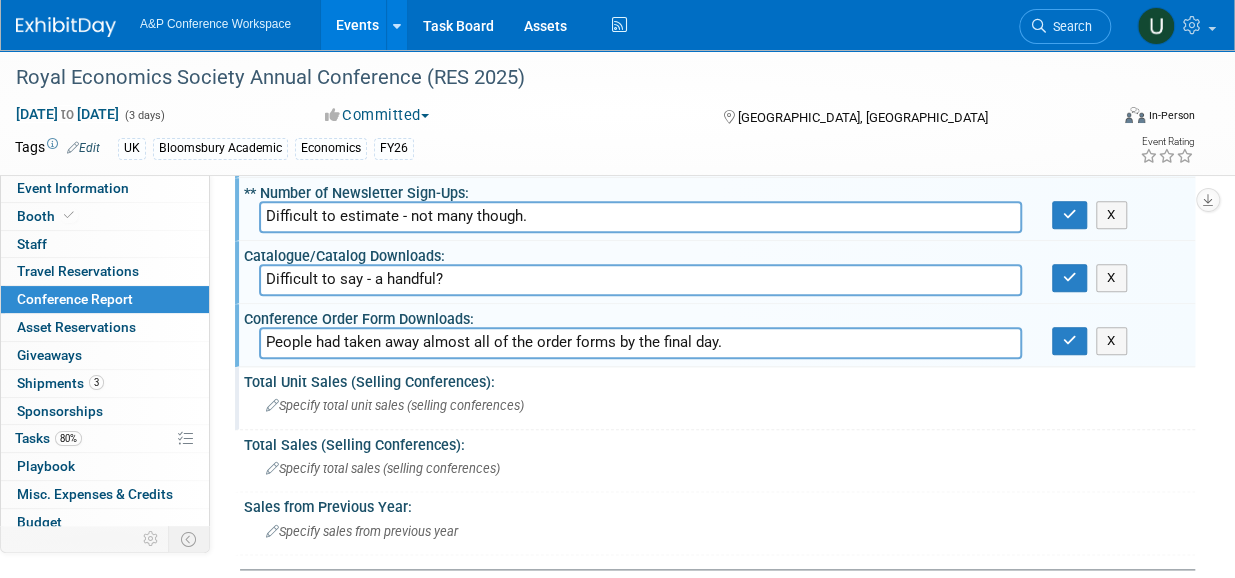 type on "People had taken away almost all of the order forms by the final day." 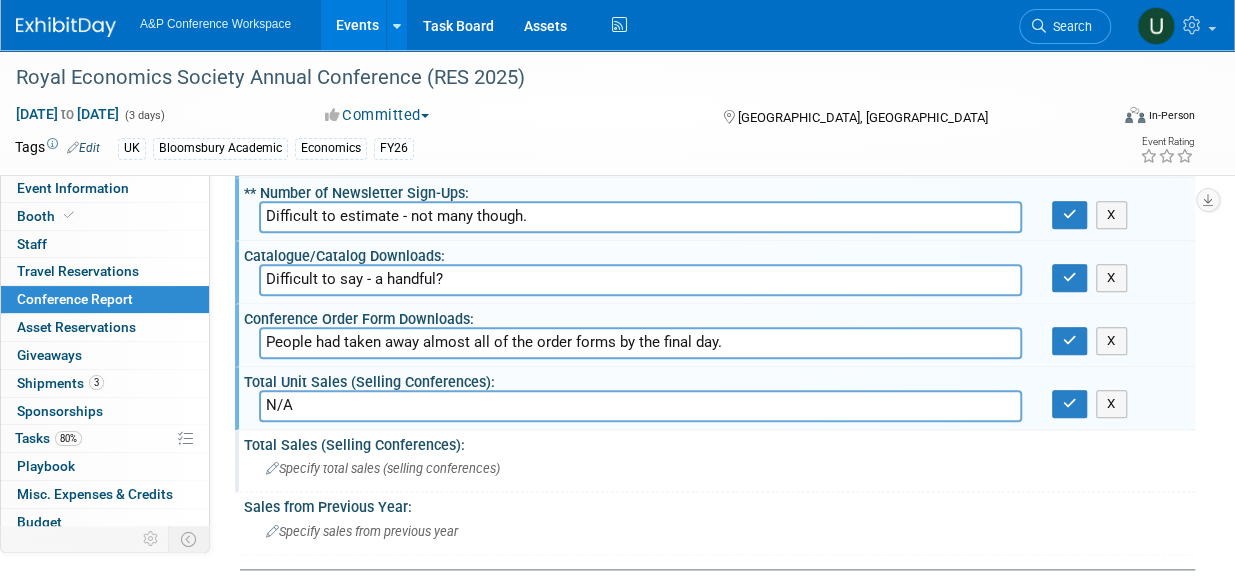 type on "N/A" 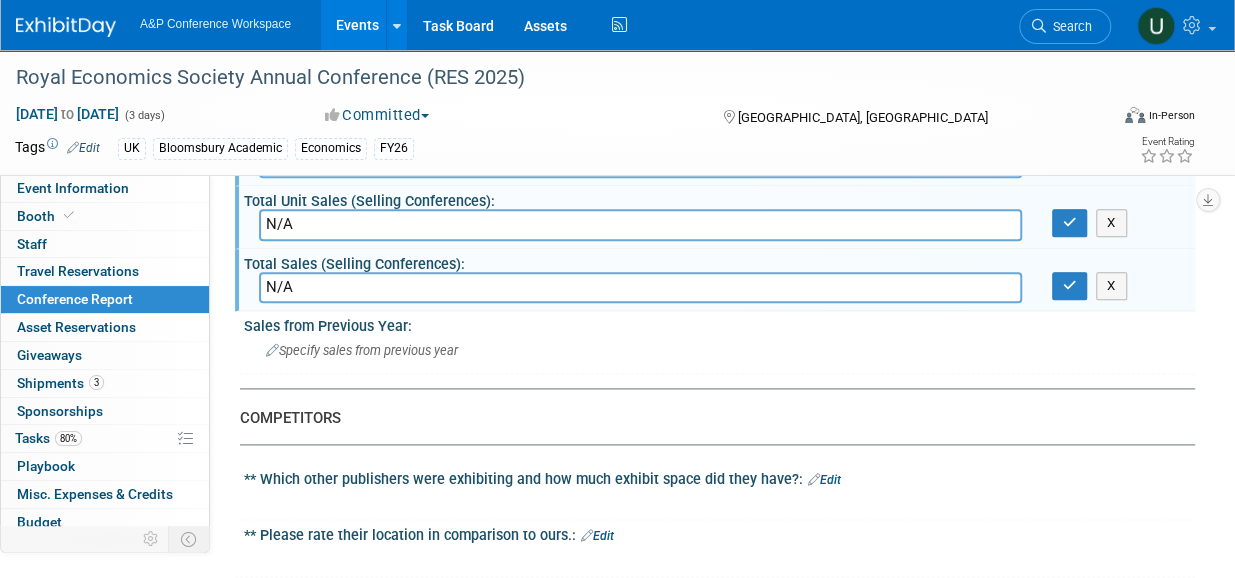 scroll, scrollTop: 1100, scrollLeft: 0, axis: vertical 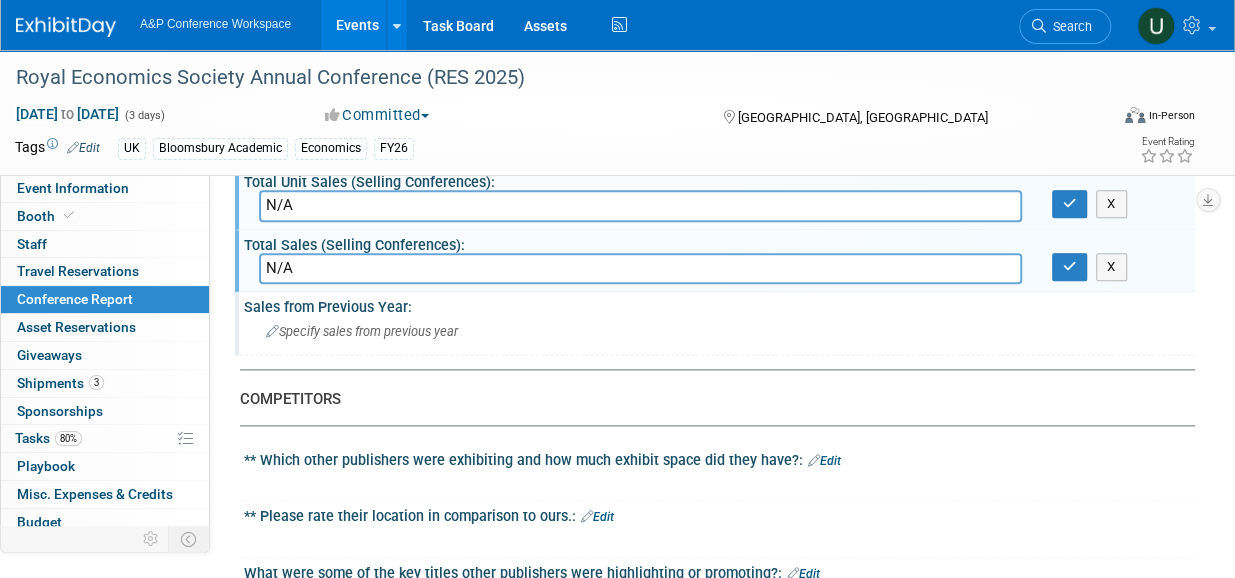 type on "N/A" 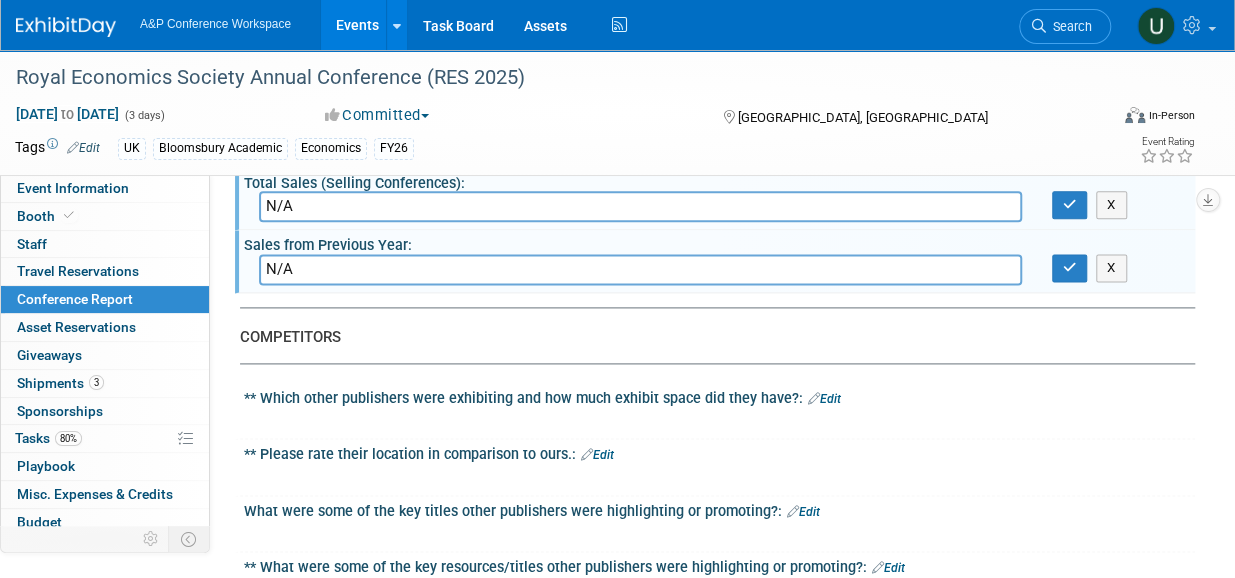 scroll, scrollTop: 1200, scrollLeft: 0, axis: vertical 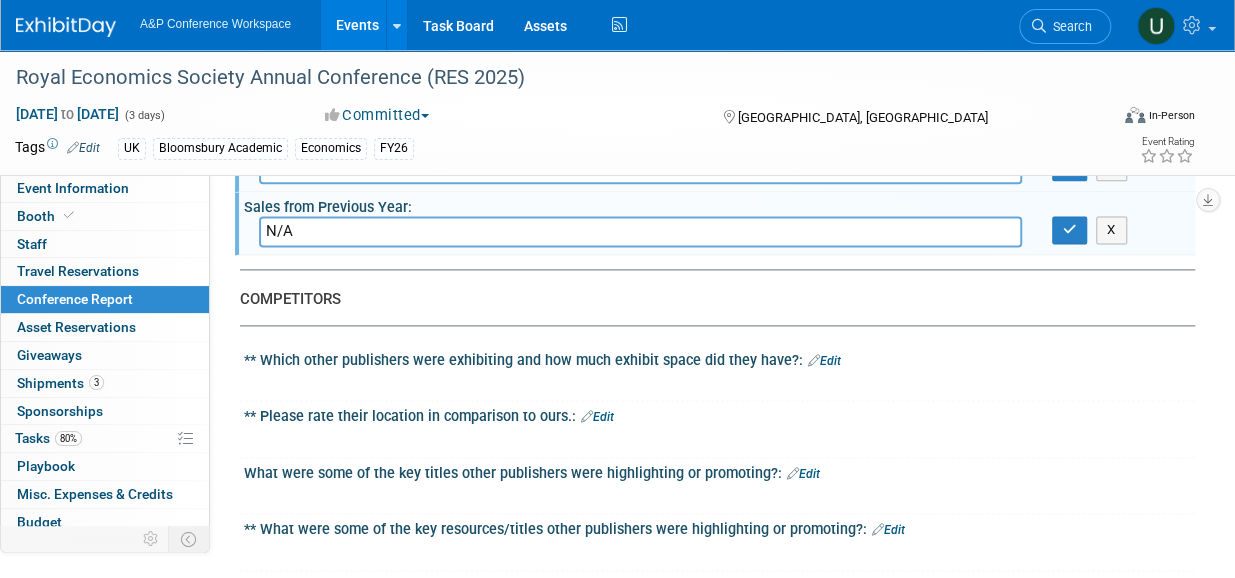 type on "N/A" 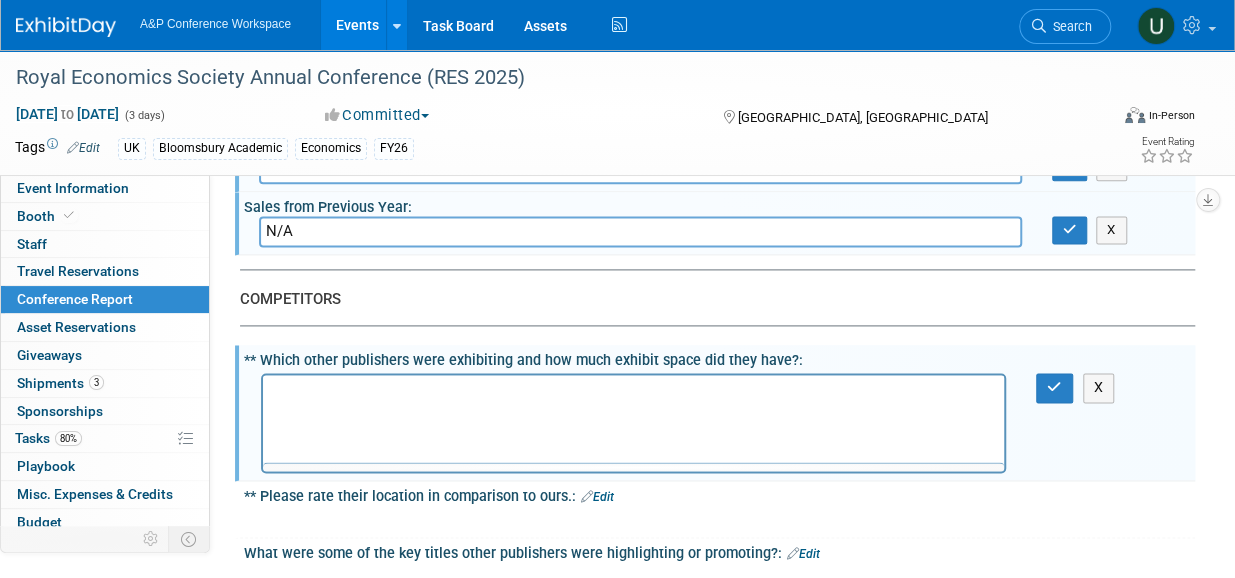scroll, scrollTop: 0, scrollLeft: 0, axis: both 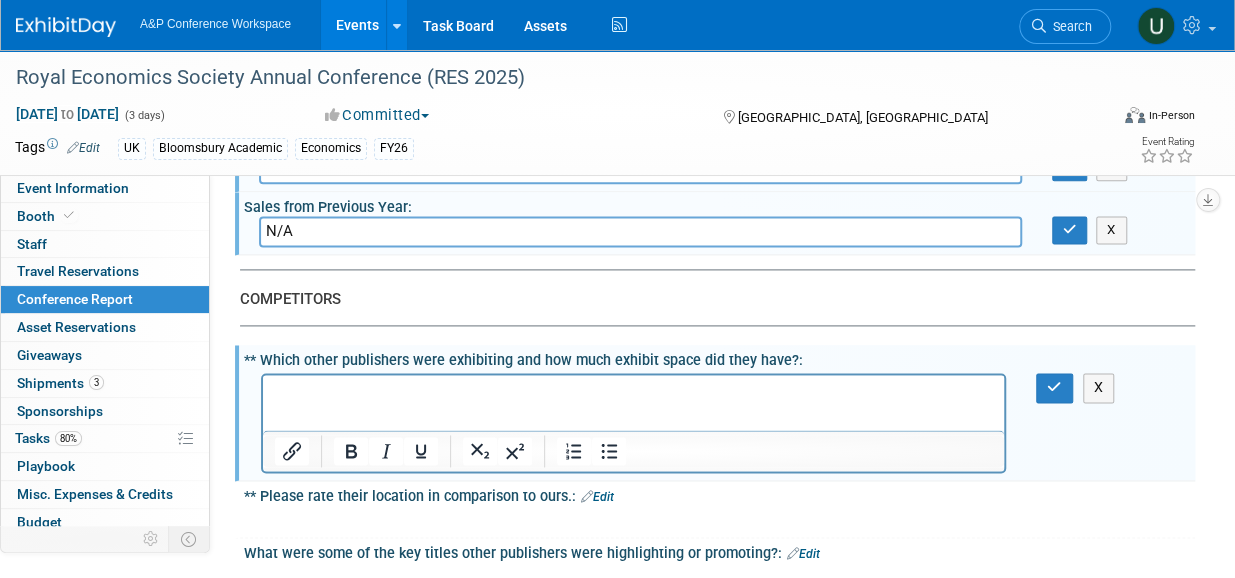 click at bounding box center (634, 393) 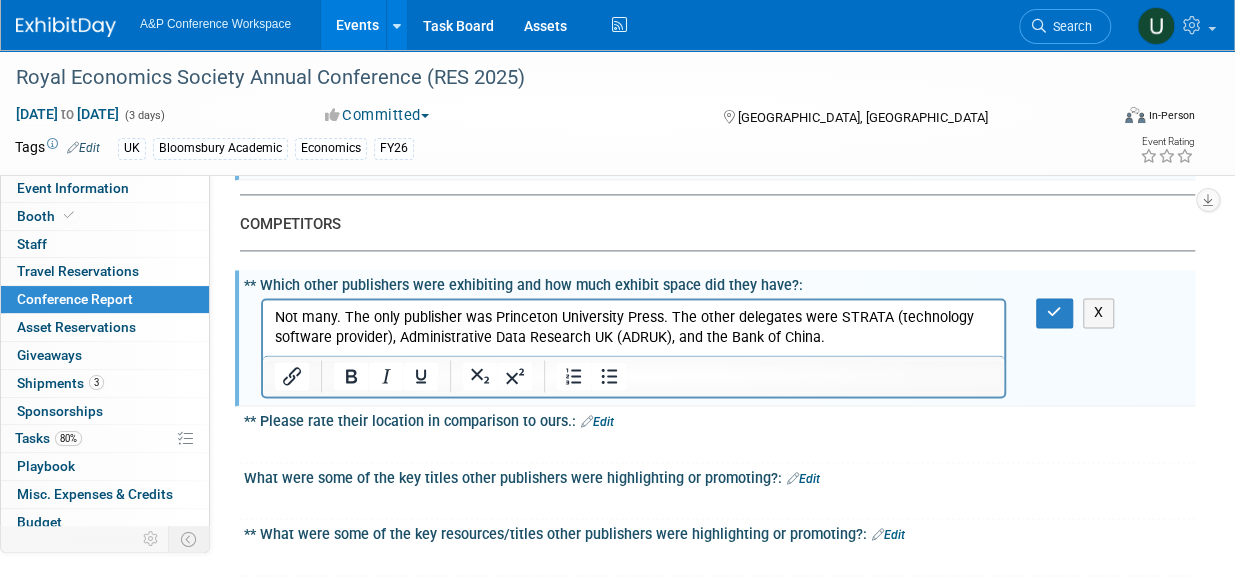 scroll, scrollTop: 1400, scrollLeft: 0, axis: vertical 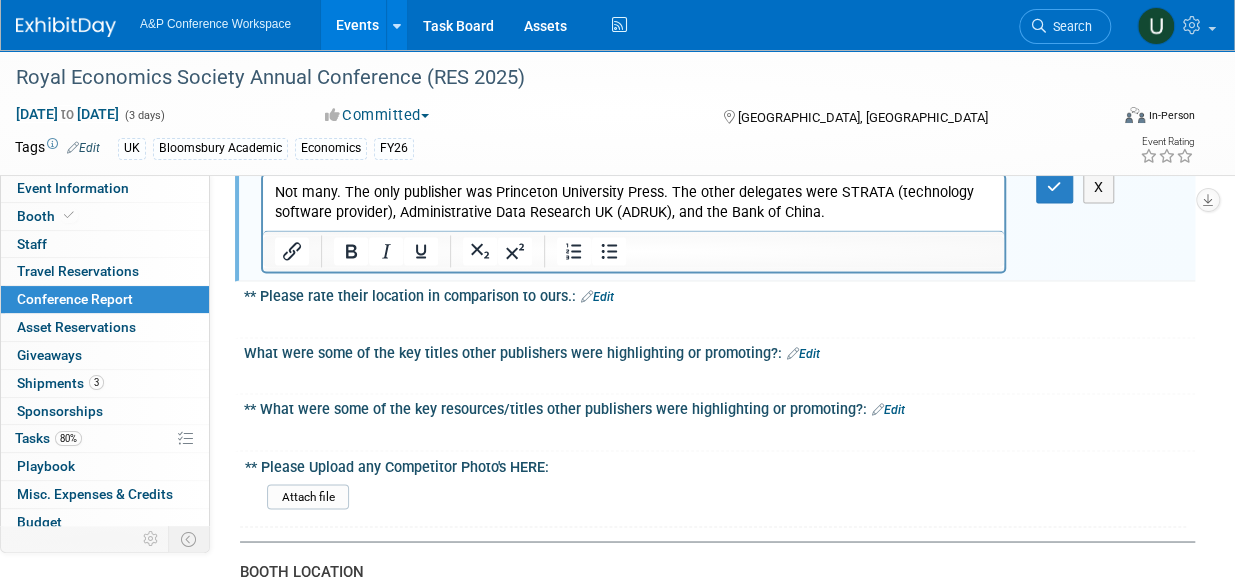 click on "Edit" at bounding box center [597, 297] 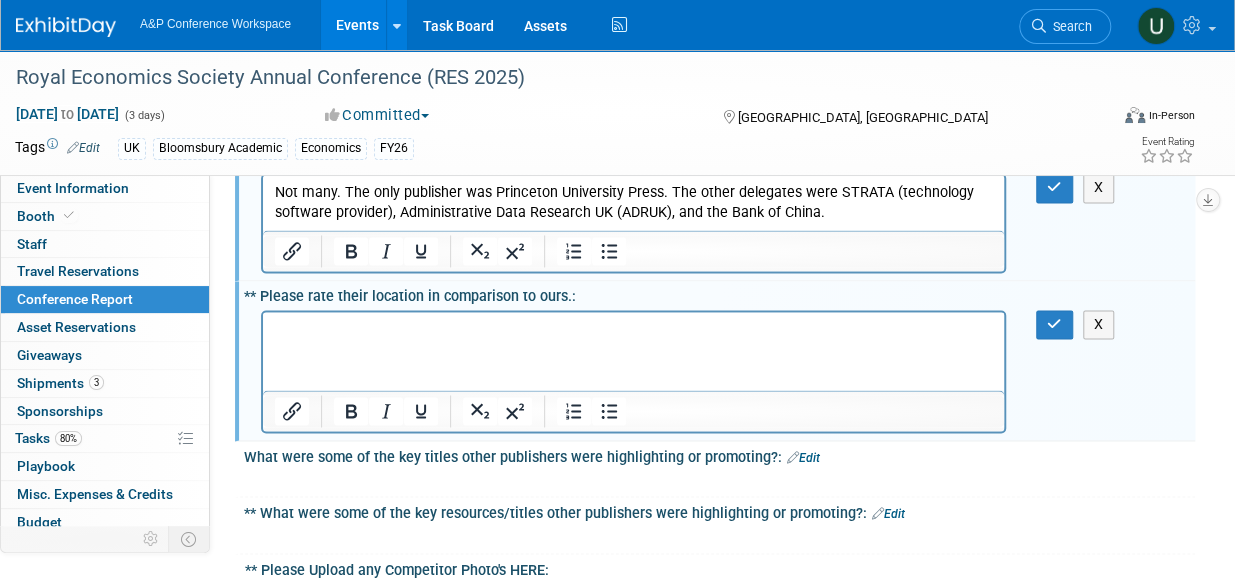 scroll, scrollTop: 0, scrollLeft: 0, axis: both 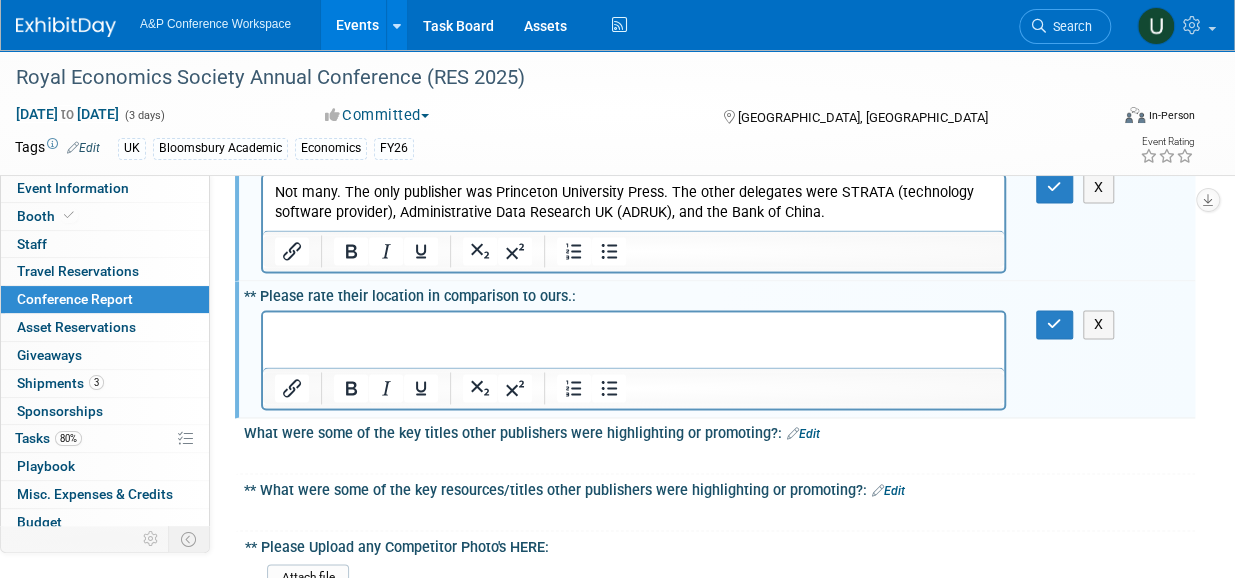 click at bounding box center [634, 329] 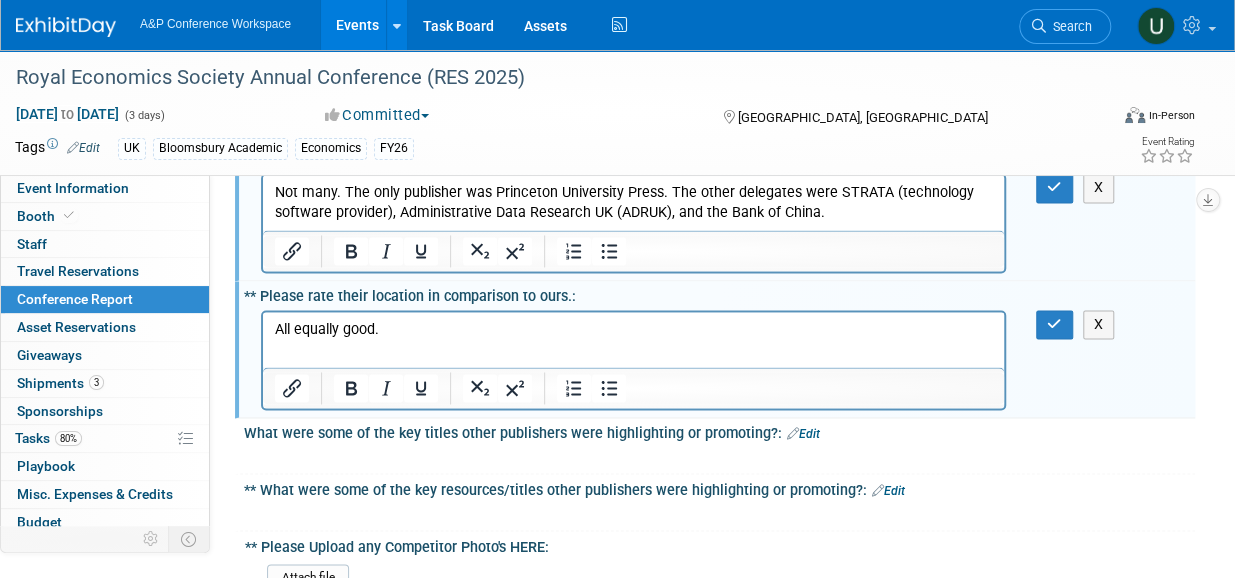 click on "What were some of the key titles other publishers were highlighting or promoting?:
Edit" at bounding box center [719, 431] 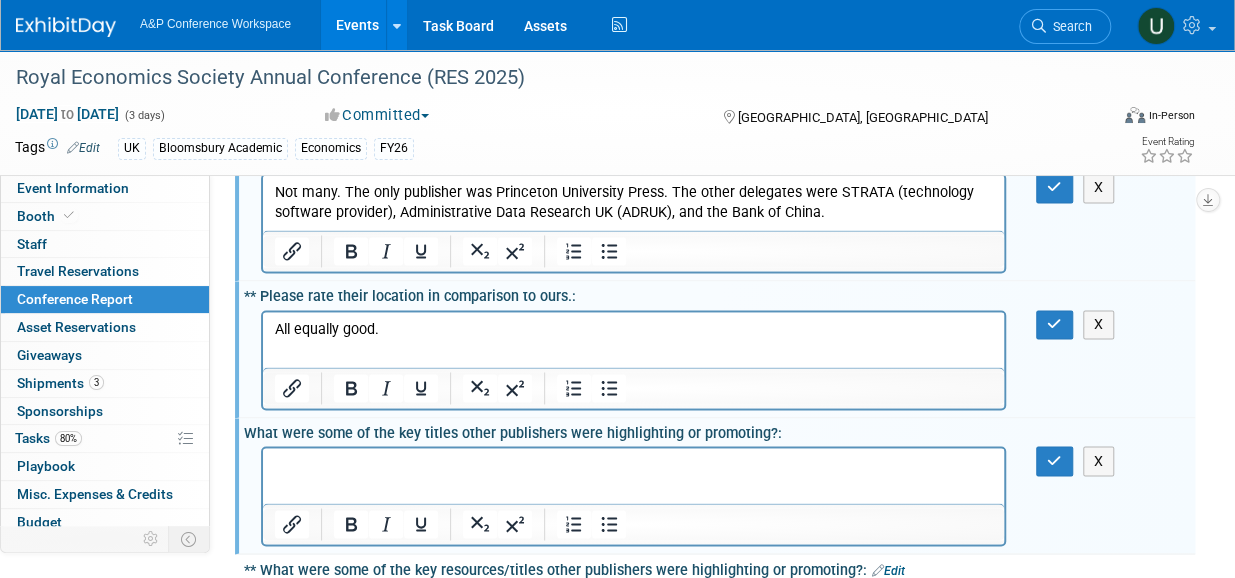 scroll, scrollTop: 0, scrollLeft: 0, axis: both 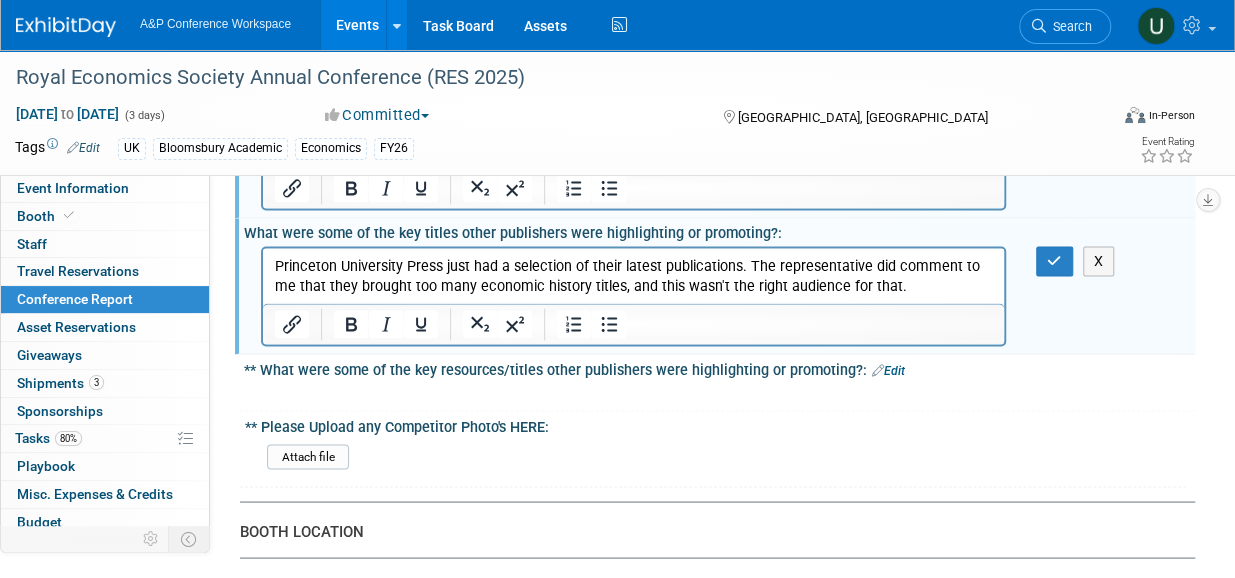 click on "Edit" at bounding box center (888, 370) 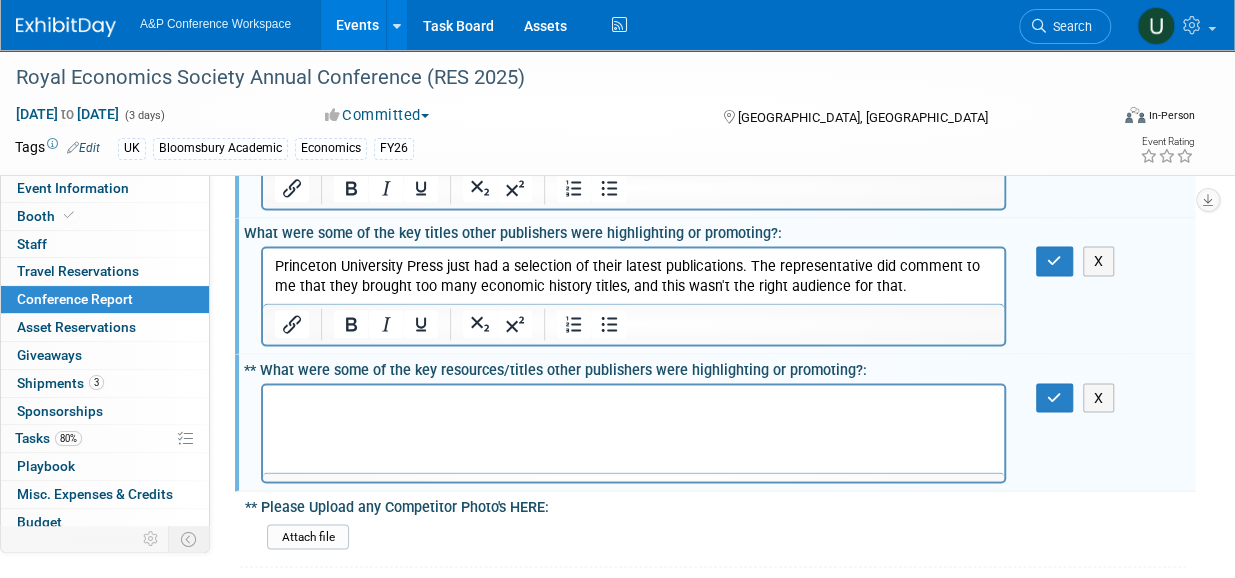 scroll, scrollTop: 0, scrollLeft: 0, axis: both 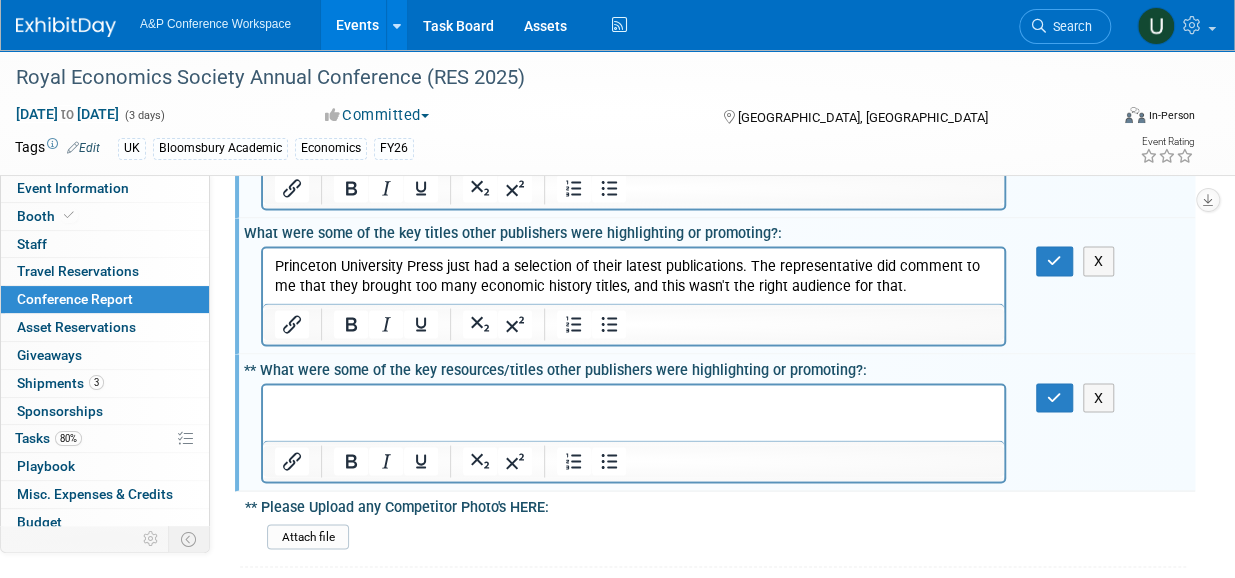 click at bounding box center [634, 402] 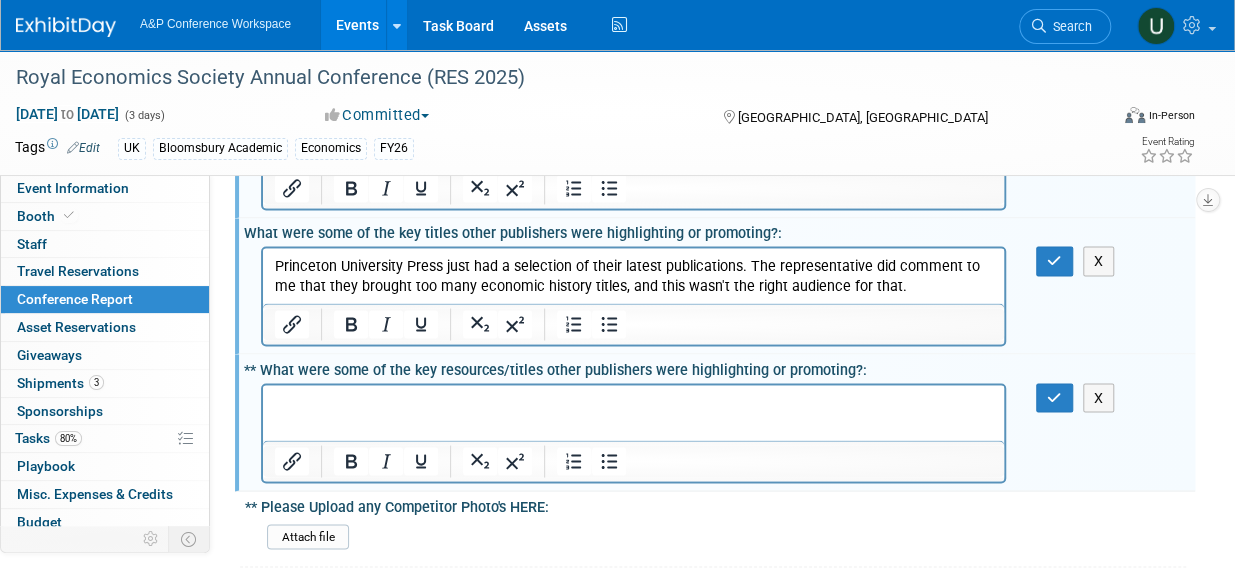 type 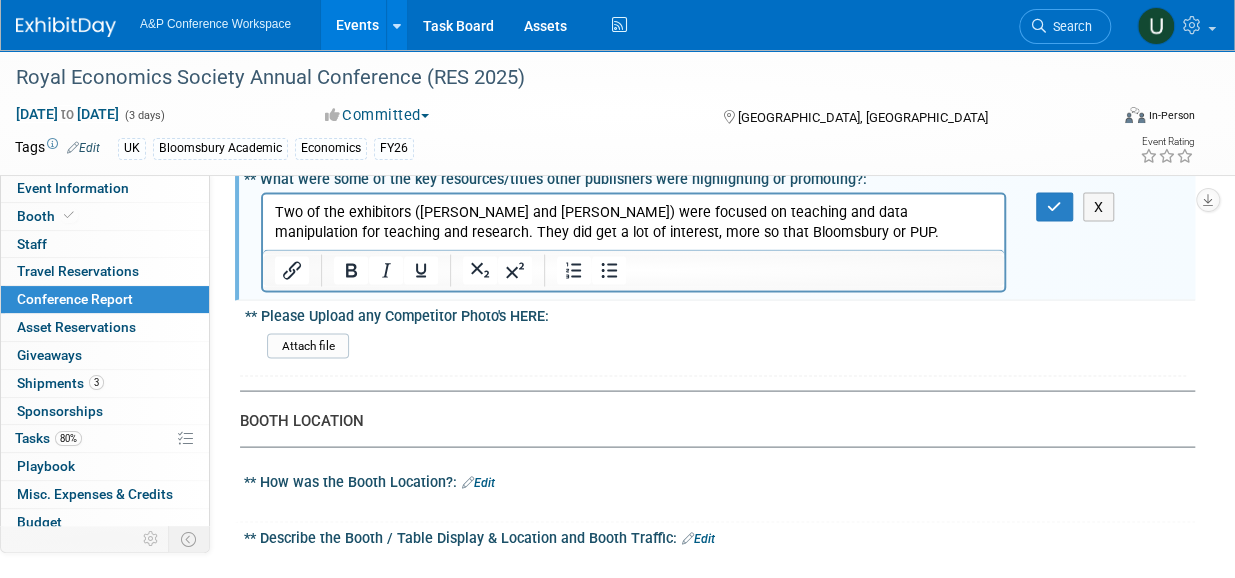 scroll, scrollTop: 1800, scrollLeft: 0, axis: vertical 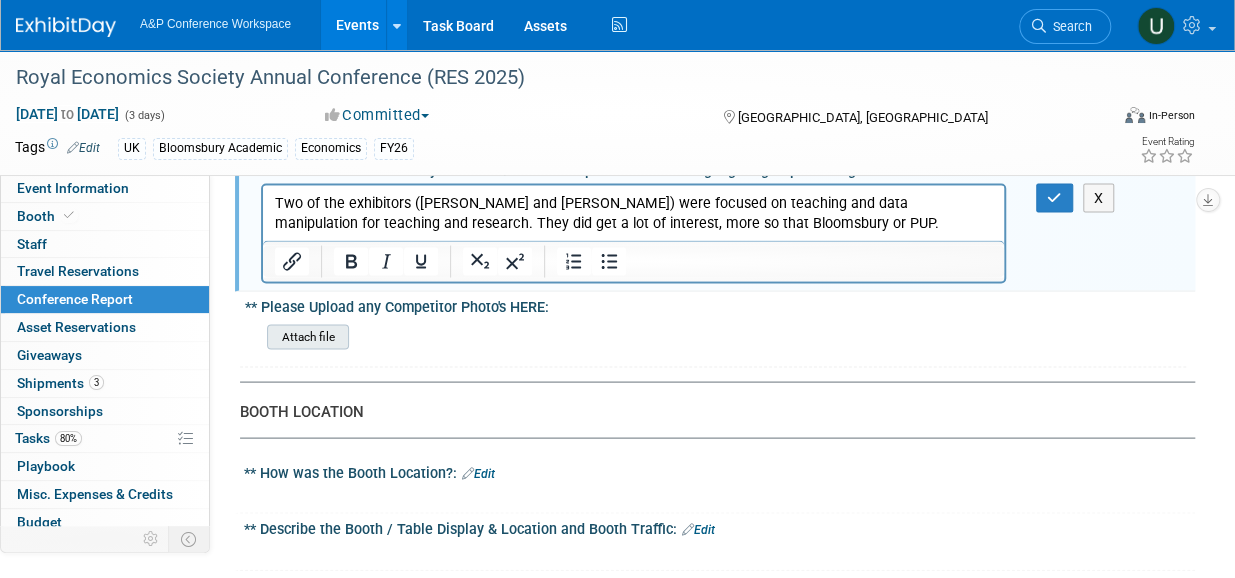 click at bounding box center [212, 336] 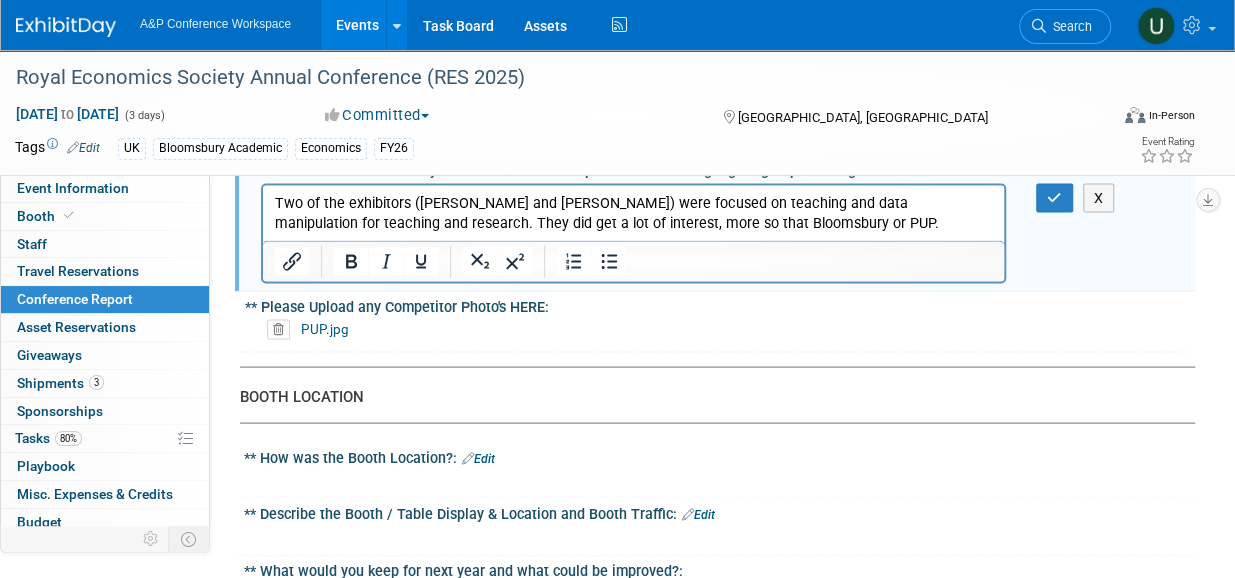 click on "** Please Upload any Competitor Photo's HERE:" at bounding box center [715, 303] 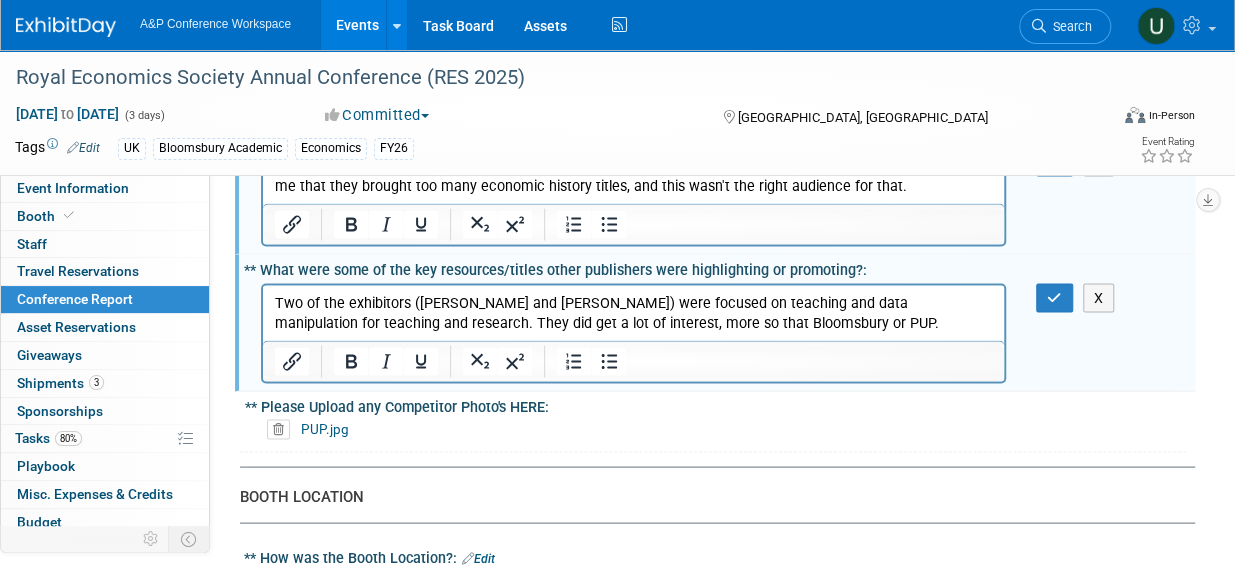 scroll, scrollTop: 1900, scrollLeft: 0, axis: vertical 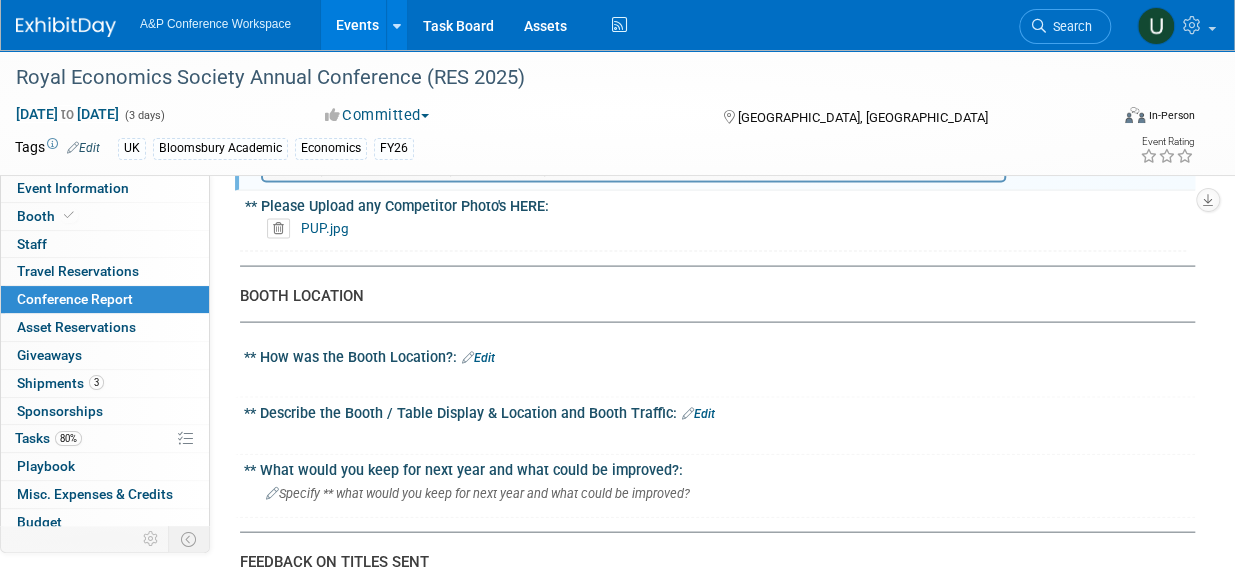 click on "** Please Upload any Competitor Photo's HERE:
PUP.jpg" at bounding box center (713, 221) 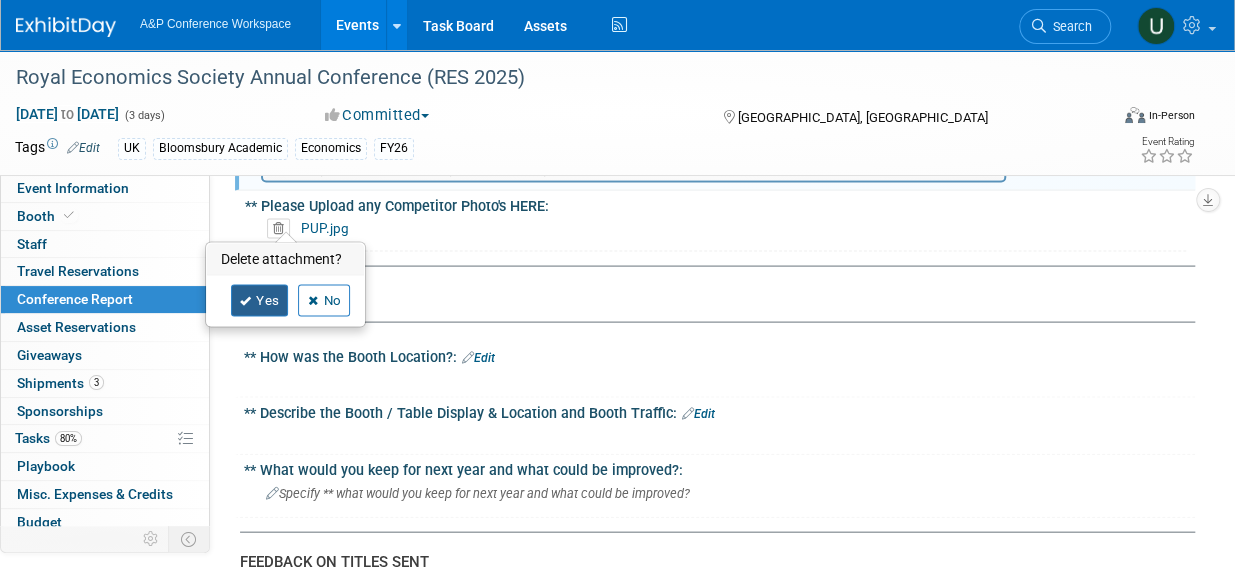 click on "Yes" at bounding box center [260, 301] 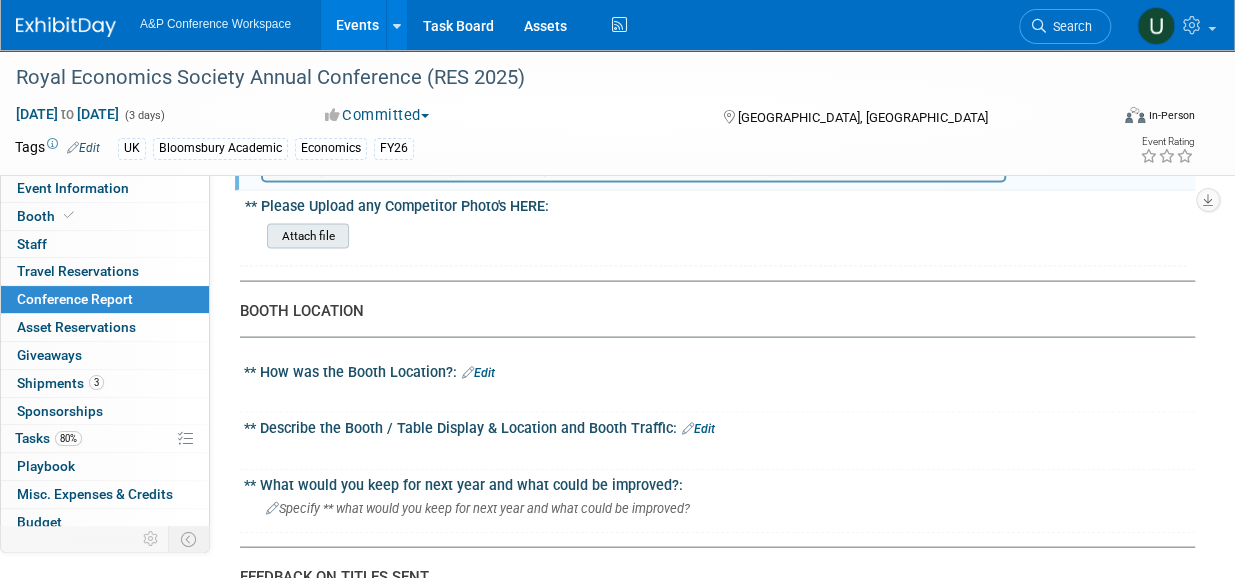 click at bounding box center [212, 236] 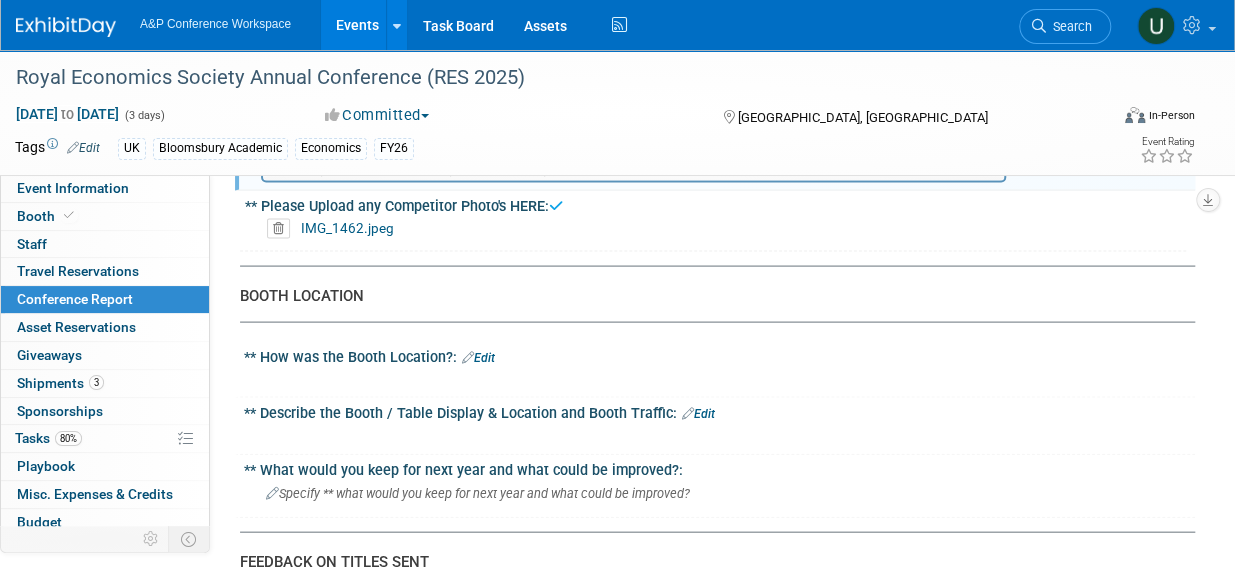click on "IMG_1462.jpeg" at bounding box center (347, 228) 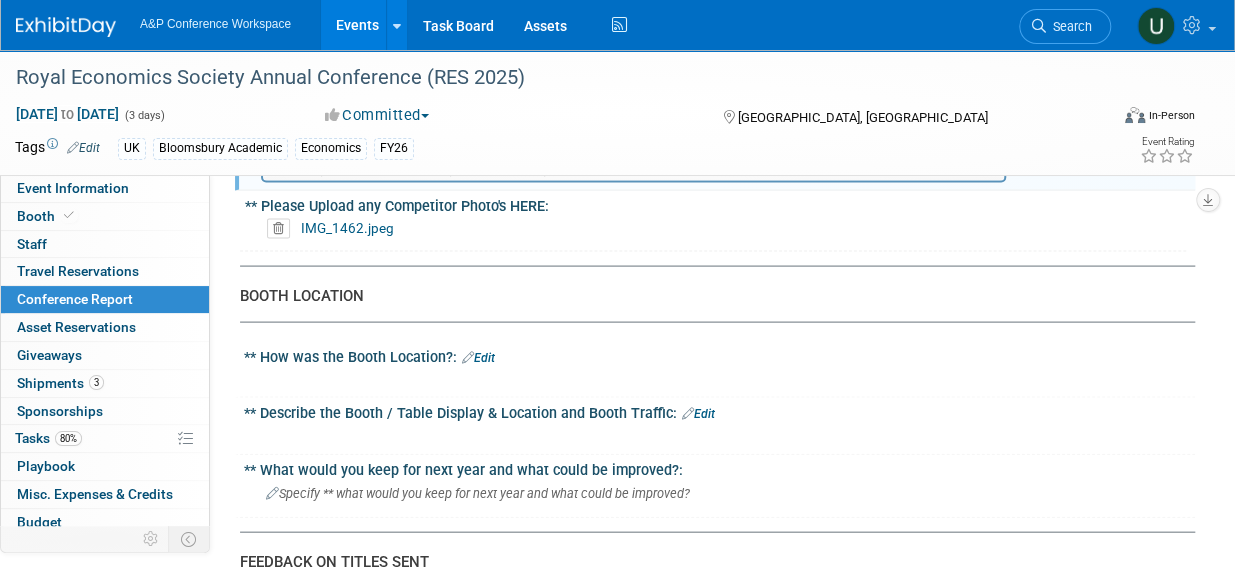 click on "CONFERENCE REPORT
A&P to complete all fields when applicable - BDR to complete sections marked **
OVERVIEW/SUMMARY
** Overall Conference Goal:
Edit
X  Edit   X  Edit   X" at bounding box center [710, 752] 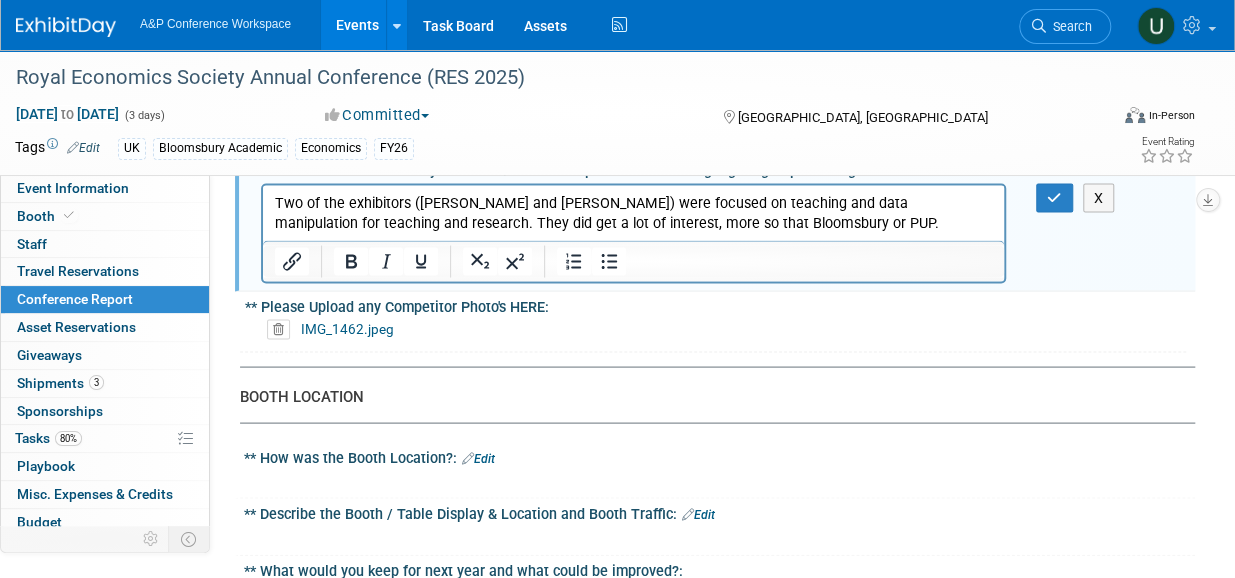 click on "** Please Upload any Competitor Photo's HERE:" at bounding box center (715, 303) 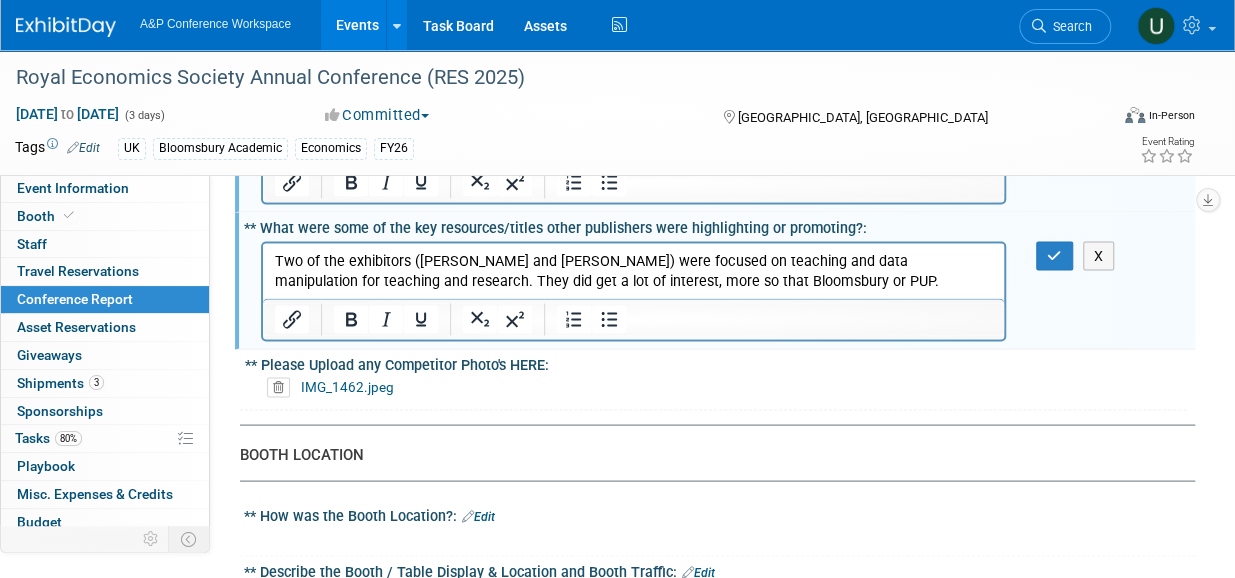 scroll, scrollTop: 1700, scrollLeft: 0, axis: vertical 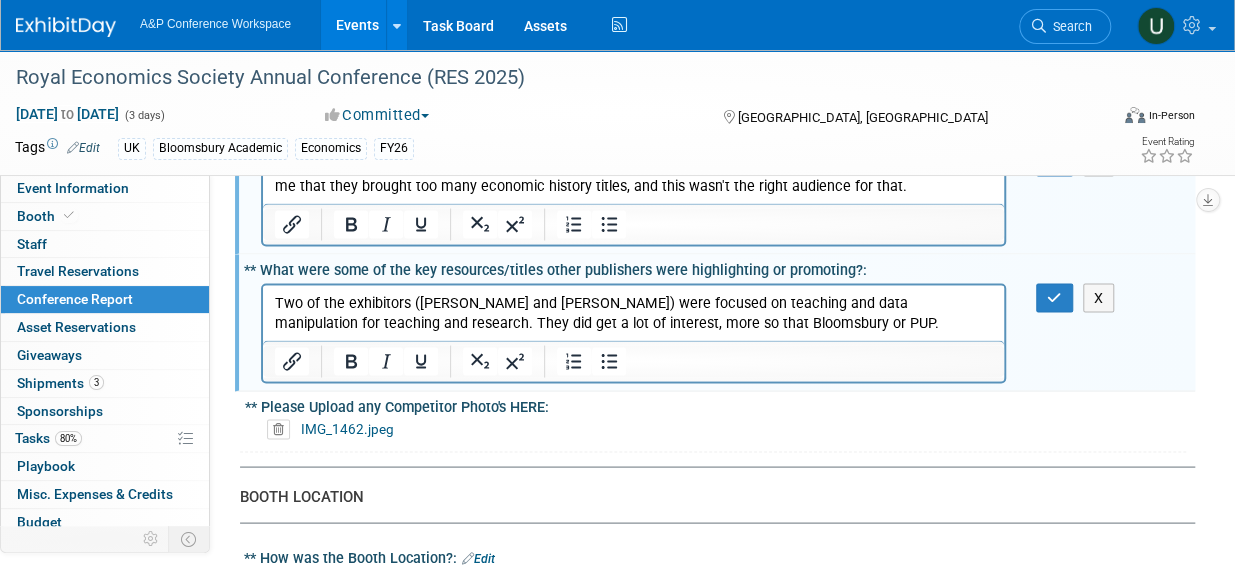 click on "** Please Upload any Competitor Photo's HERE:" at bounding box center (715, 403) 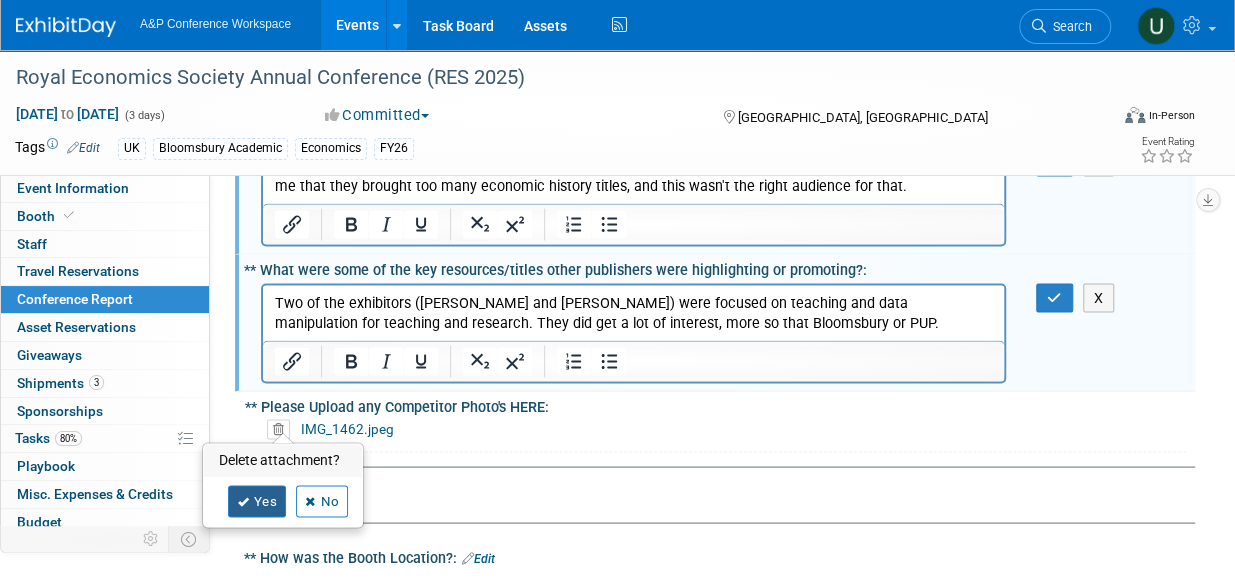 click on "Yes" at bounding box center (257, 501) 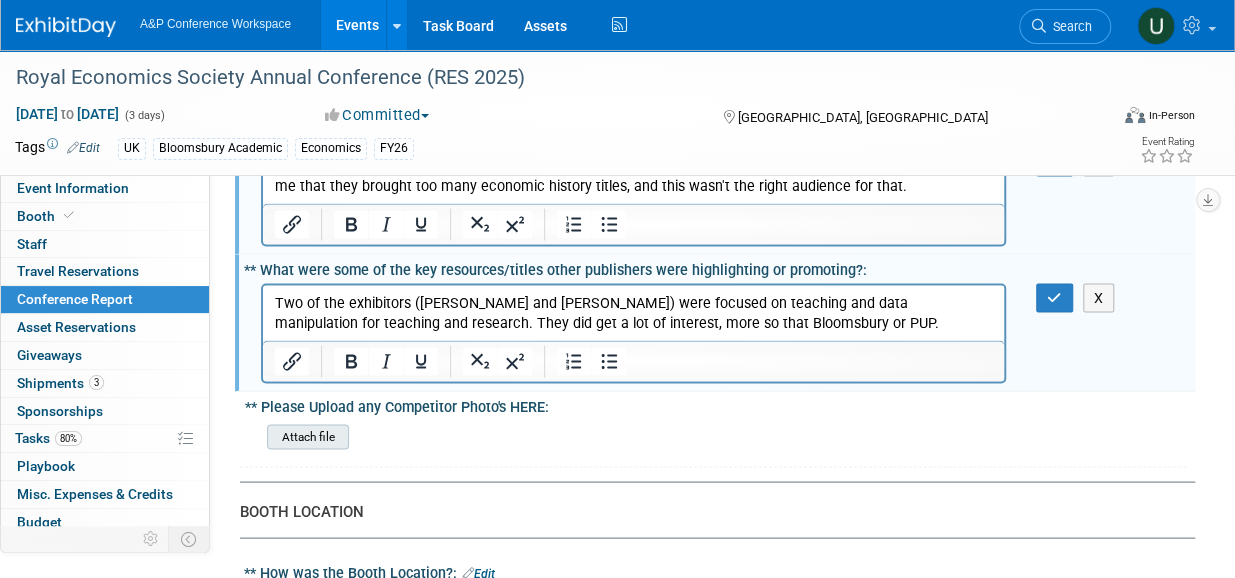 click at bounding box center (212, 436) 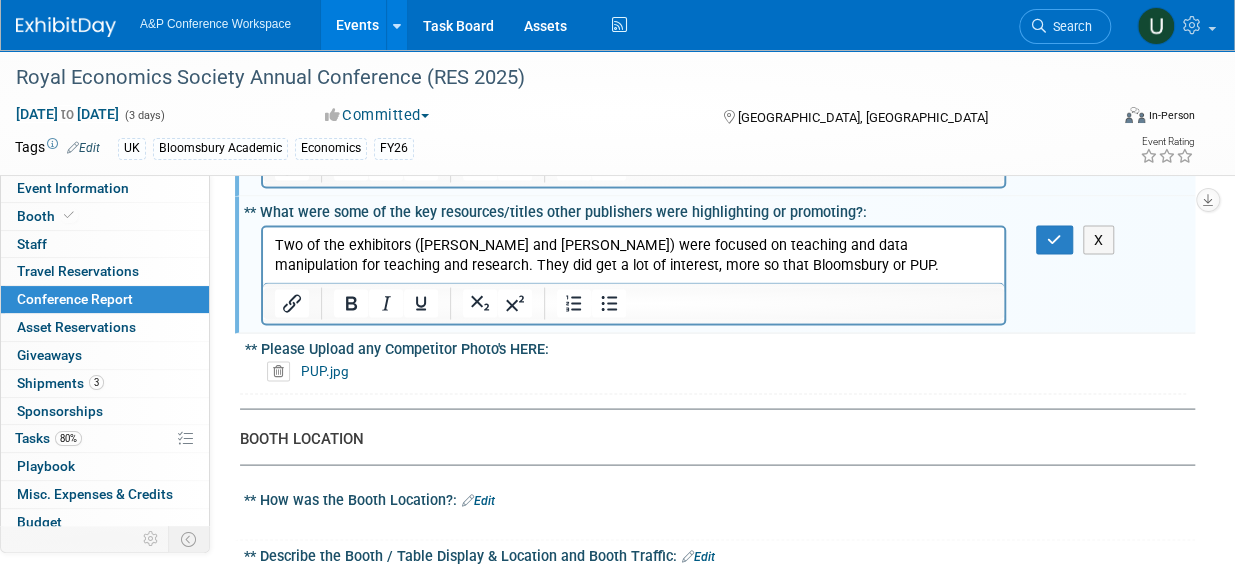 scroll, scrollTop: 1800, scrollLeft: 0, axis: vertical 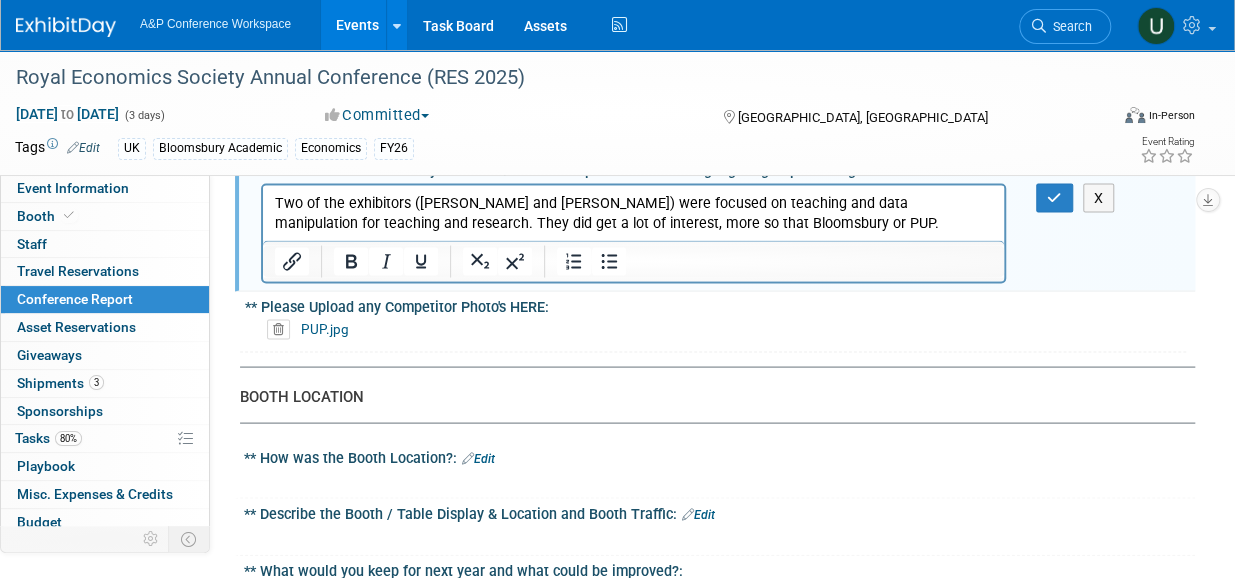 click on "Edit" at bounding box center (478, 458) 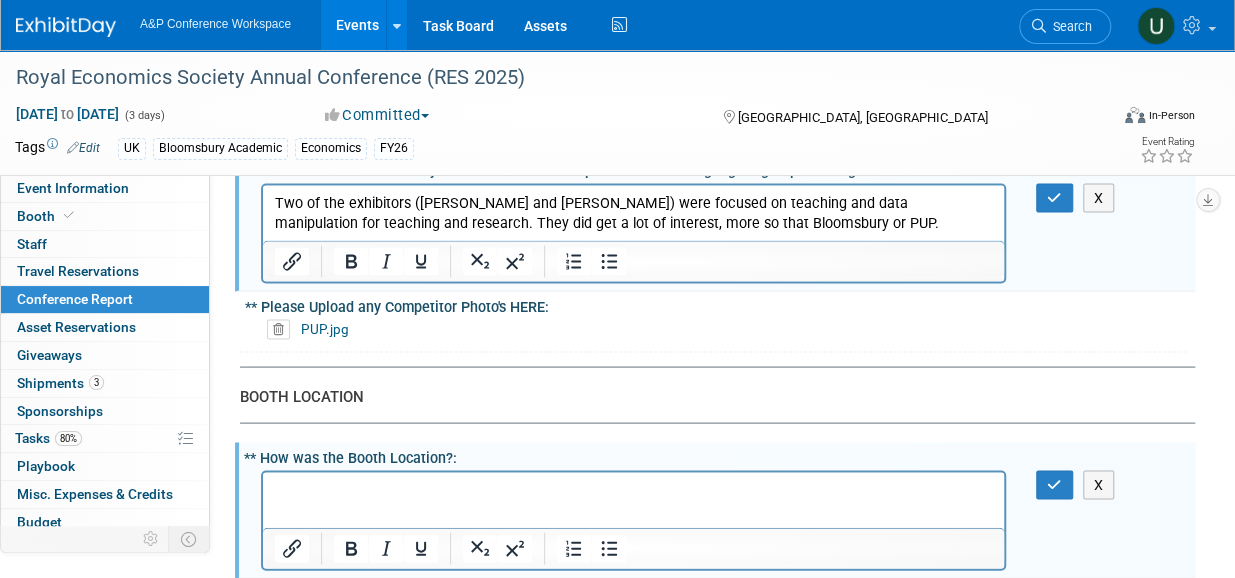 scroll, scrollTop: 0, scrollLeft: 0, axis: both 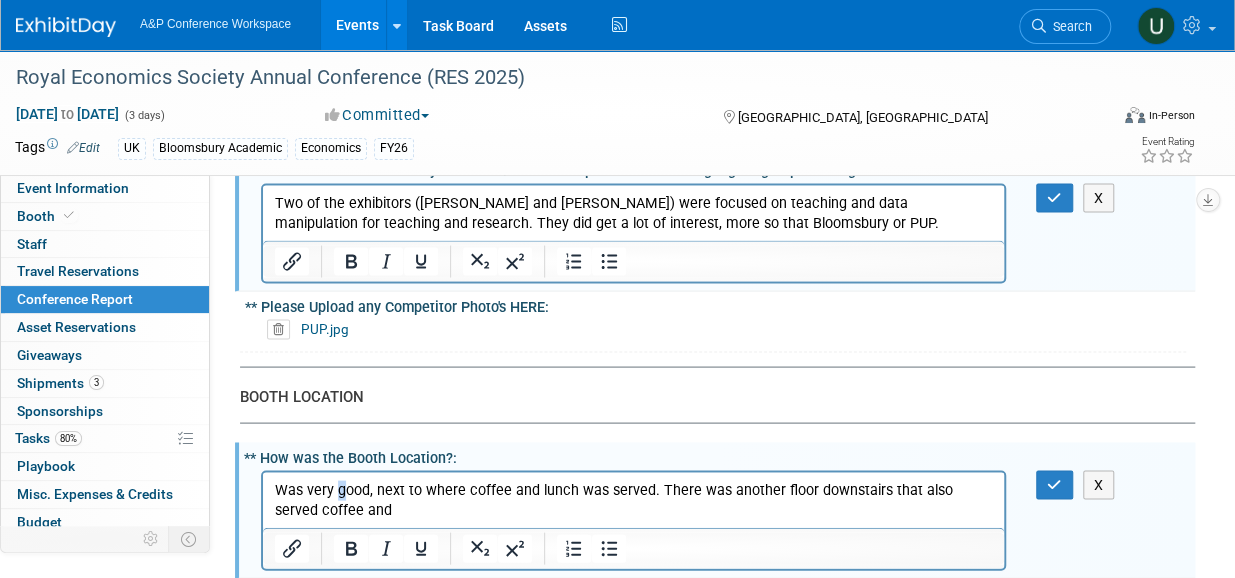 click on "Was very good, next to where coffee and lunch was served. There was another floor downstairs that also served coffee and" at bounding box center (634, 500) 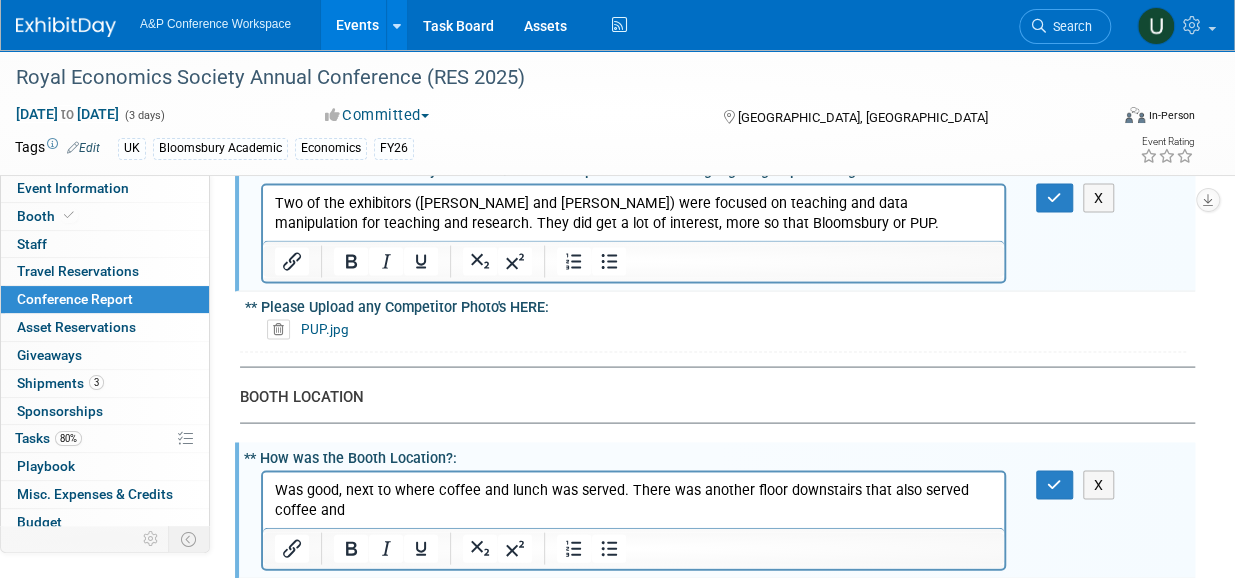 click on "Was good, next to where coffee and lunch was served. There was another floor downstairs that also served coffee and" at bounding box center (634, 500) 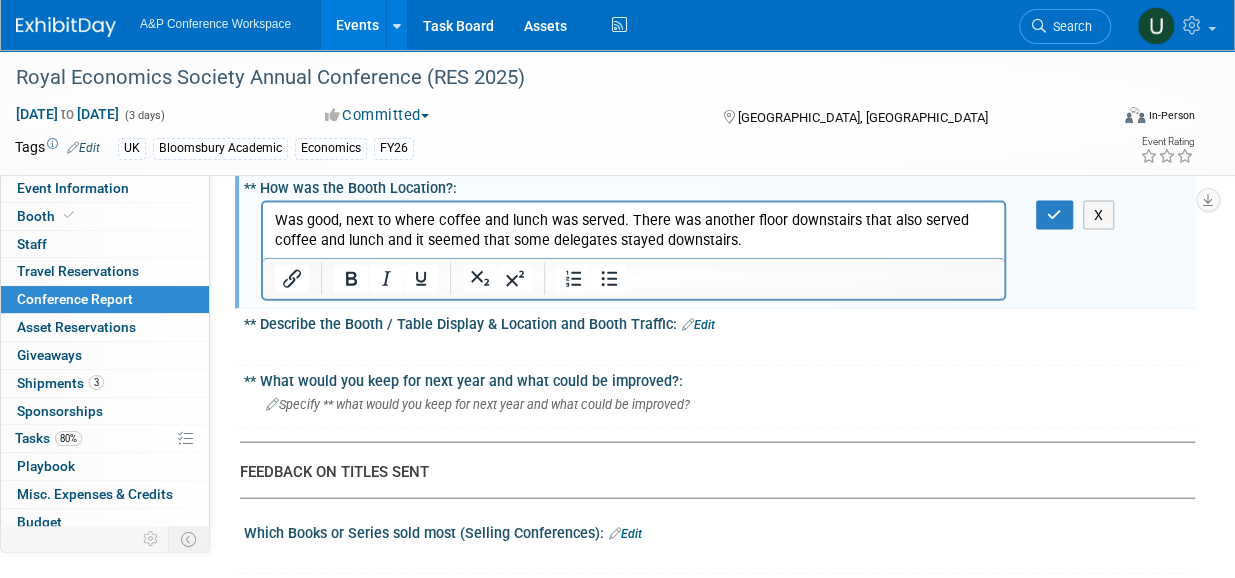 scroll, scrollTop: 2100, scrollLeft: 0, axis: vertical 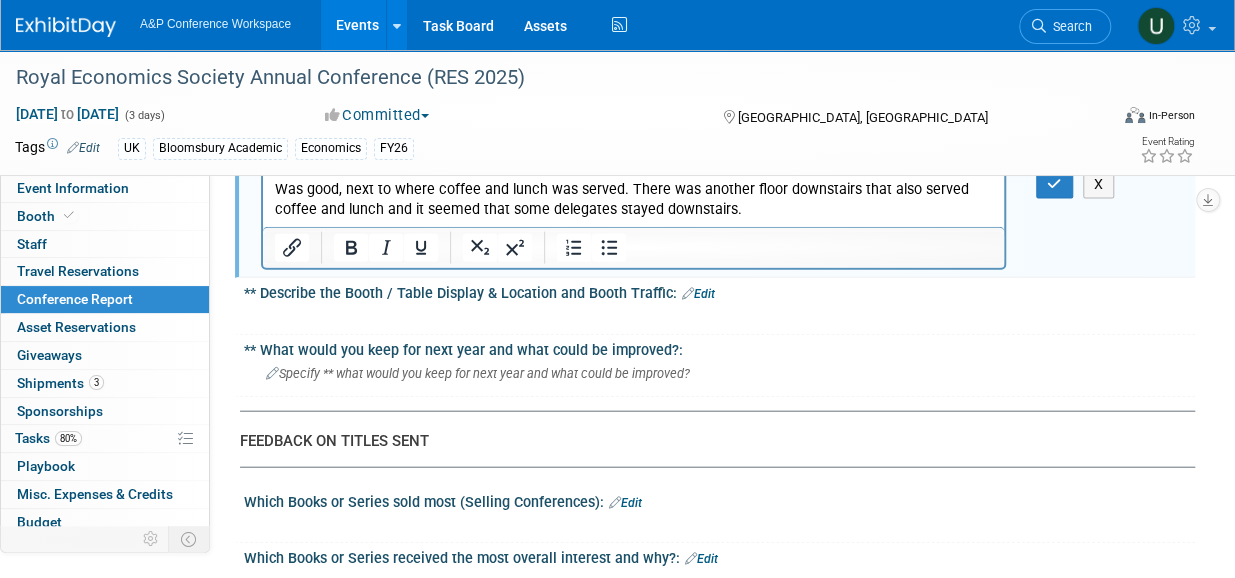 click on "Edit" at bounding box center (698, 294) 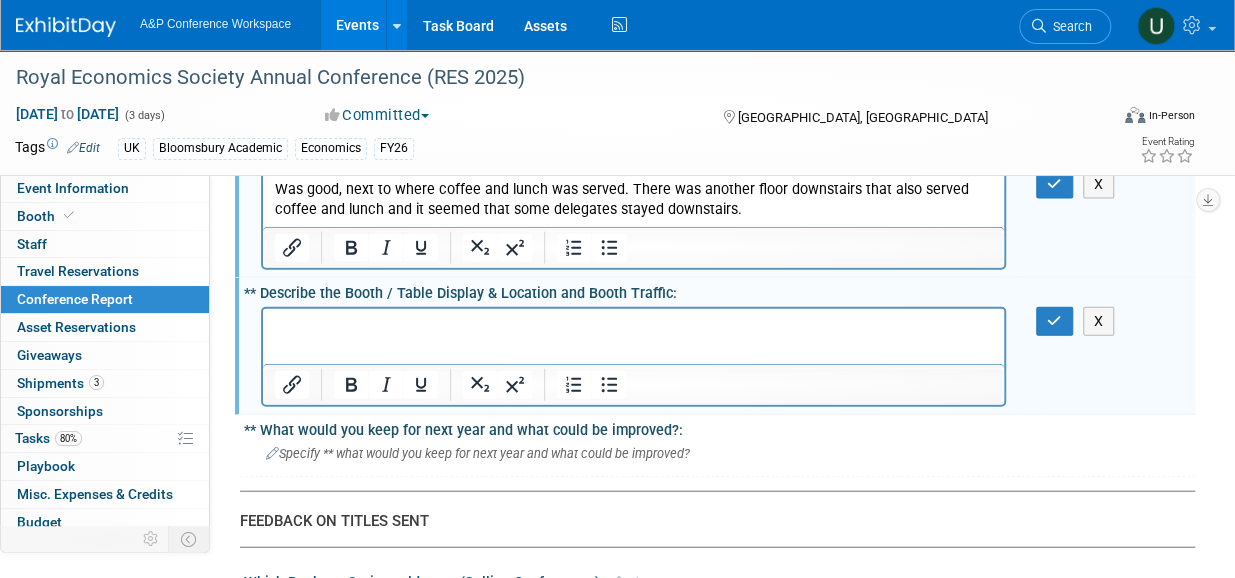 scroll, scrollTop: 0, scrollLeft: 0, axis: both 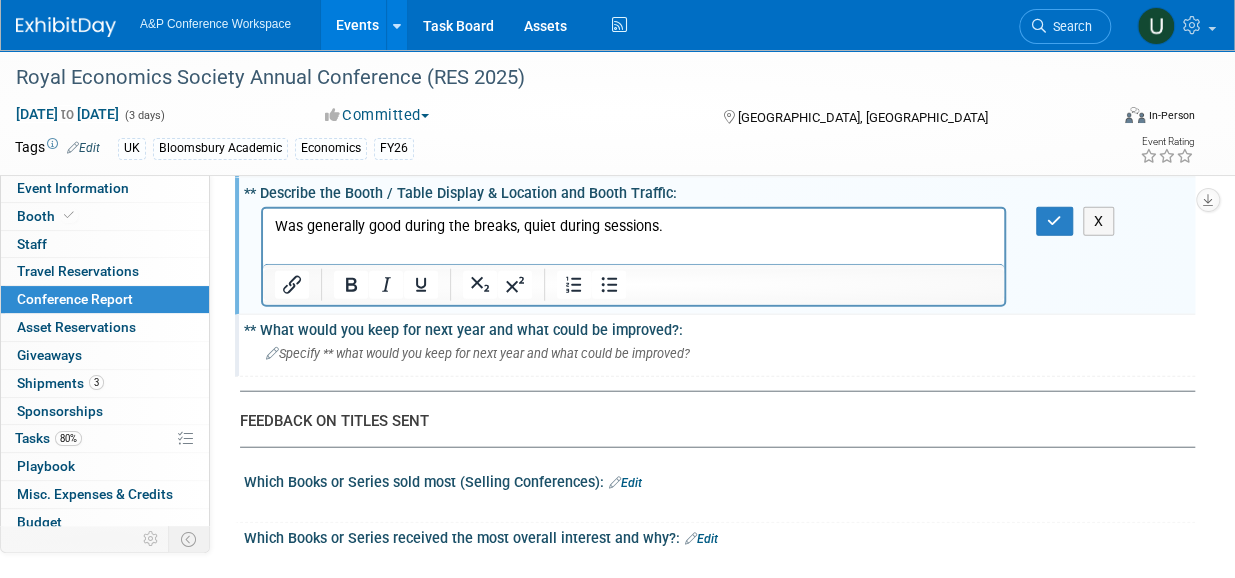 click on "** What would you keep for next year and what could be improved?:" at bounding box center (719, 327) 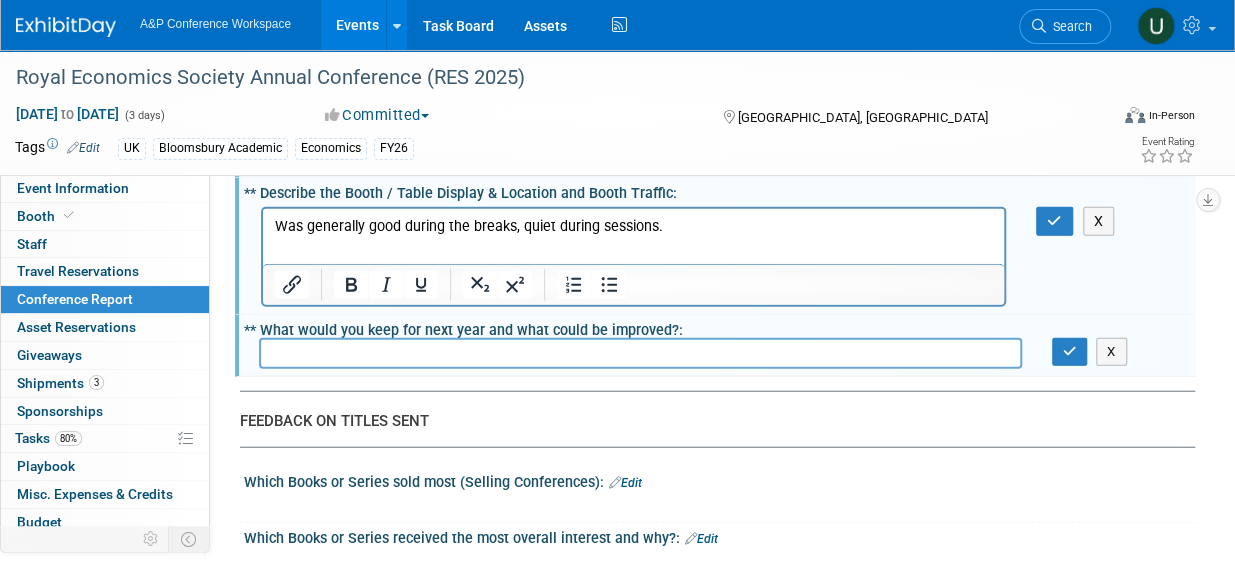 click at bounding box center (640, 353) 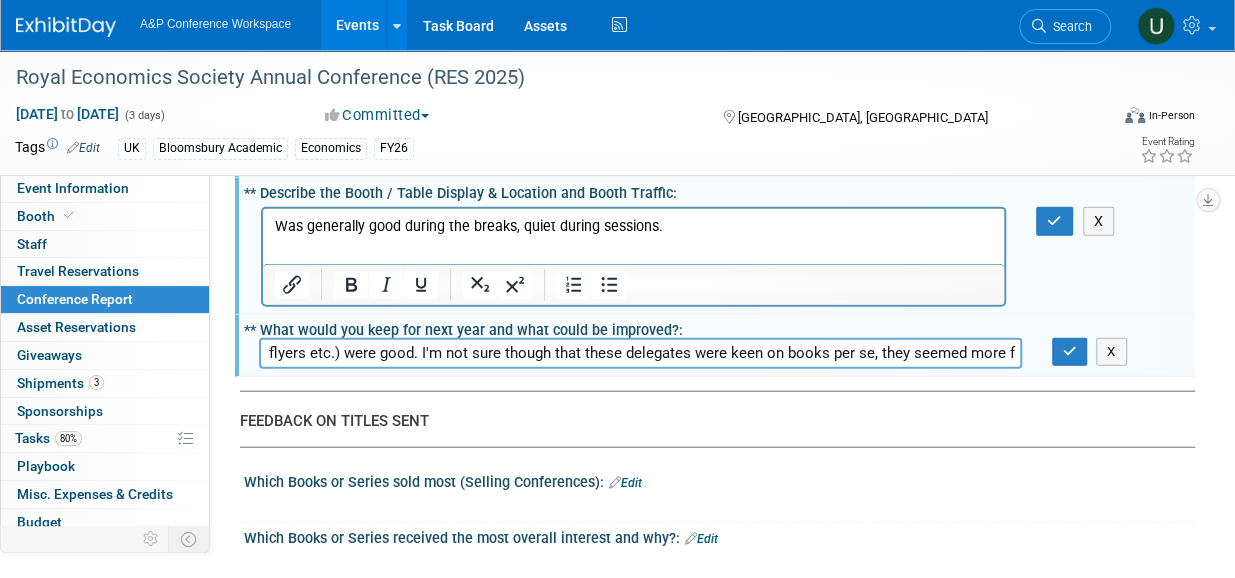 scroll, scrollTop: 0, scrollLeft: 0, axis: both 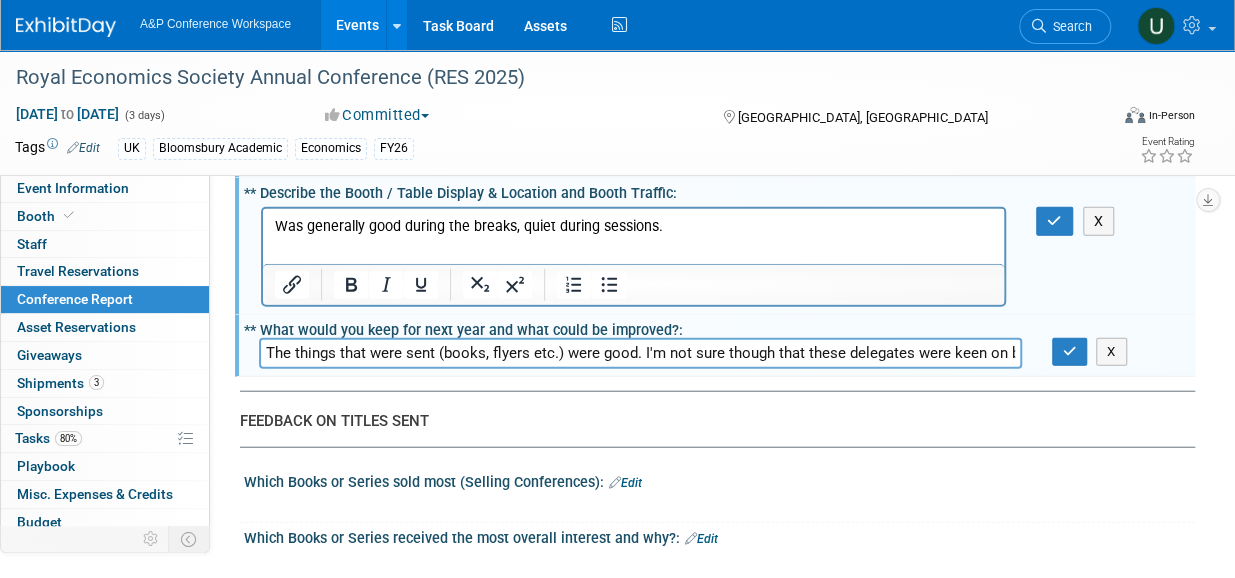 click on "The things that were sent (books, flyers etc.) were good. I'm not sure though that these delegates were keen on books per se, they seemed more fo" at bounding box center (640, 353) 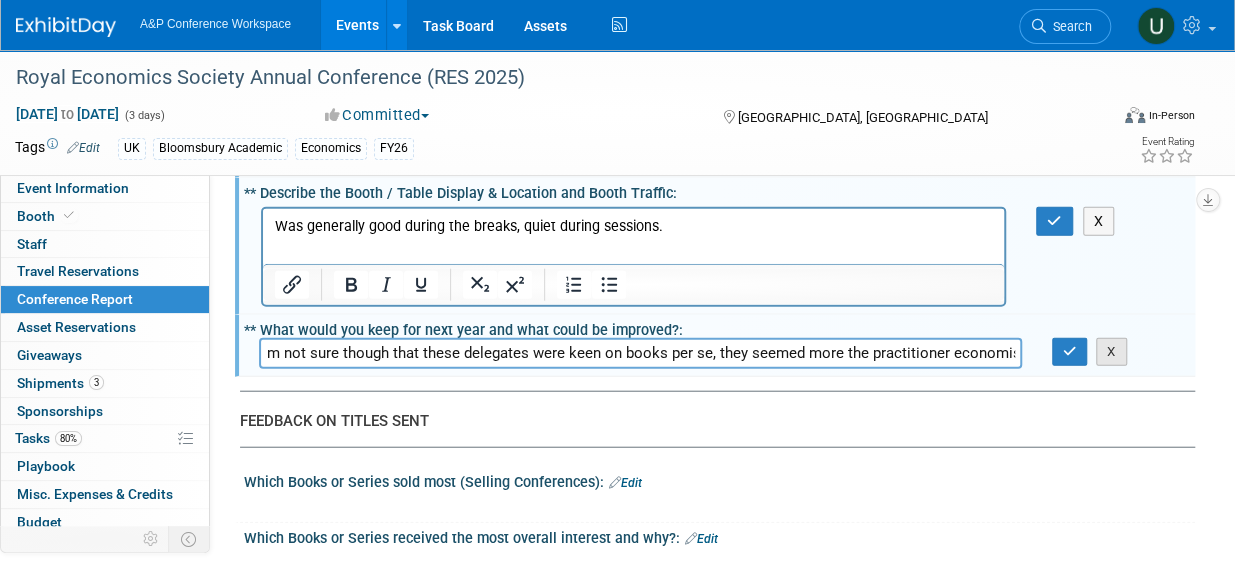 scroll, scrollTop: 0, scrollLeft: 0, axis: both 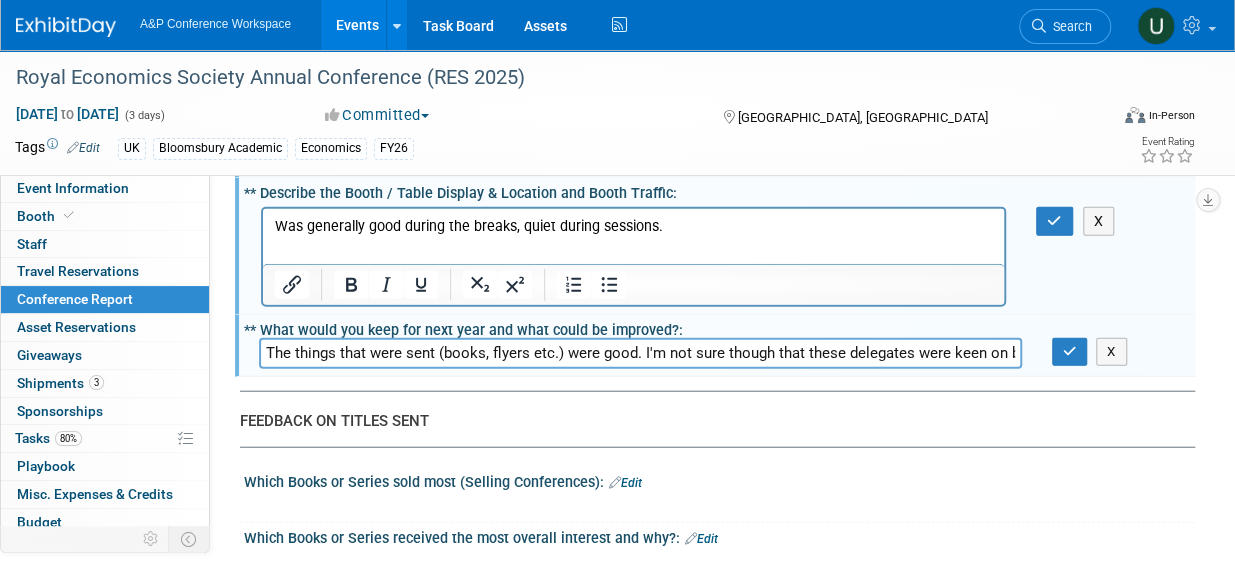 click on "The things that were sent (books, flyers etc.) were good. I'm not sure though that these delegates were keen on books per se, they seemed more the practitioner economist" at bounding box center (640, 353) 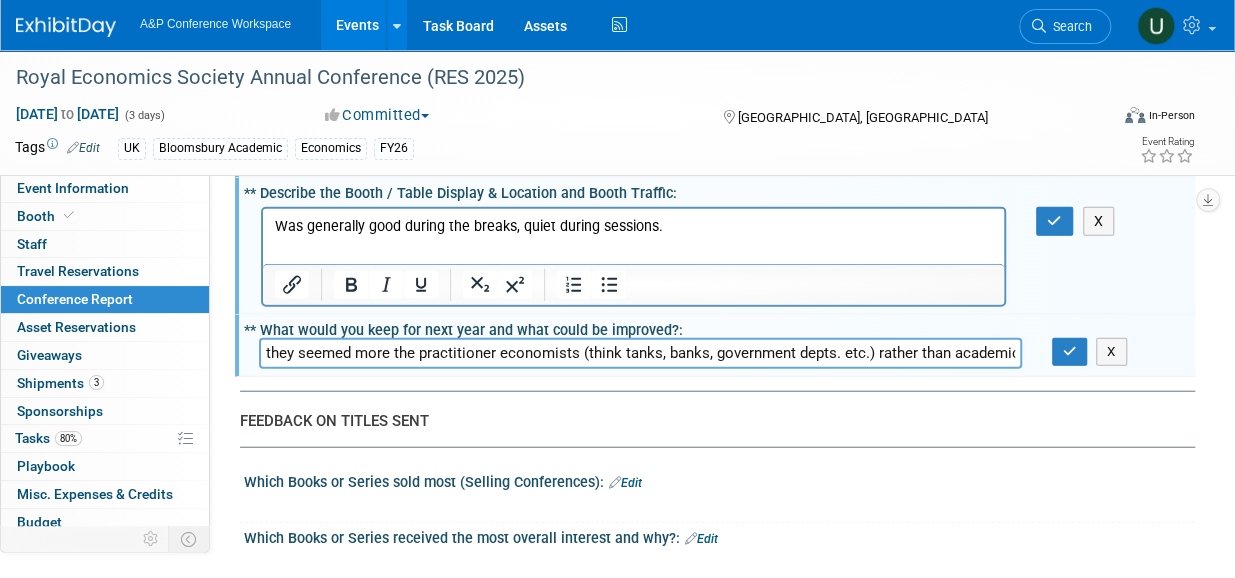 scroll, scrollTop: 0, scrollLeft: 844, axis: horizontal 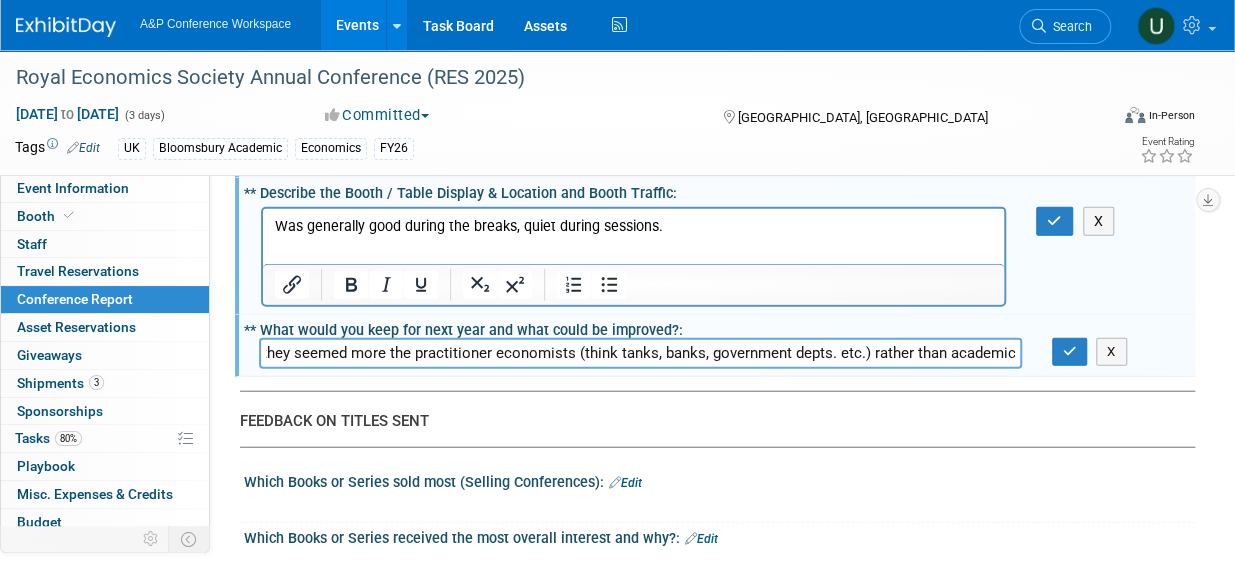 type on "The things that were sent (books, flyers etc.) were good. I'm not sure though that these delegates were keen on books per se, they seemed more the practitioner economists (think tanks, banks, government depts. etc.) rather than academics." 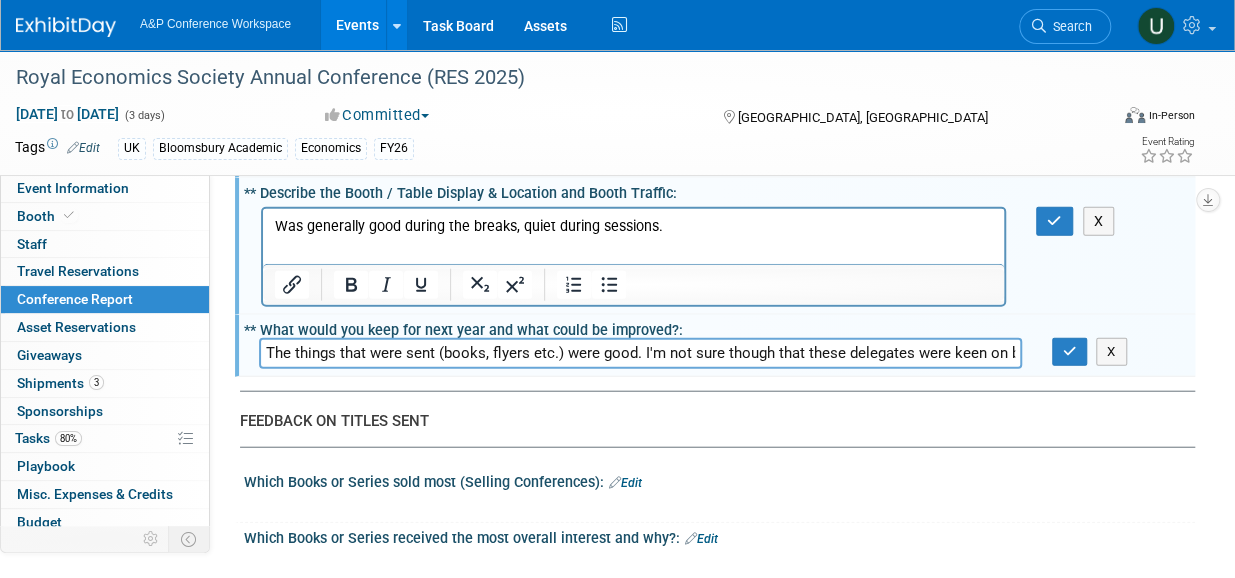 click on "Edit" at bounding box center [625, 483] 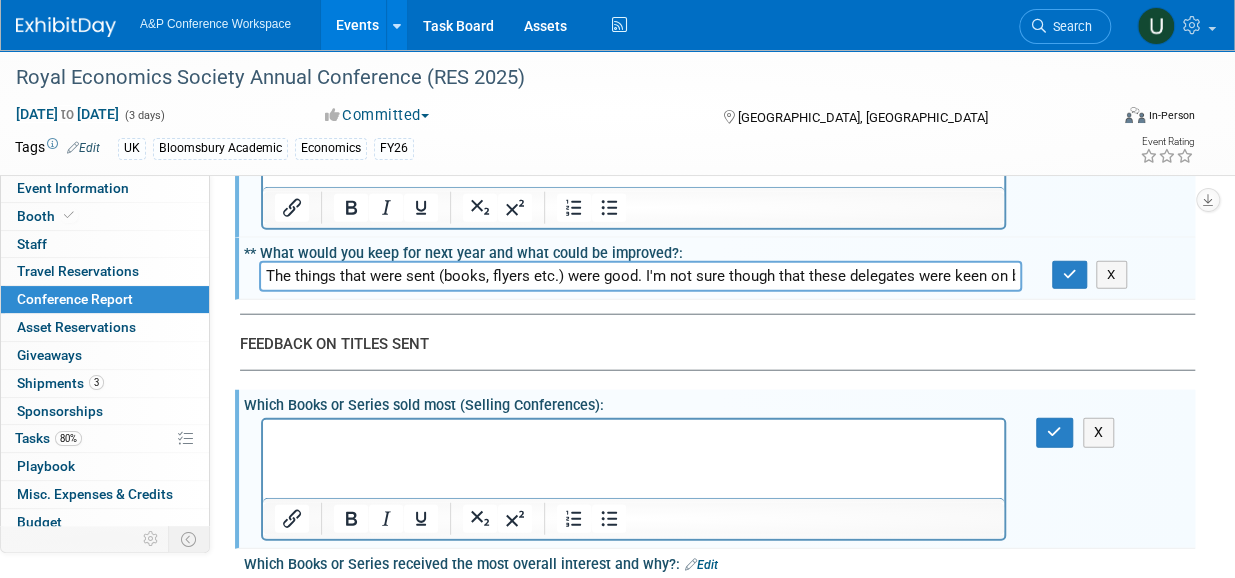 scroll, scrollTop: 2400, scrollLeft: 0, axis: vertical 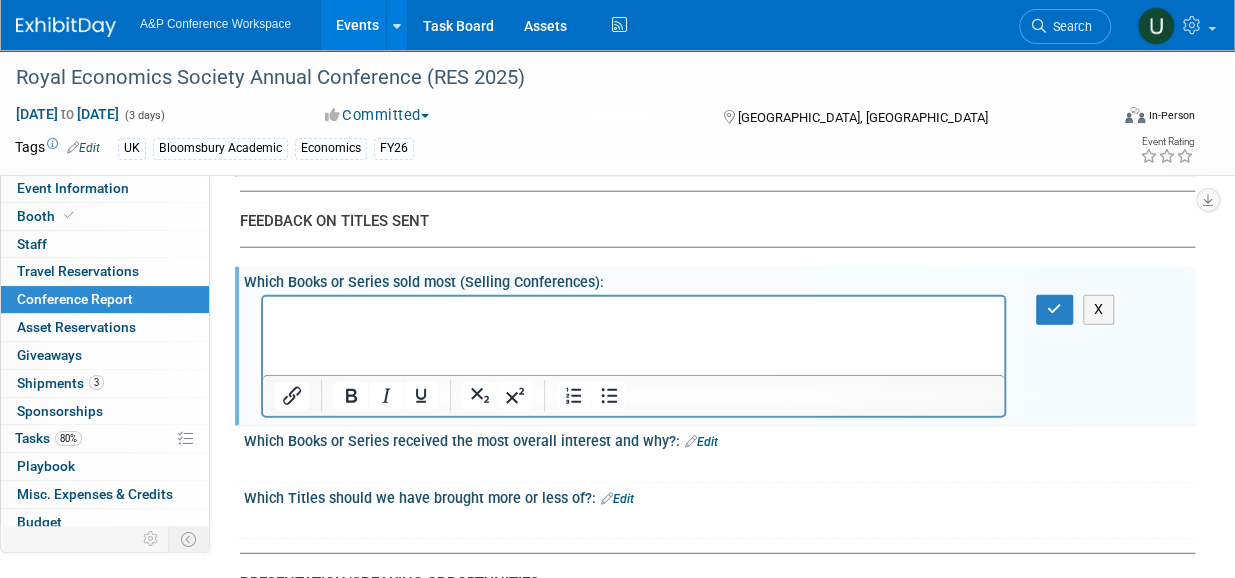 click at bounding box center (634, 315) 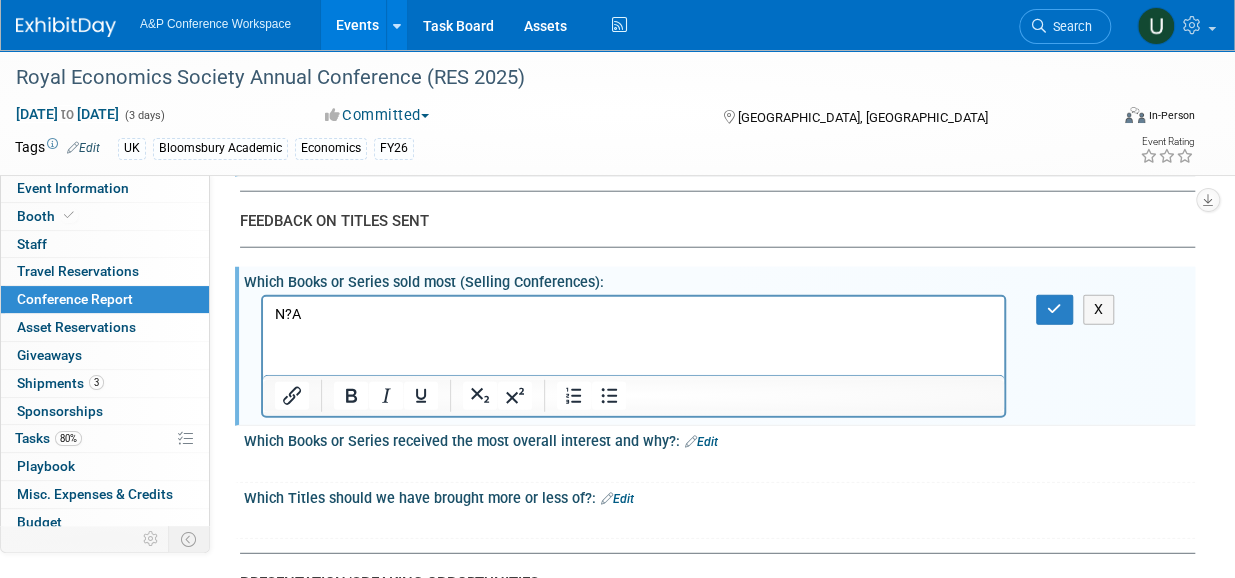 click on "Edit" at bounding box center (701, 442) 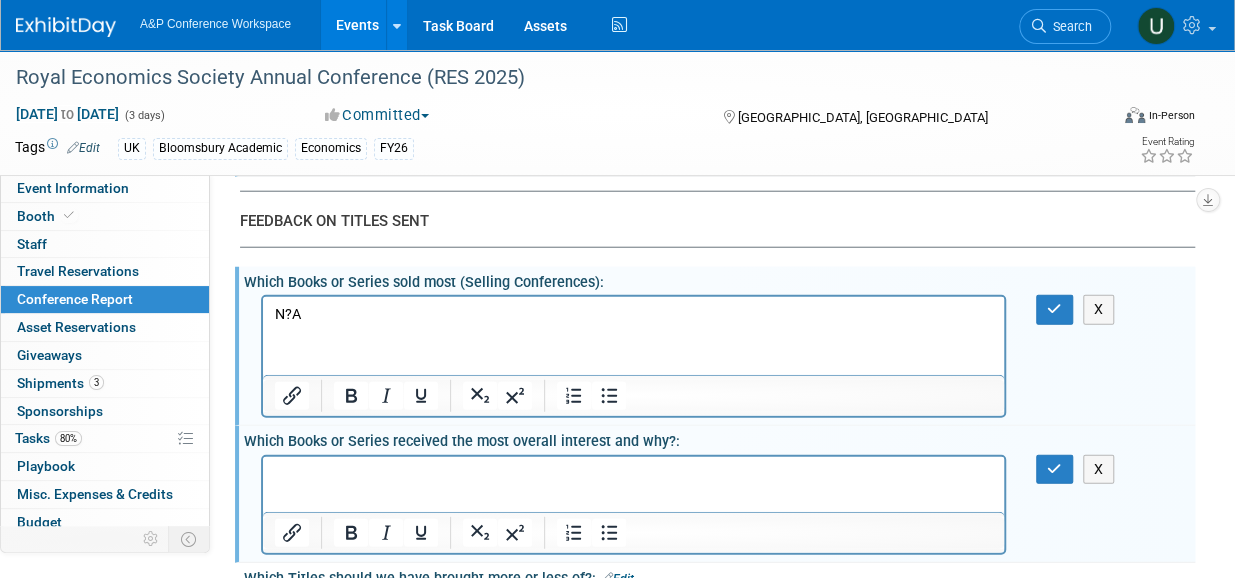scroll, scrollTop: 0, scrollLeft: 0, axis: both 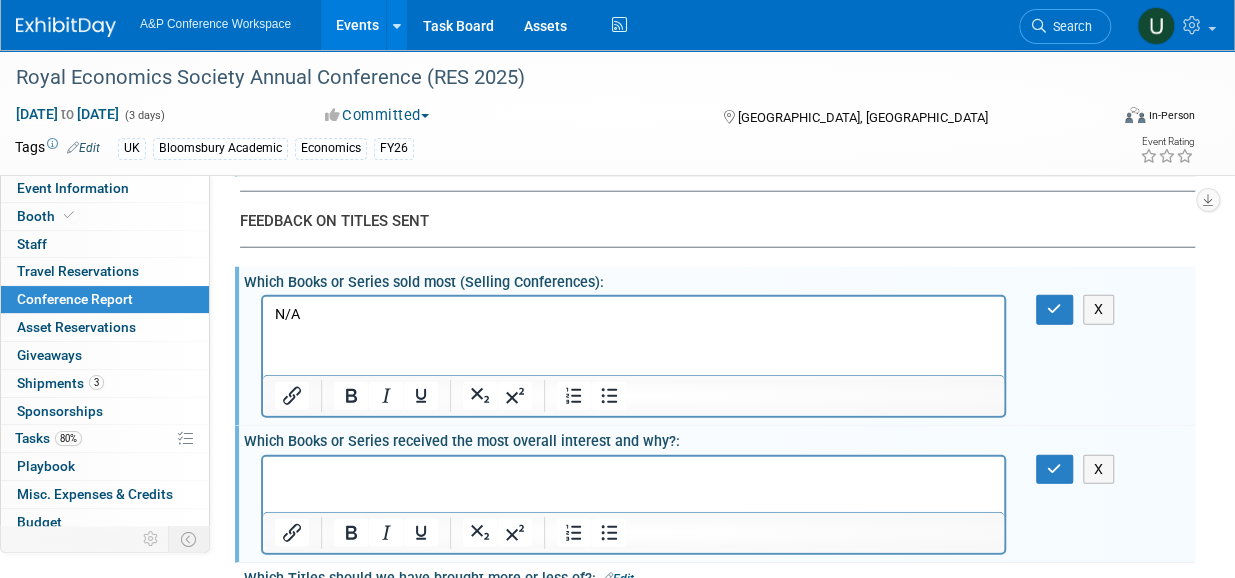 click at bounding box center (634, 474) 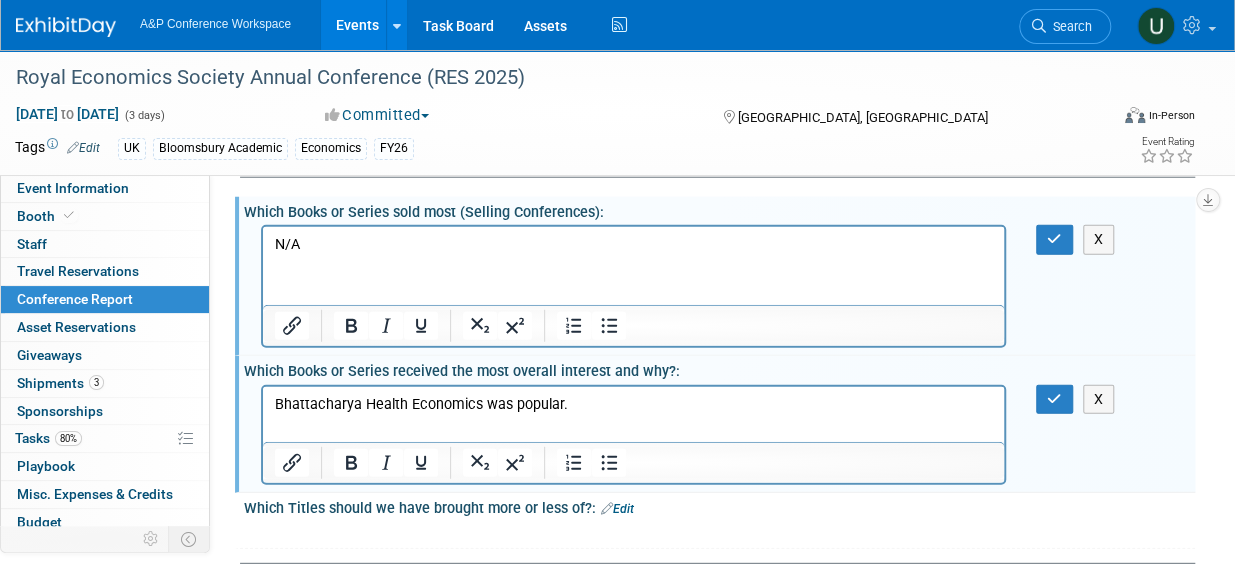 scroll, scrollTop: 2500, scrollLeft: 0, axis: vertical 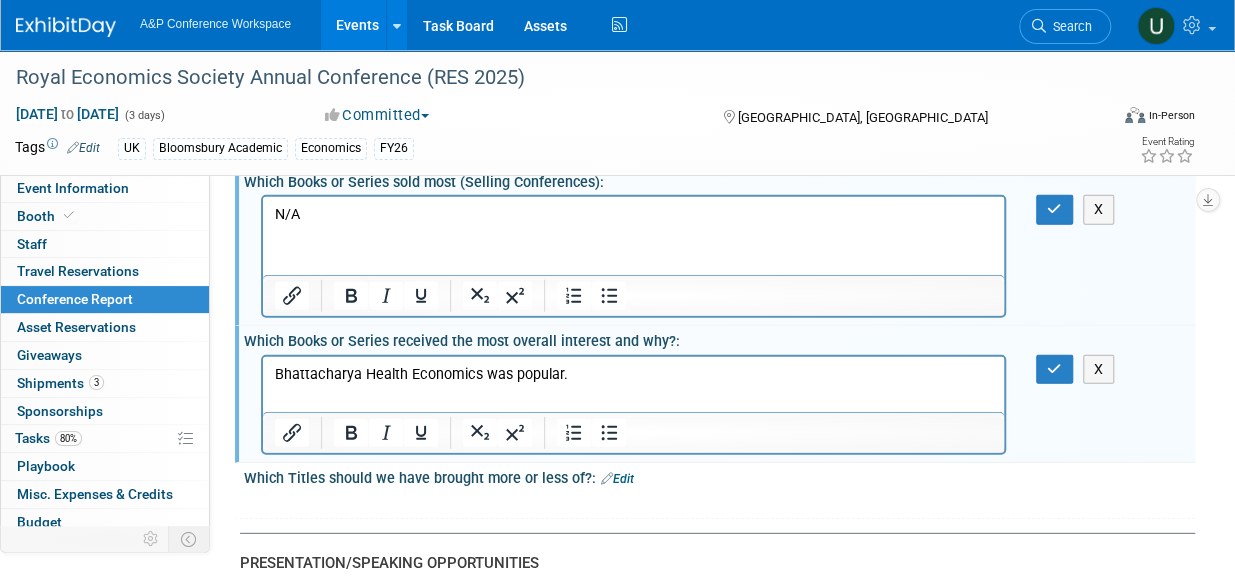 click on "Edit" at bounding box center (617, 479) 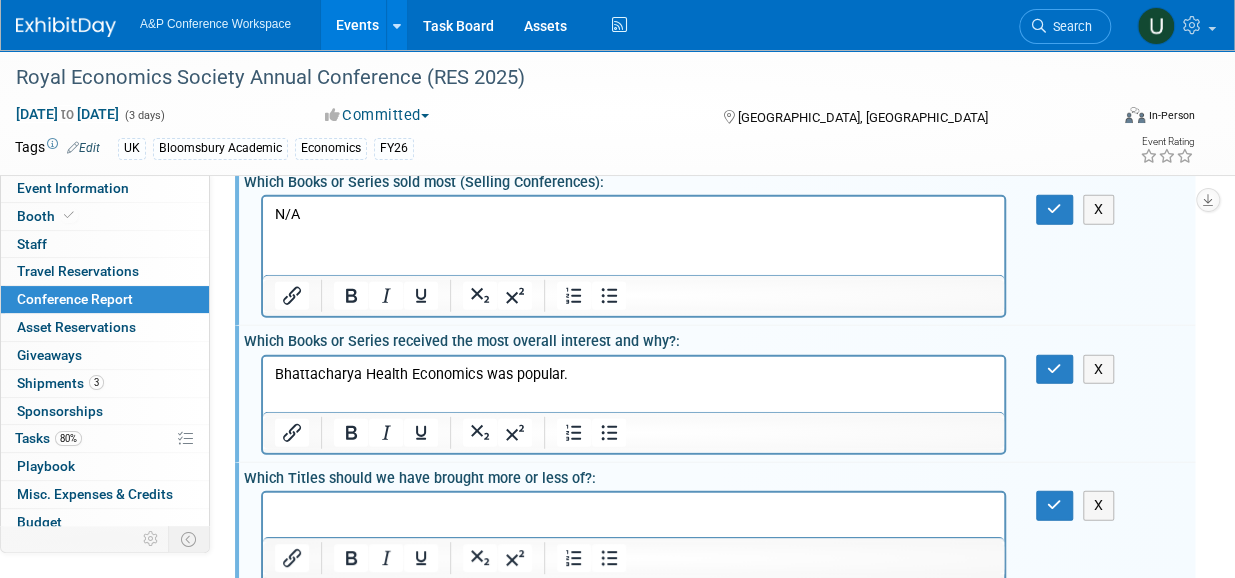 scroll, scrollTop: 0, scrollLeft: 0, axis: both 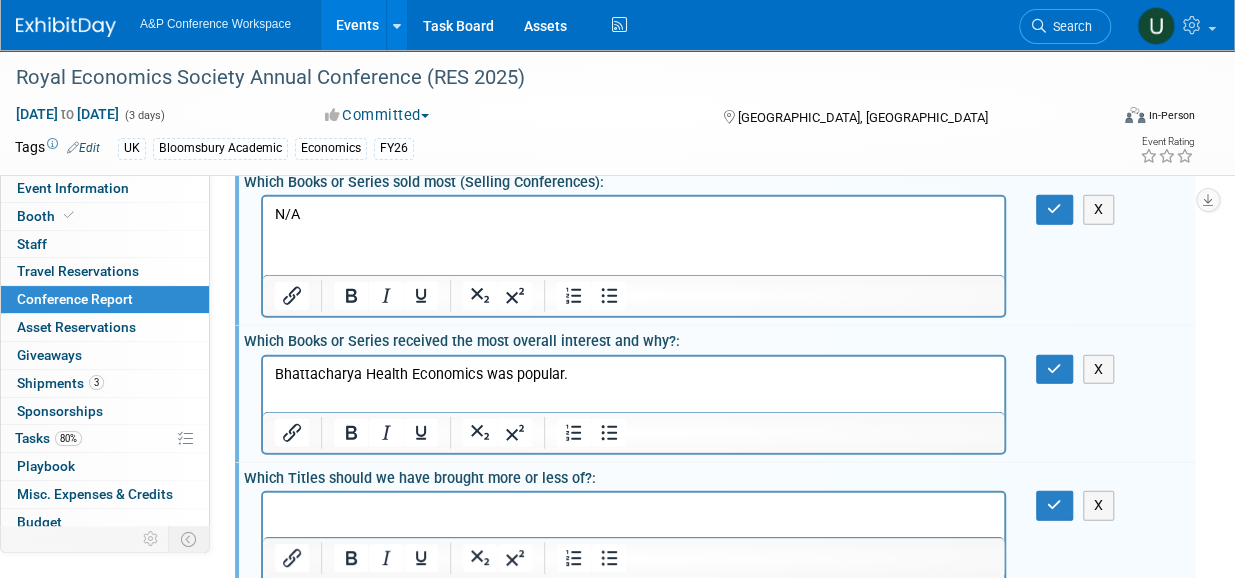 type 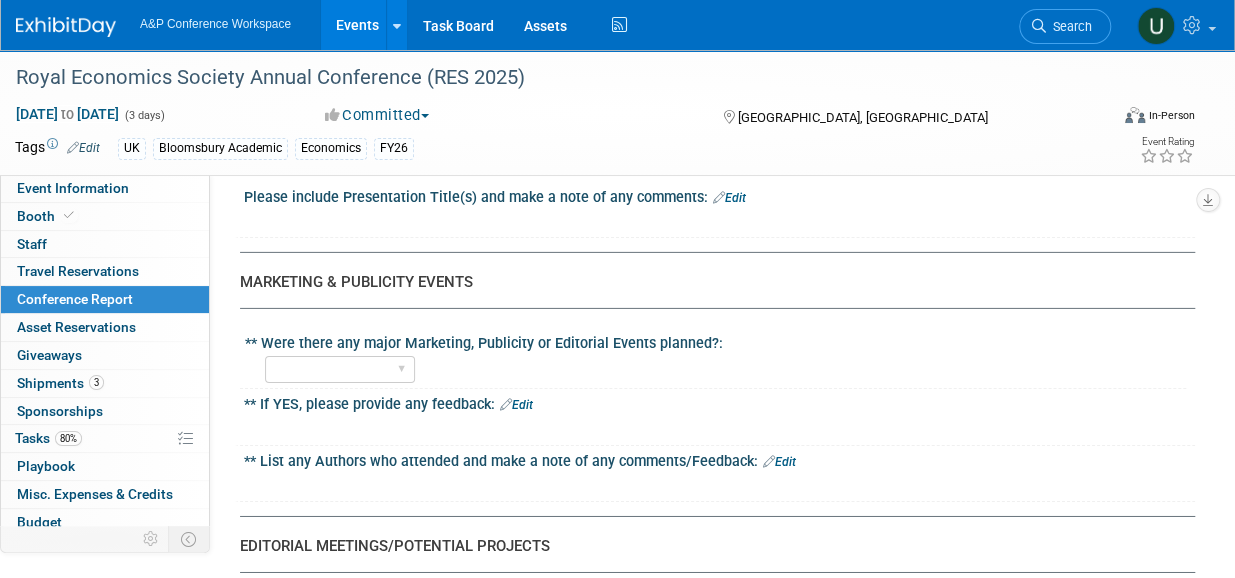 scroll, scrollTop: 3000, scrollLeft: 0, axis: vertical 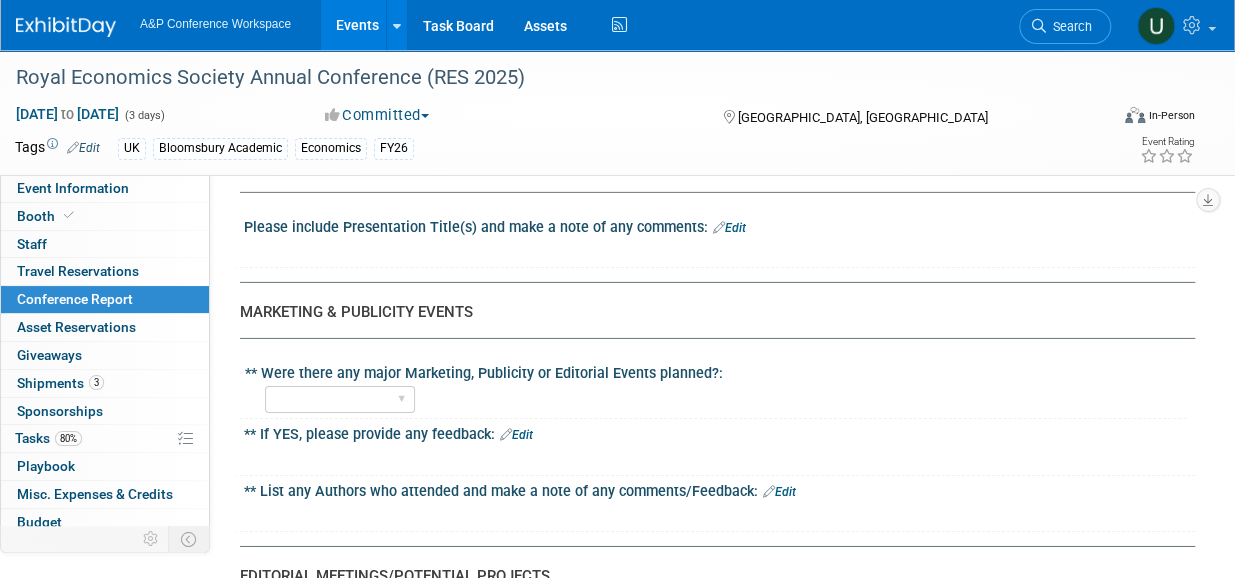 click on "Edit" at bounding box center [729, 228] 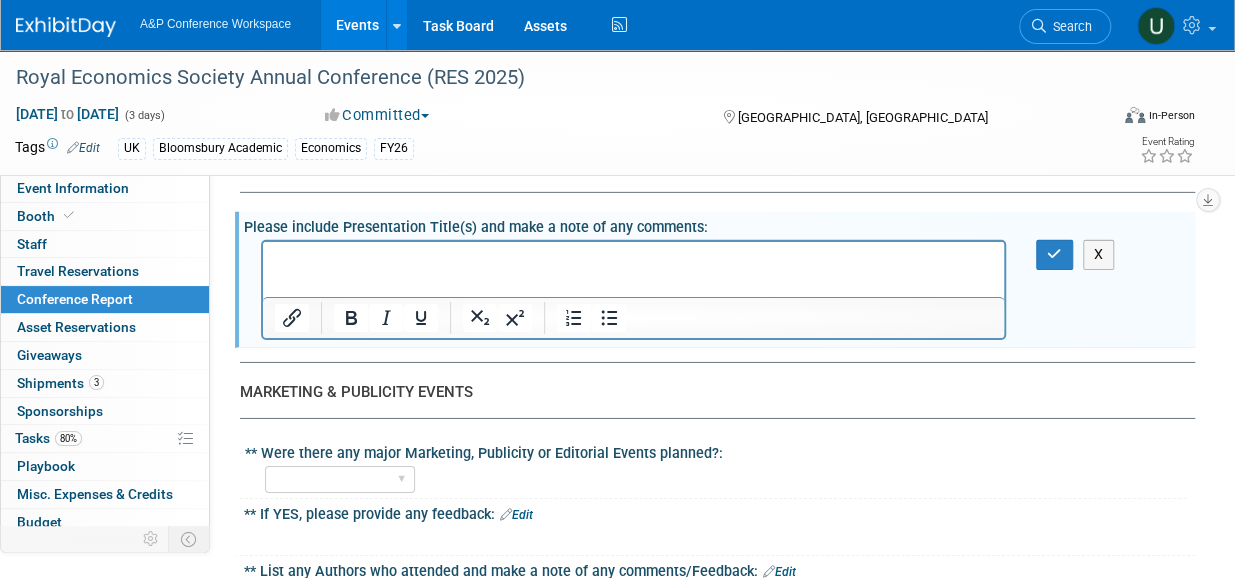 scroll, scrollTop: 0, scrollLeft: 0, axis: both 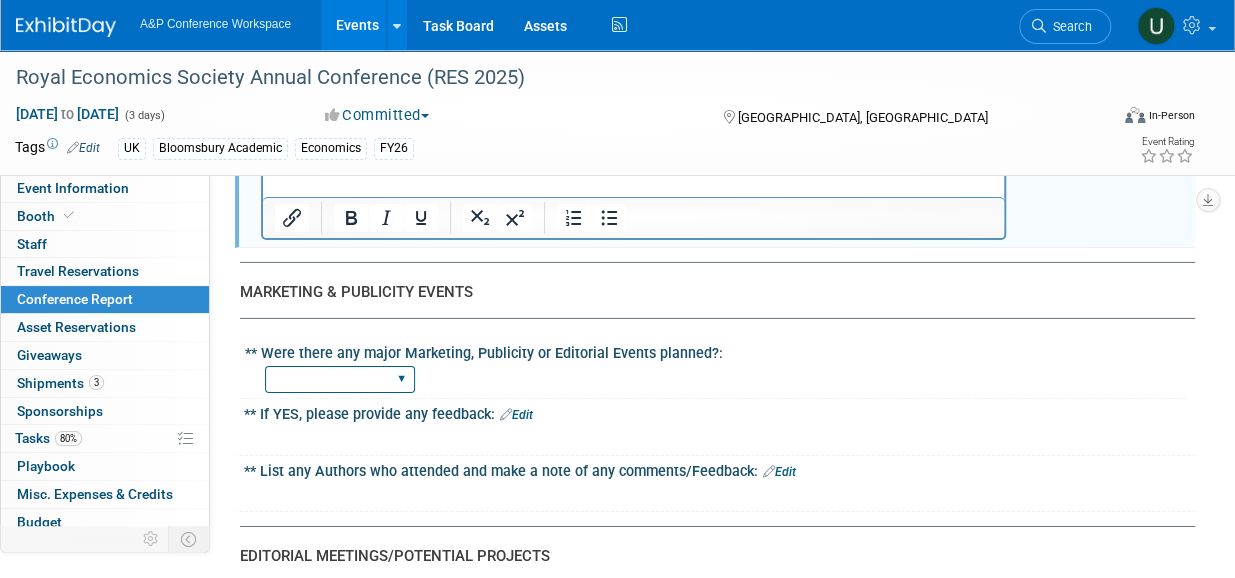 click on "YES
NO" at bounding box center [340, 379] 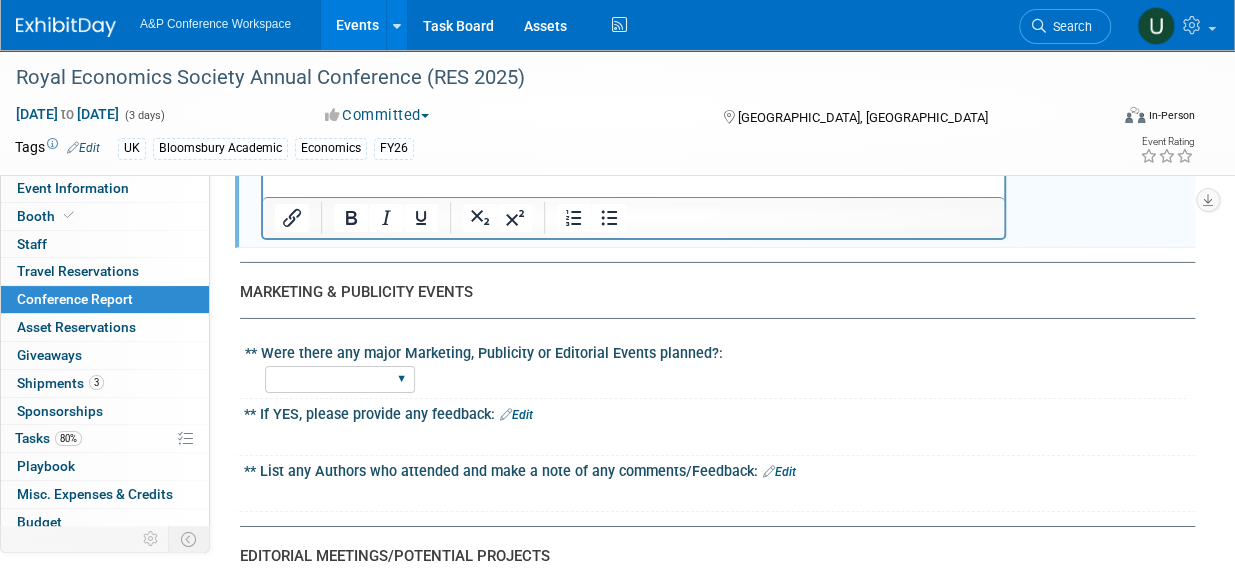 select on "NO" 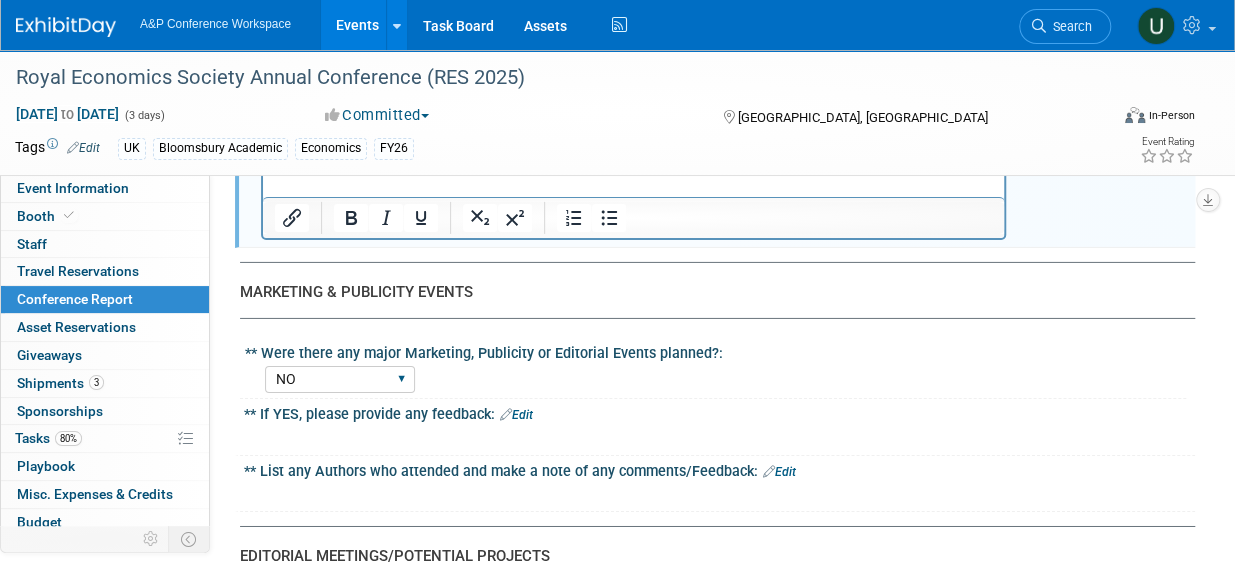 click on "YES
NO" at bounding box center [340, 379] 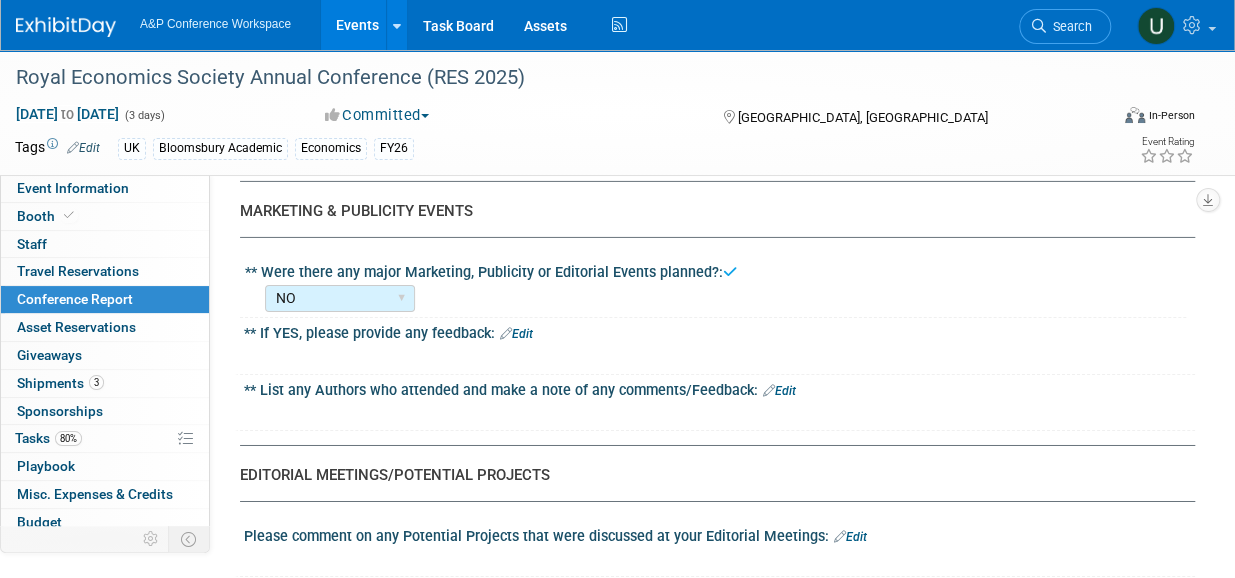 scroll, scrollTop: 3200, scrollLeft: 0, axis: vertical 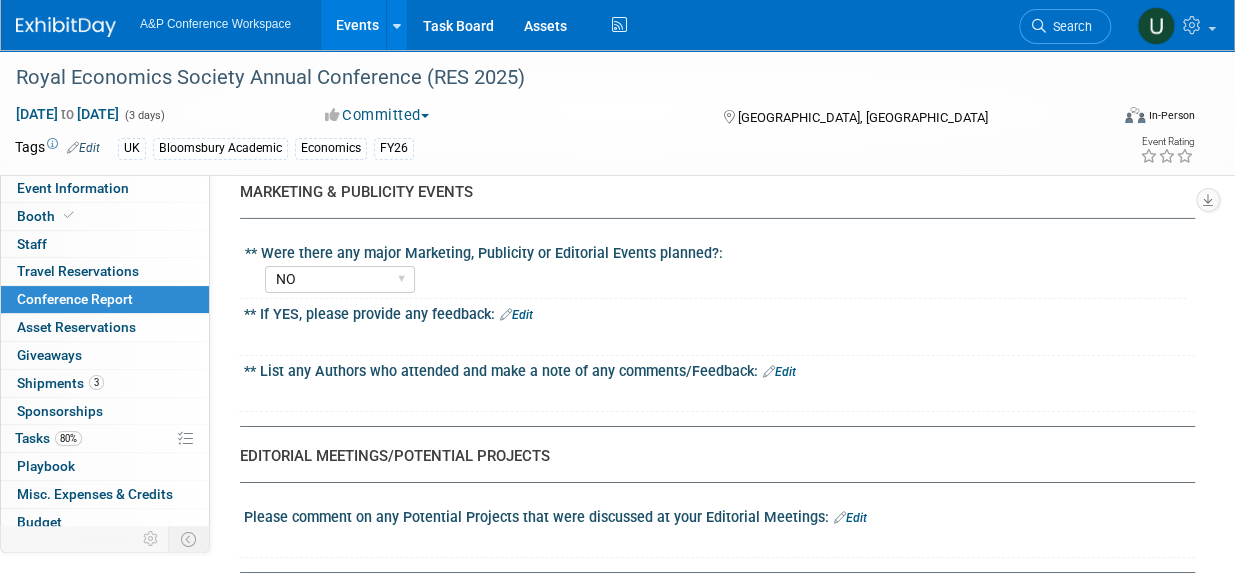 click on "Edit" at bounding box center (779, 372) 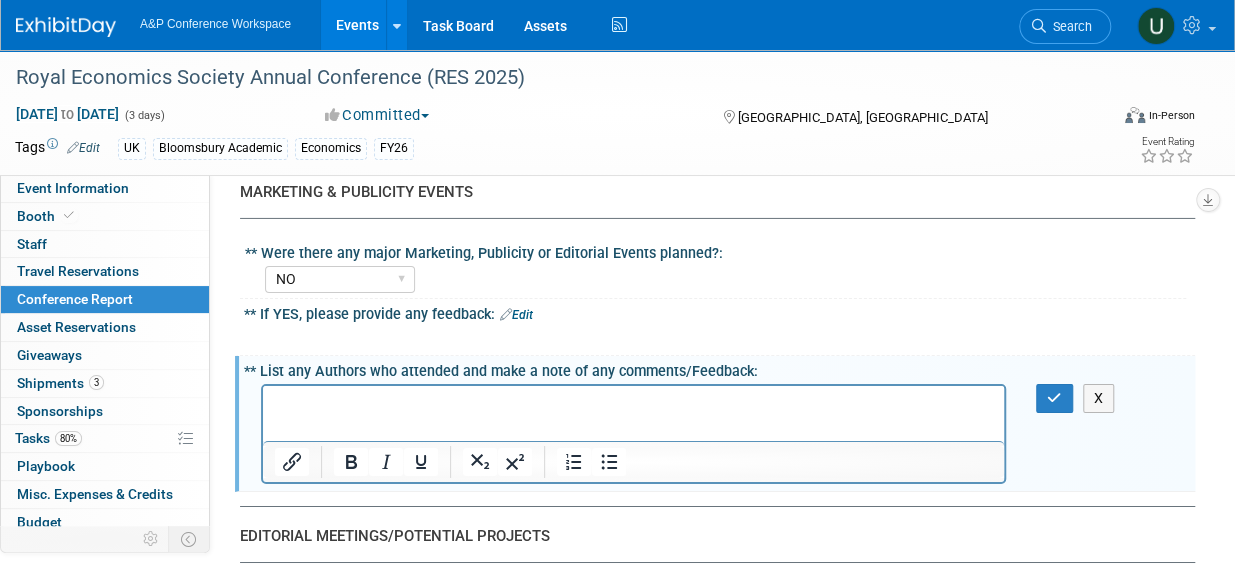 scroll, scrollTop: 0, scrollLeft: 0, axis: both 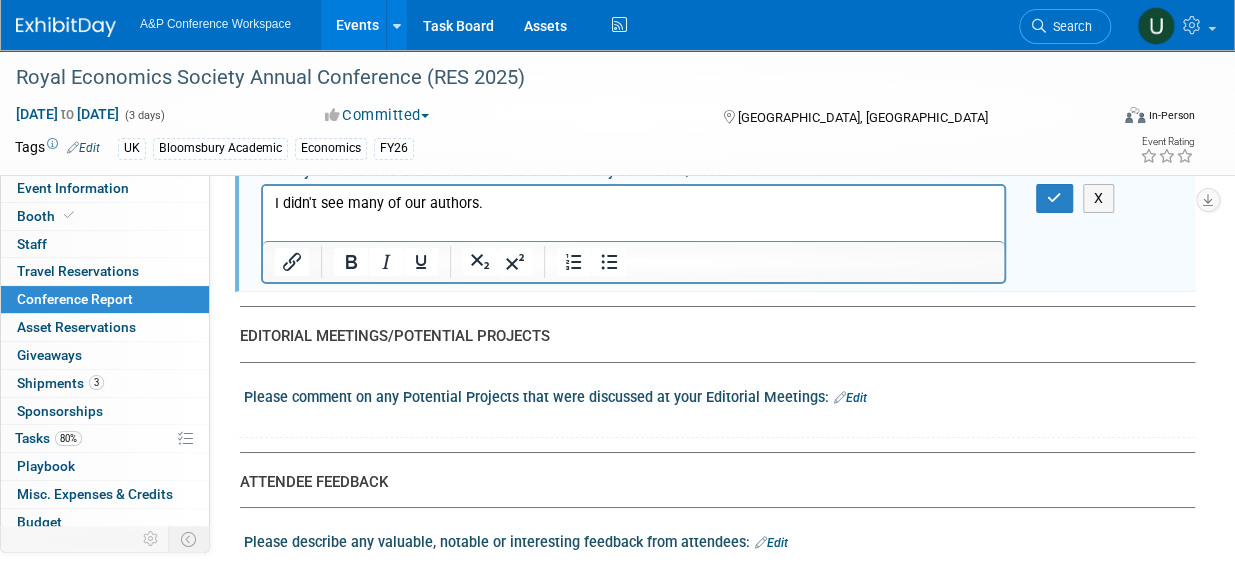 click on "Edit" at bounding box center (850, 398) 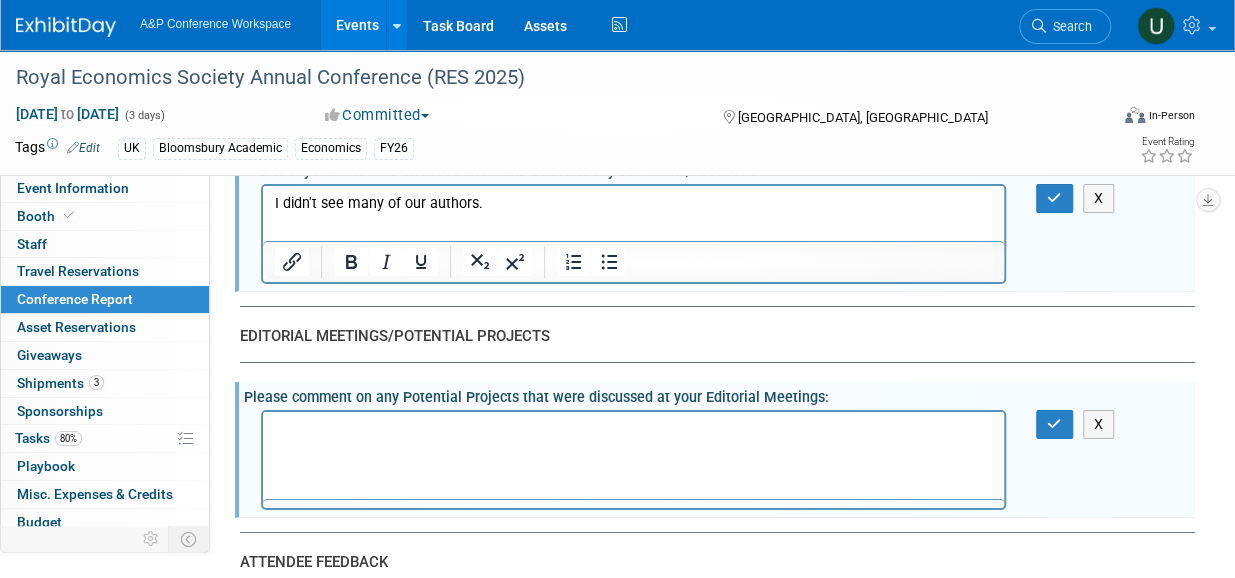 scroll, scrollTop: 0, scrollLeft: 0, axis: both 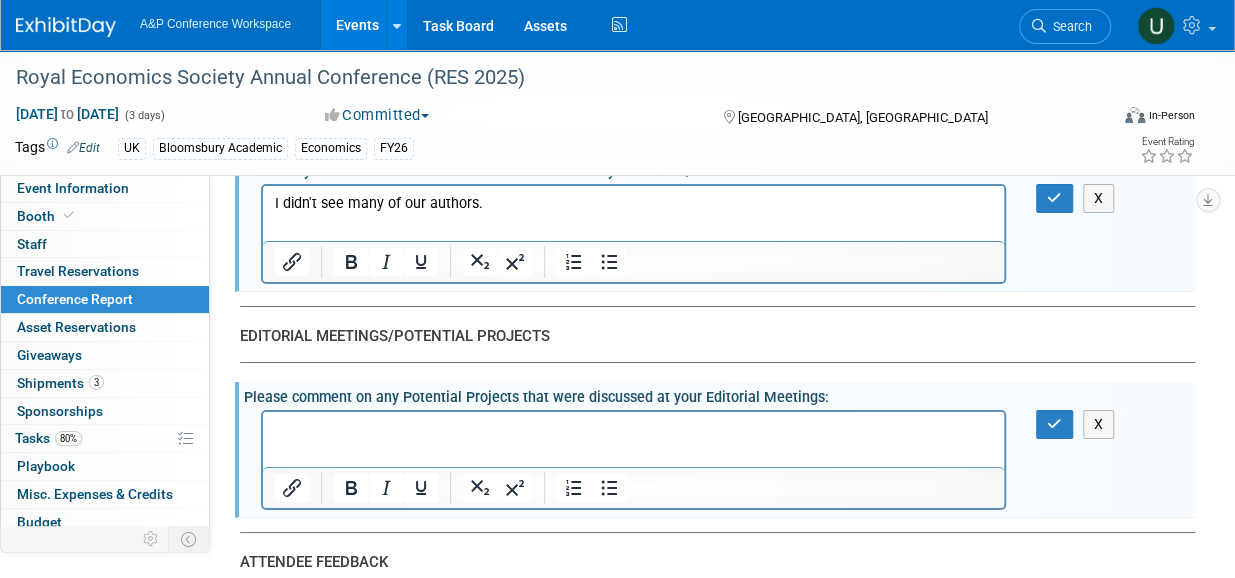 click at bounding box center [634, 430] 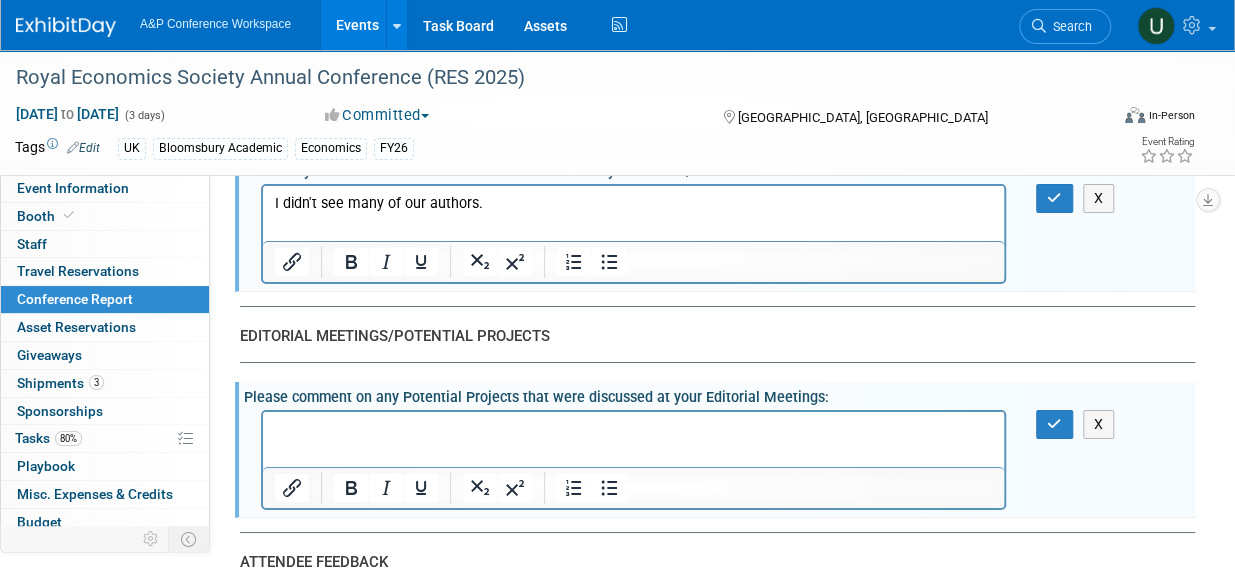 type 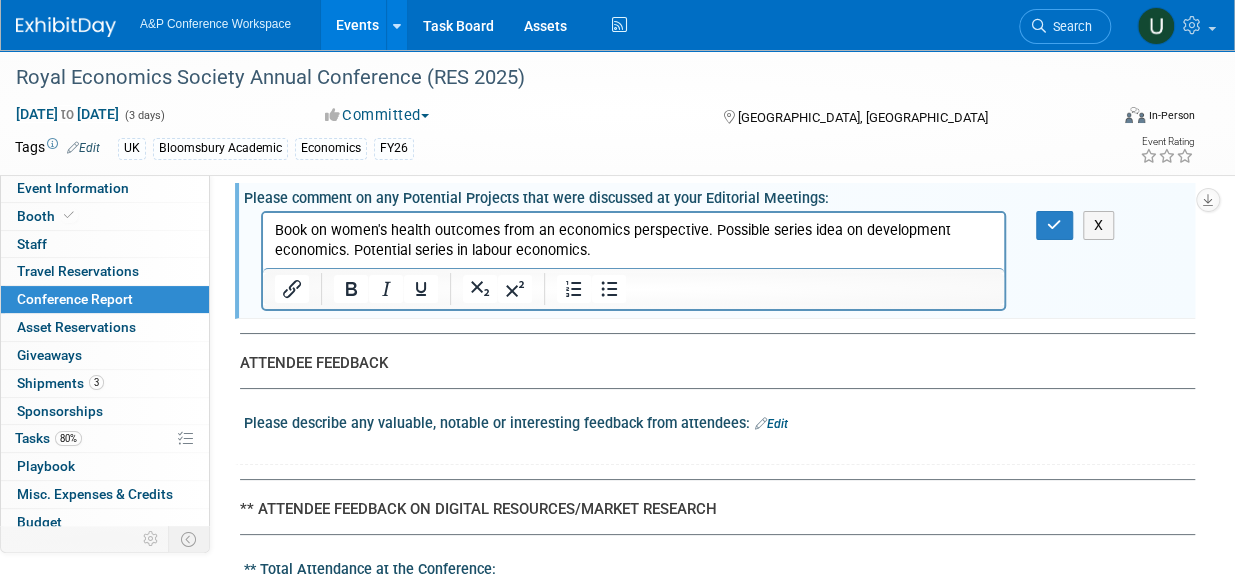 scroll, scrollTop: 3600, scrollLeft: 0, axis: vertical 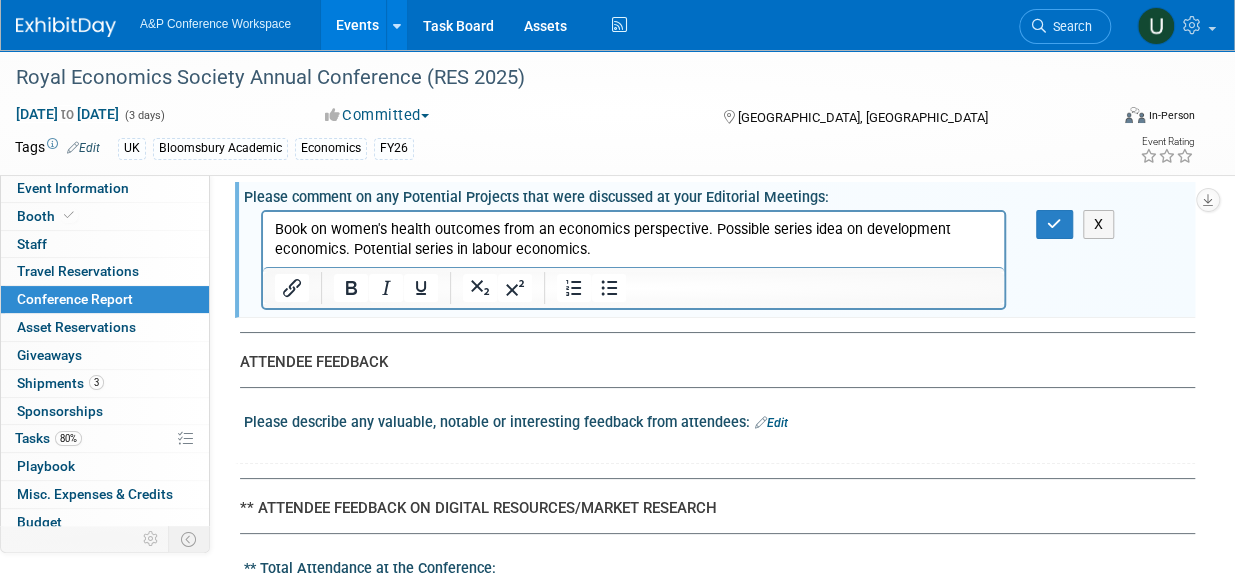 click on "Edit" at bounding box center [771, 423] 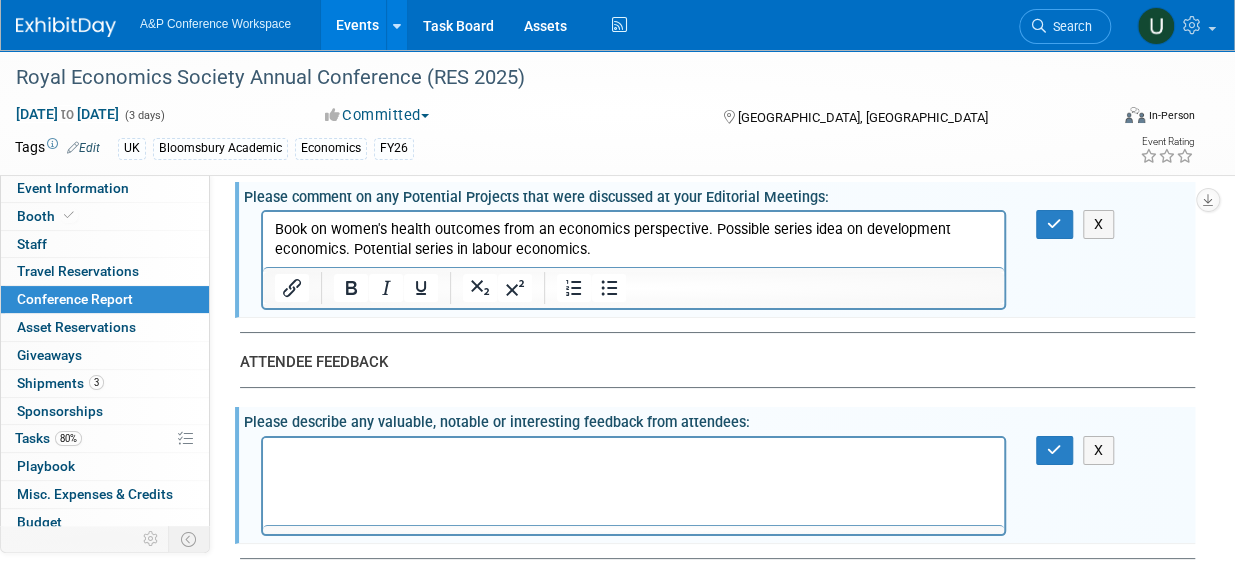 scroll, scrollTop: 0, scrollLeft: 0, axis: both 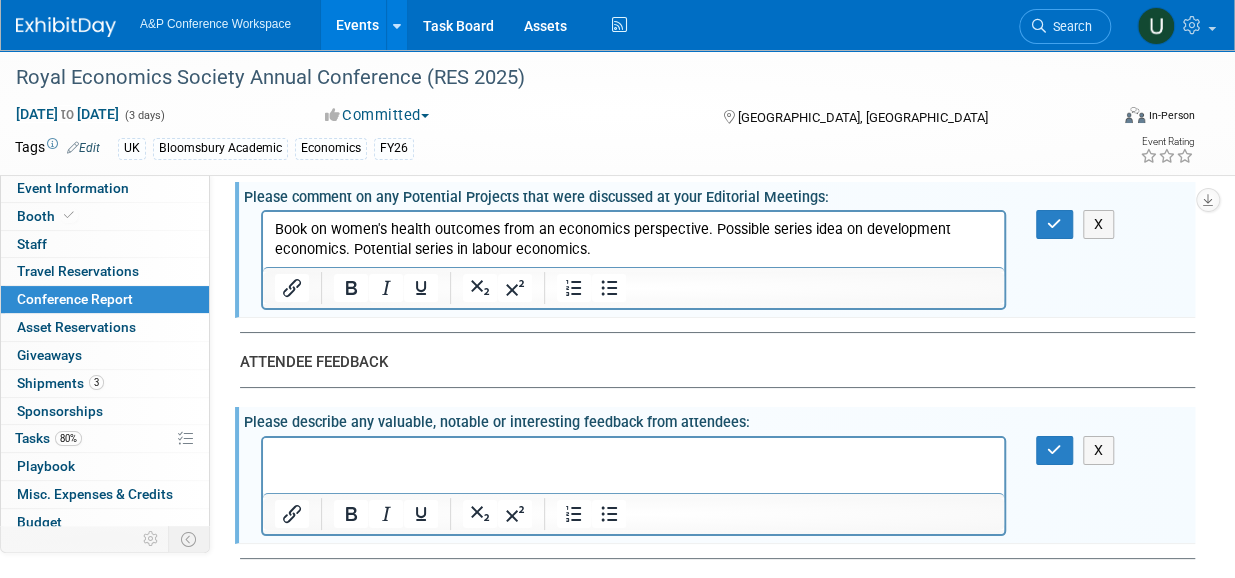 click at bounding box center [634, 456] 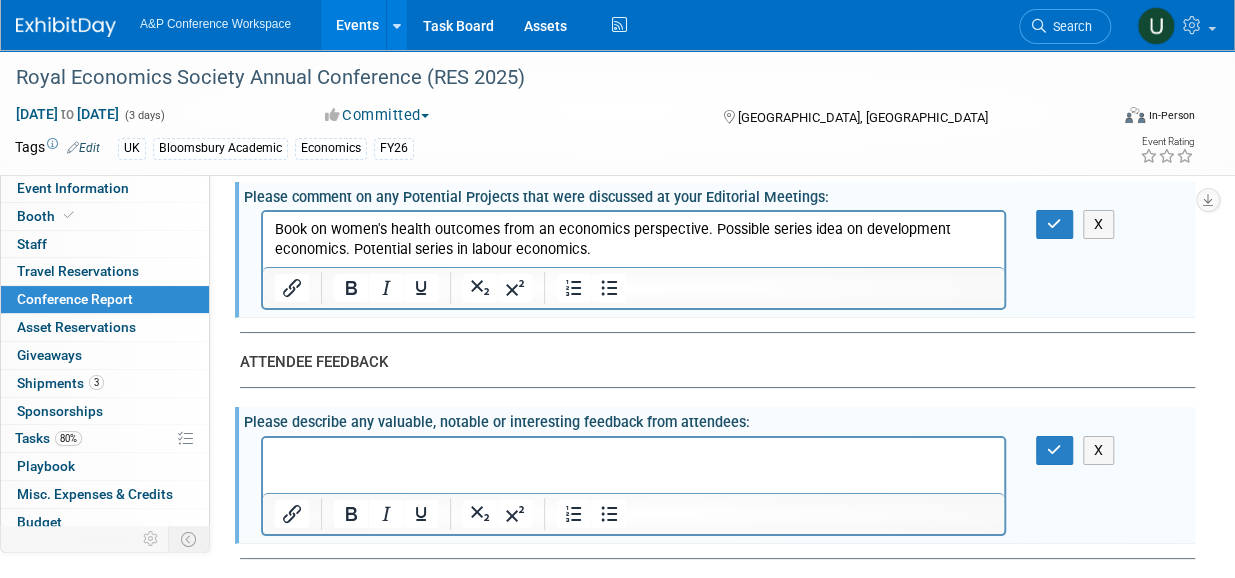 type 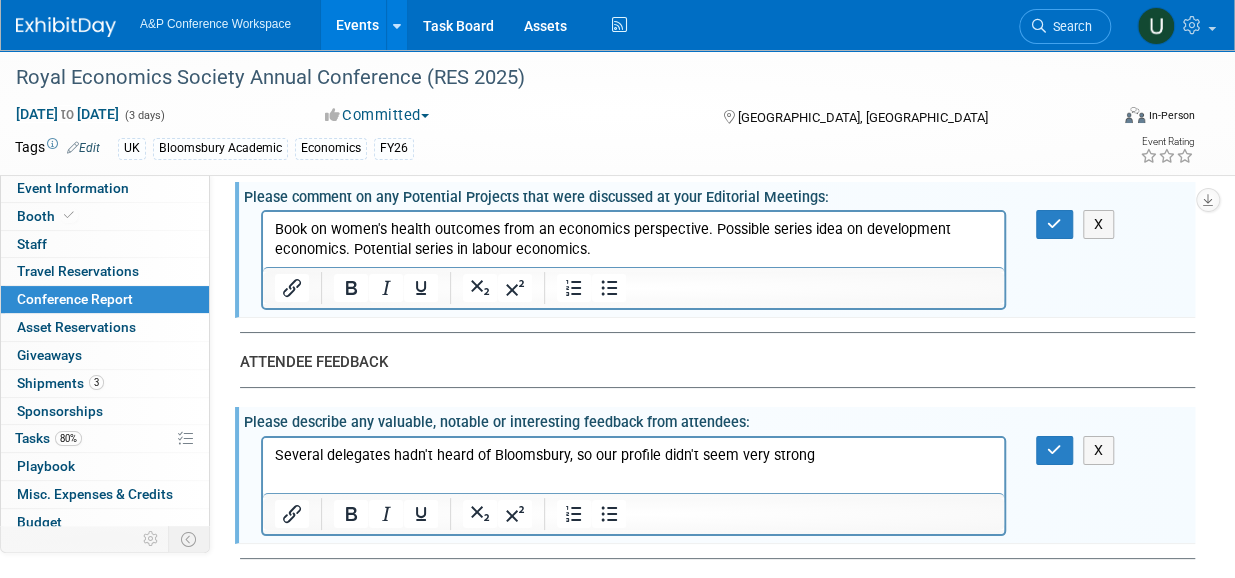 click on "Several delegates hadn't heard of Bloomsbury, so our profile didn't seem very strong" at bounding box center (634, 456) 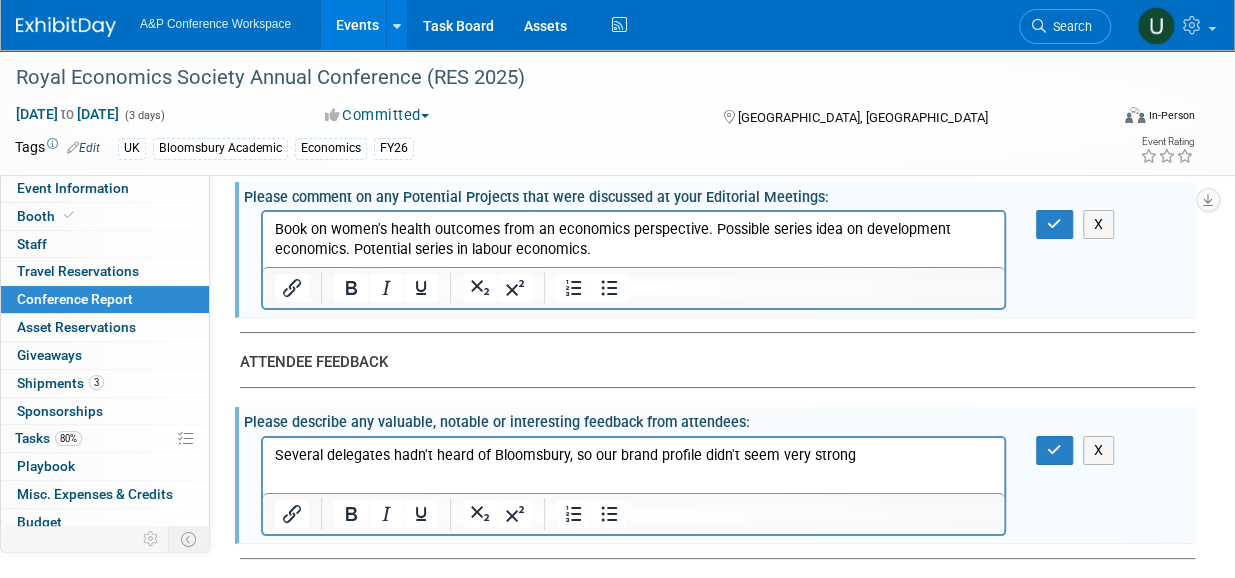 click on "Several delegates hadn't heard of Bloomsbury, so our brand profile didn't seem very strong" at bounding box center [634, 456] 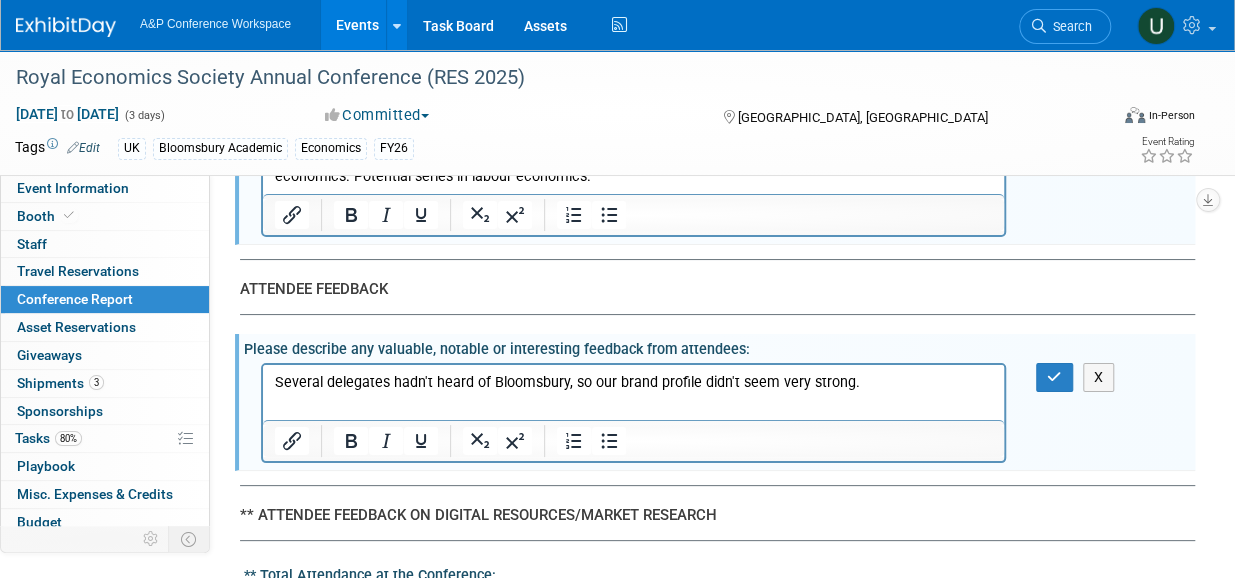 scroll, scrollTop: 3800, scrollLeft: 0, axis: vertical 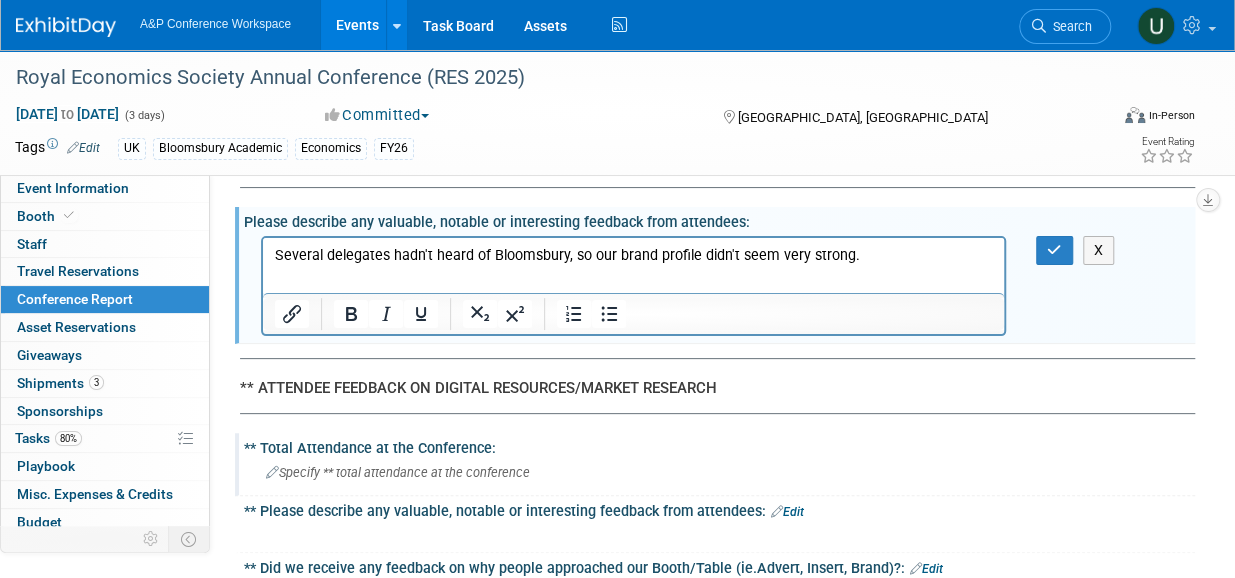 click on "** Total Attendance at the Conference:" at bounding box center [719, 445] 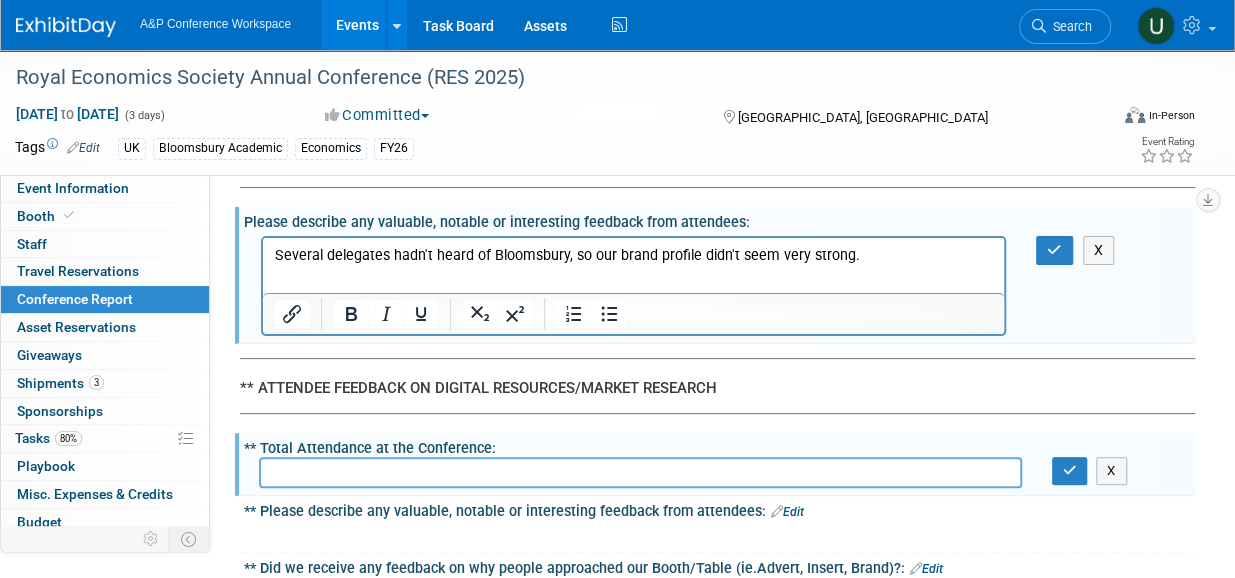 click at bounding box center [640, 472] 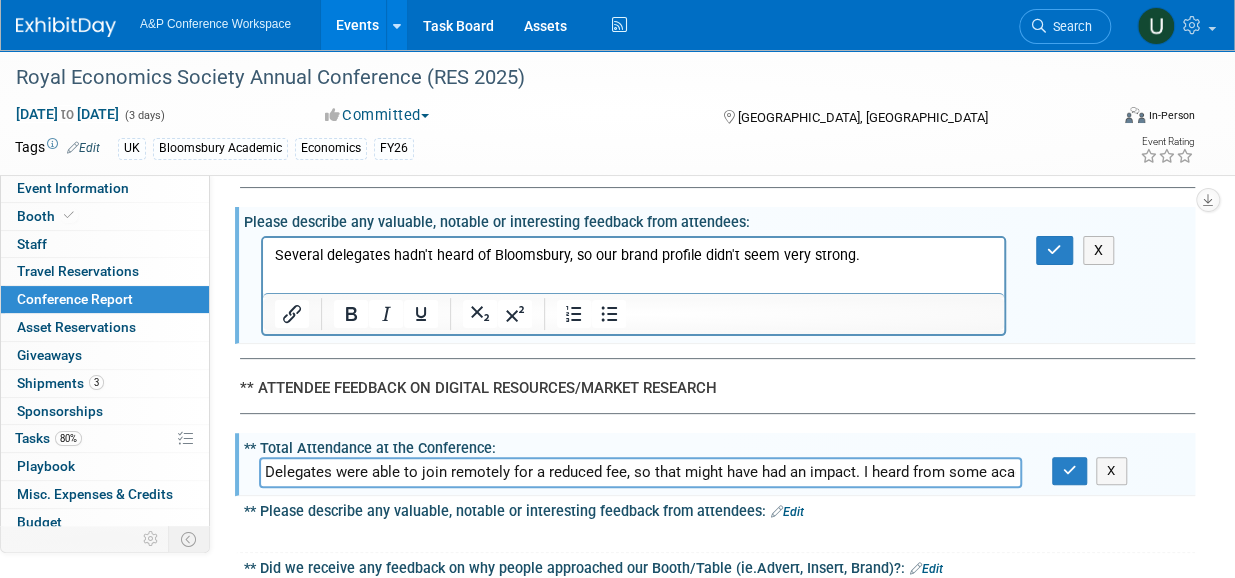 scroll, scrollTop: 0, scrollLeft: 0, axis: both 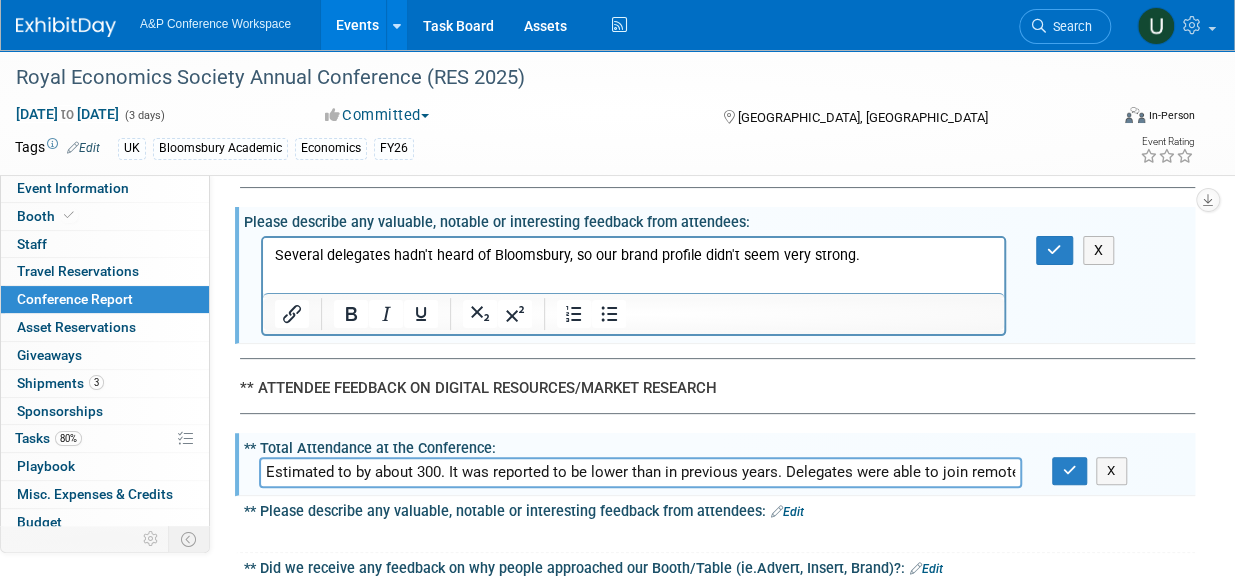 click on "Estimated to by about 300. It was reported to be lower than in previous years. Delegates were able to join remotely for a reduced fee, so that might have had an impact. I heard from some acae" at bounding box center (640, 472) 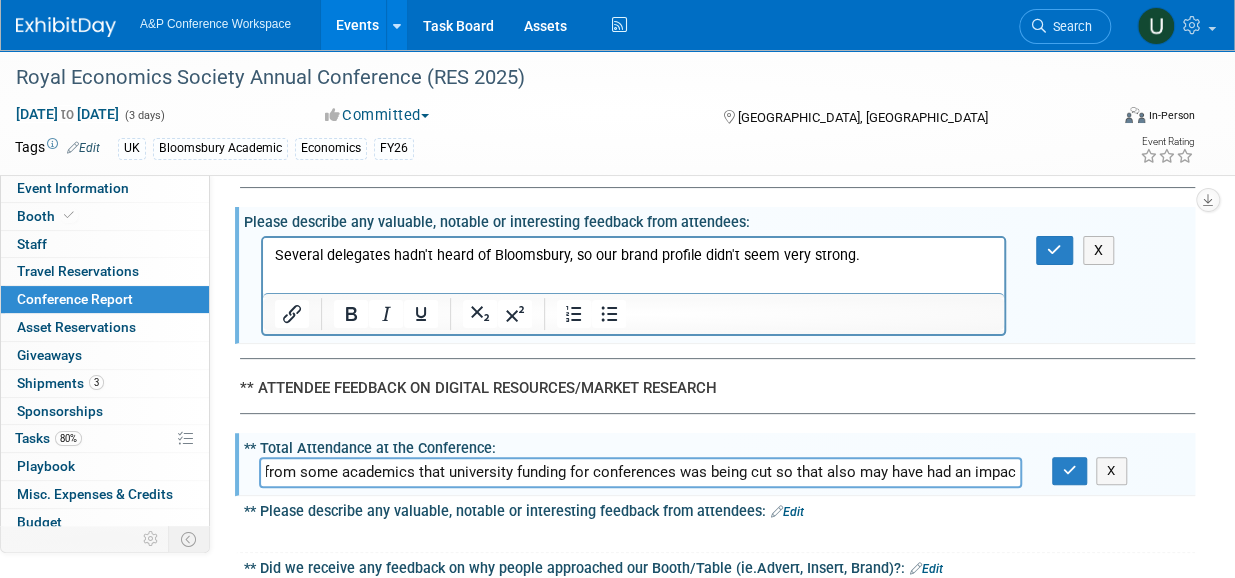 scroll, scrollTop: 0, scrollLeft: 1174, axis: horizontal 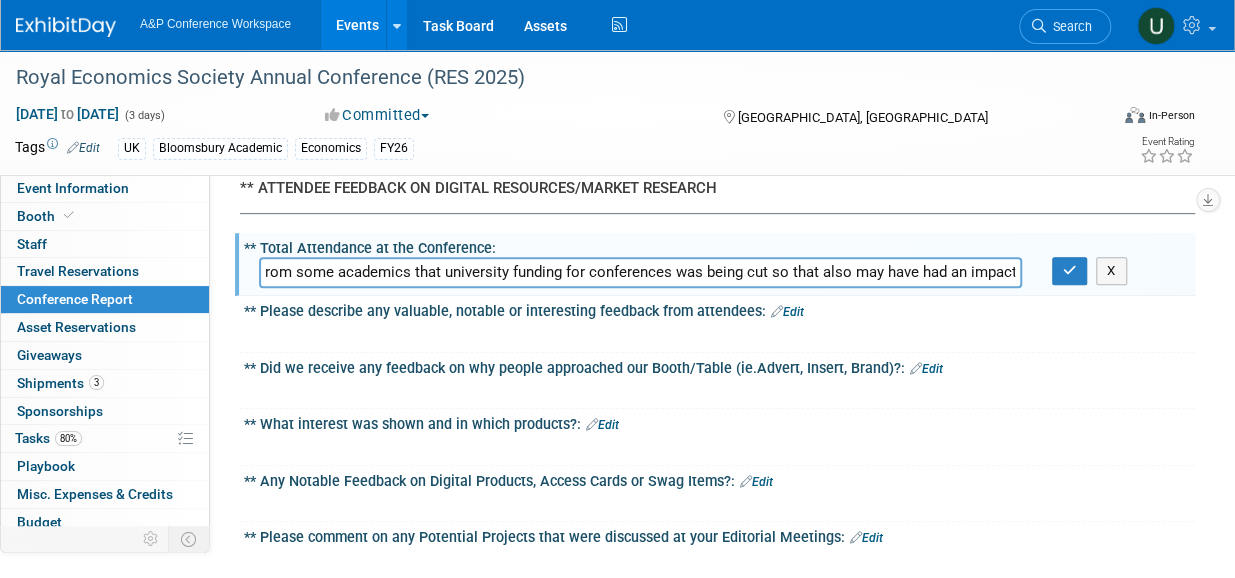 type on "Estimated to by about 300. It was reported to be lower than in previous years. Delegates were able to join remotely for a reduced fee, so that might have had an impact. I heard from some academics that university funding for conferences was being cut so that also may have had an impact." 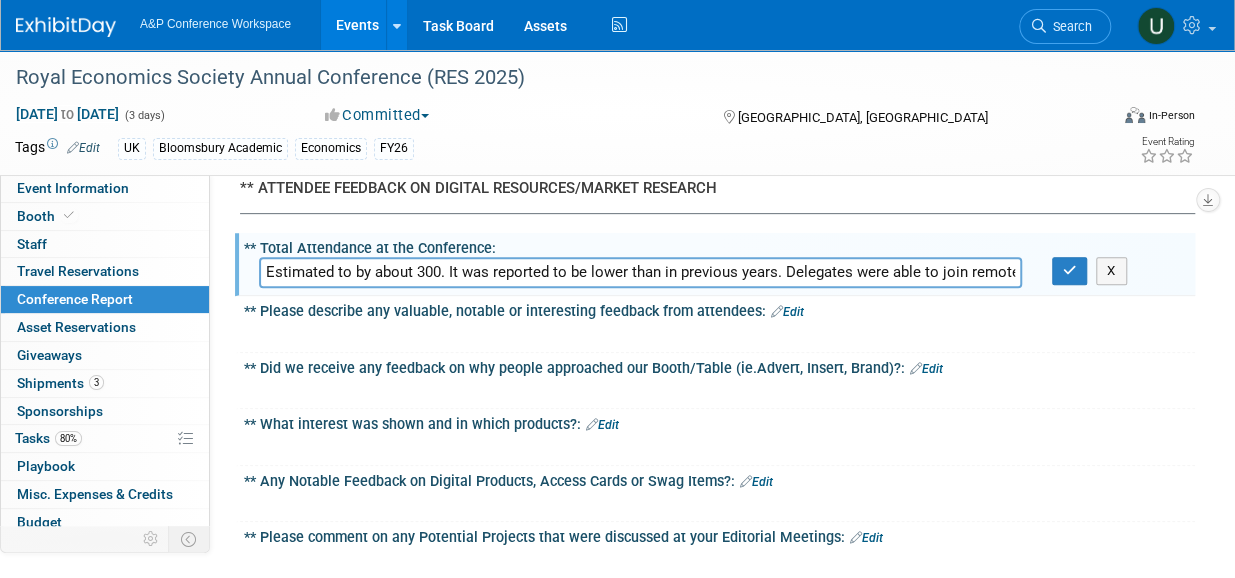 click on "Edit" at bounding box center [926, 369] 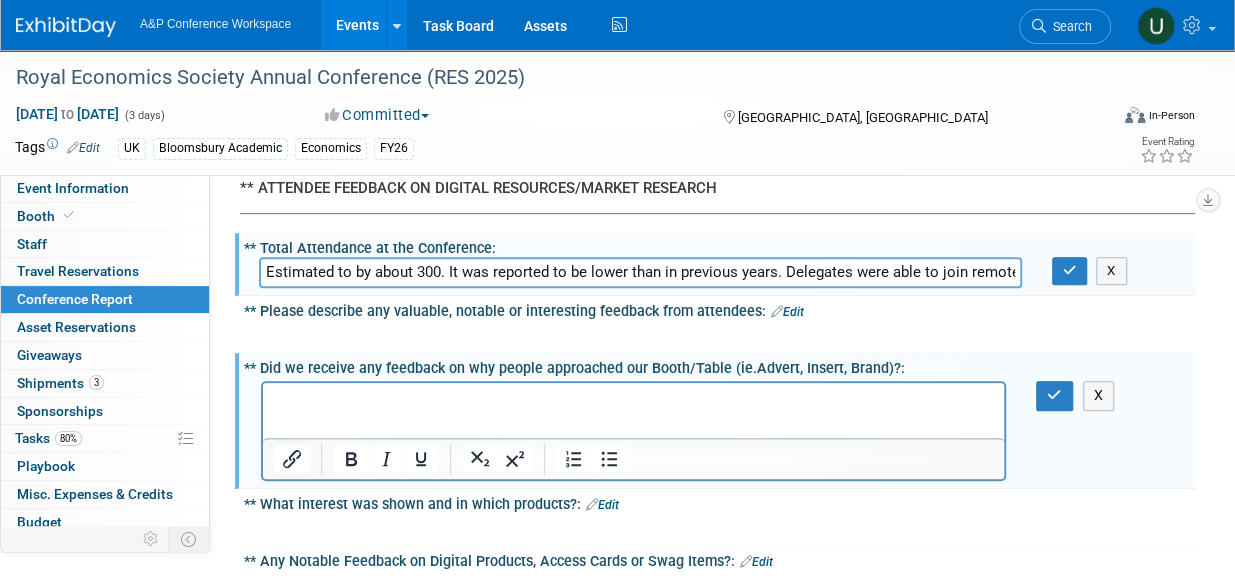 scroll, scrollTop: 0, scrollLeft: 0, axis: both 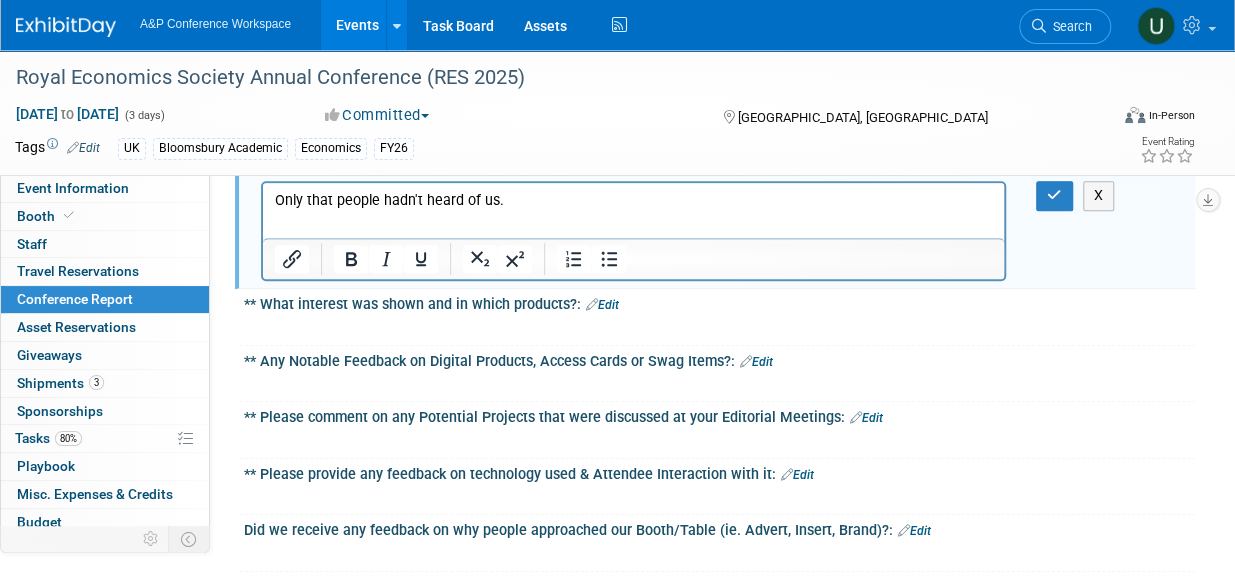 click on "Edit" at bounding box center [602, 305] 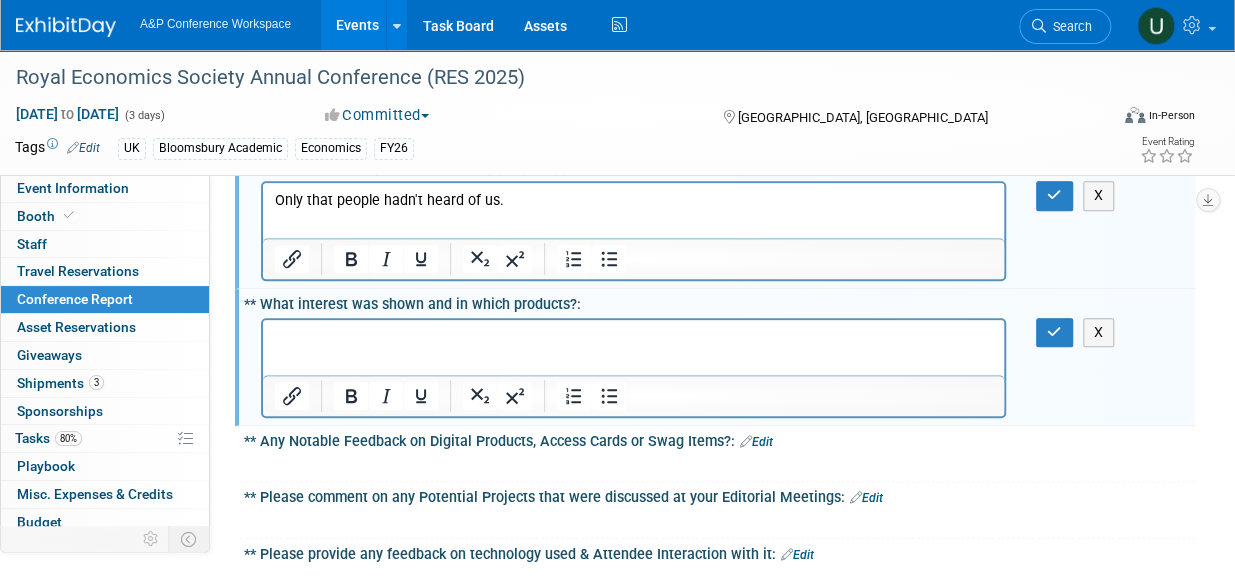 scroll, scrollTop: 0, scrollLeft: 0, axis: both 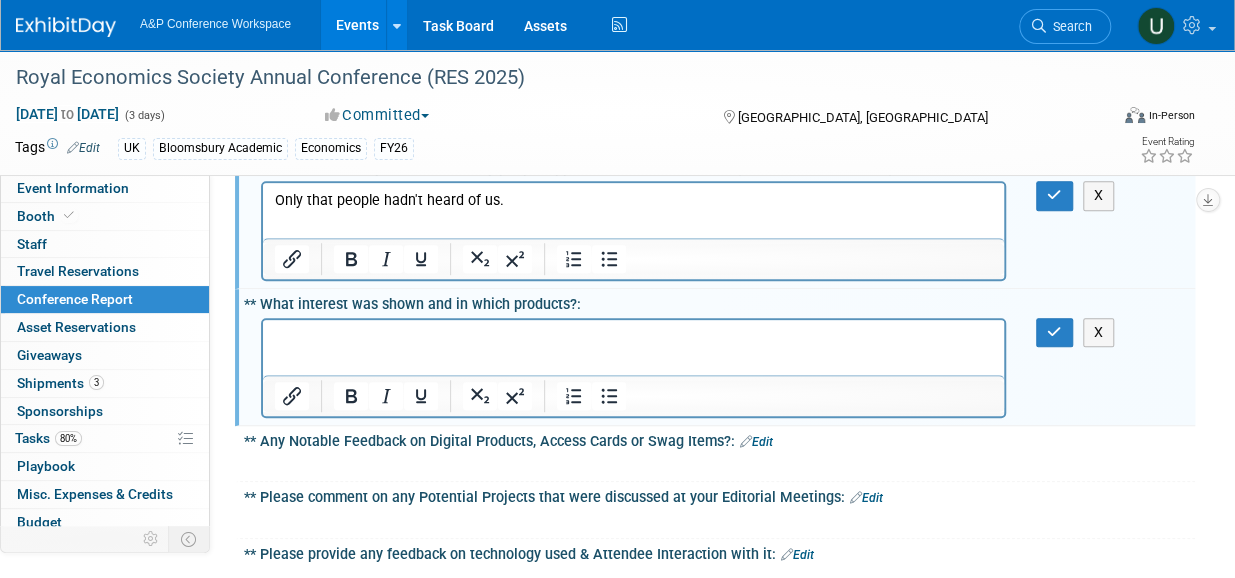 type 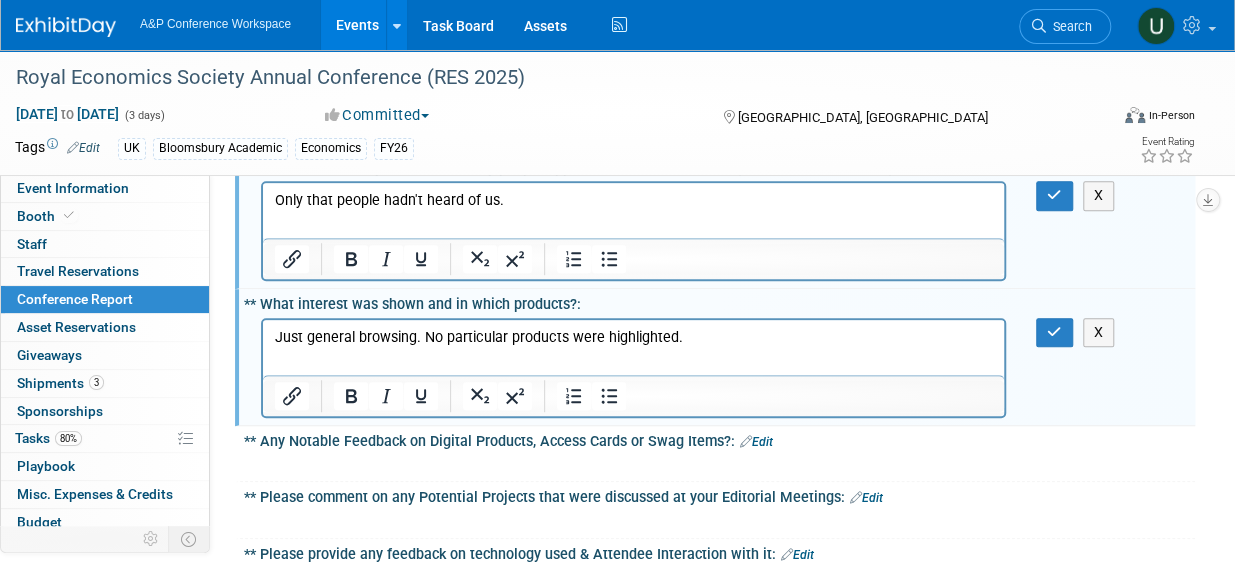 click on "Edit" at bounding box center [756, 442] 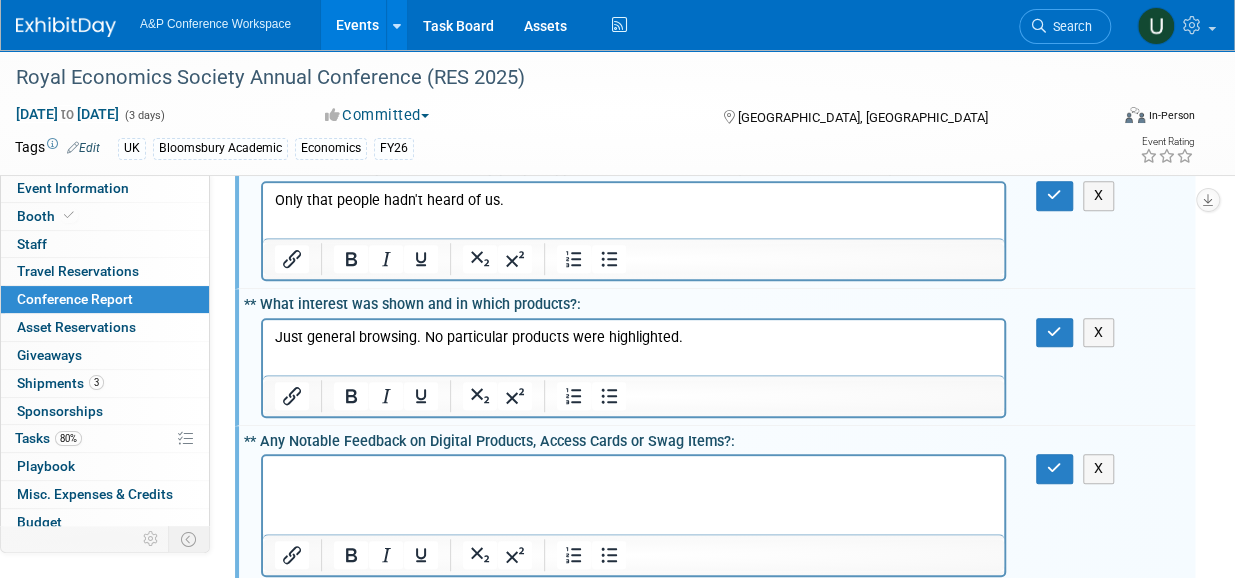 scroll, scrollTop: 0, scrollLeft: 0, axis: both 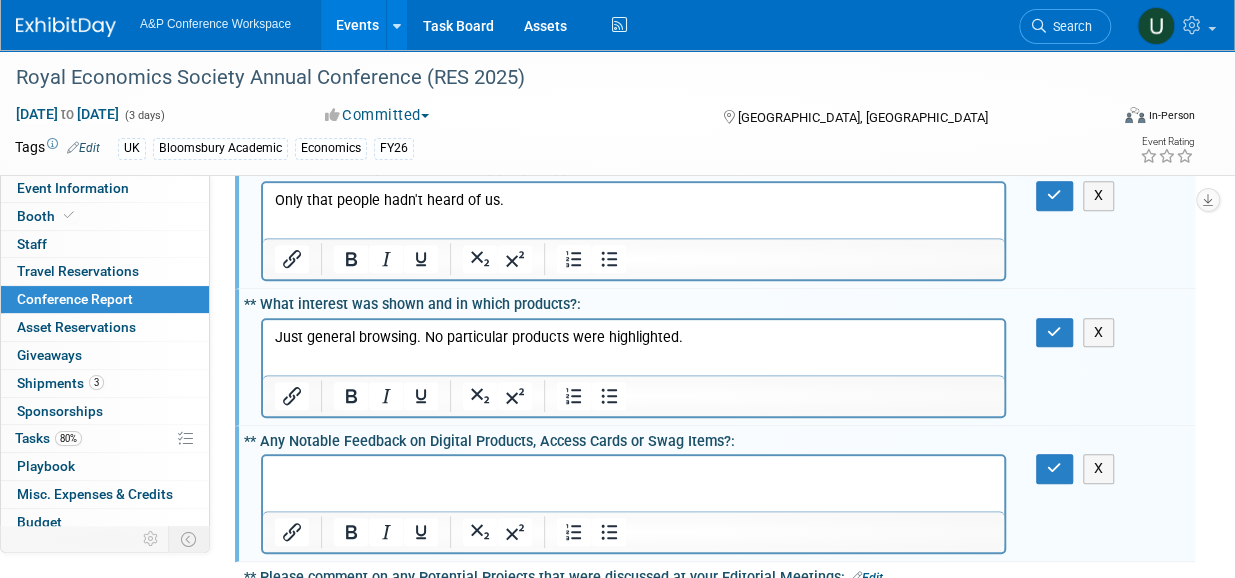 click at bounding box center [634, 474] 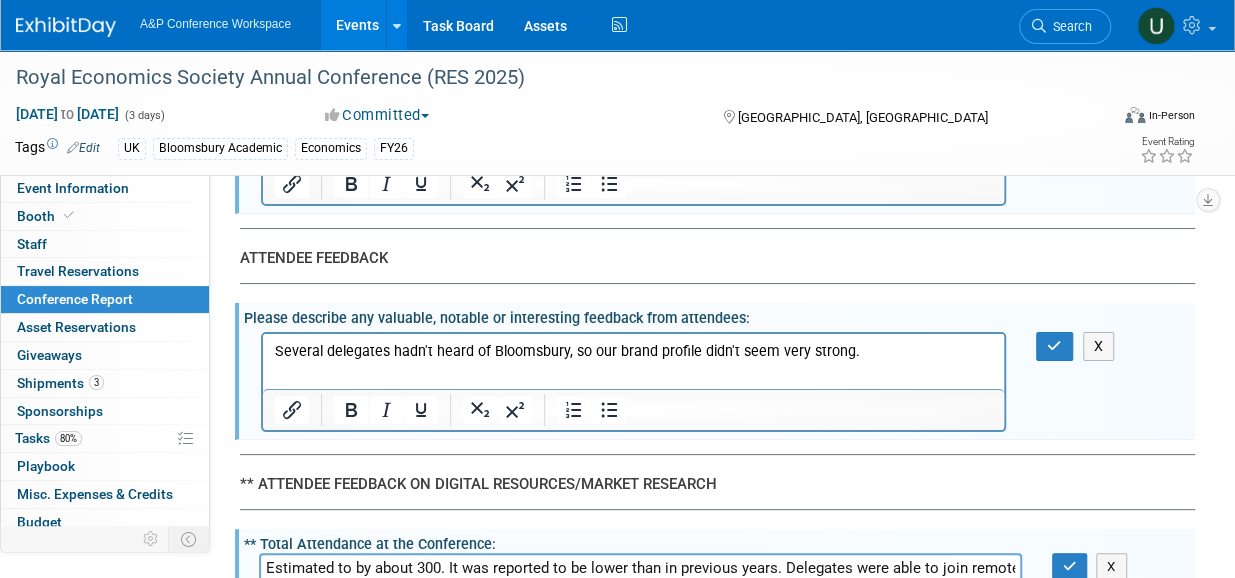 scroll, scrollTop: 3800, scrollLeft: 0, axis: vertical 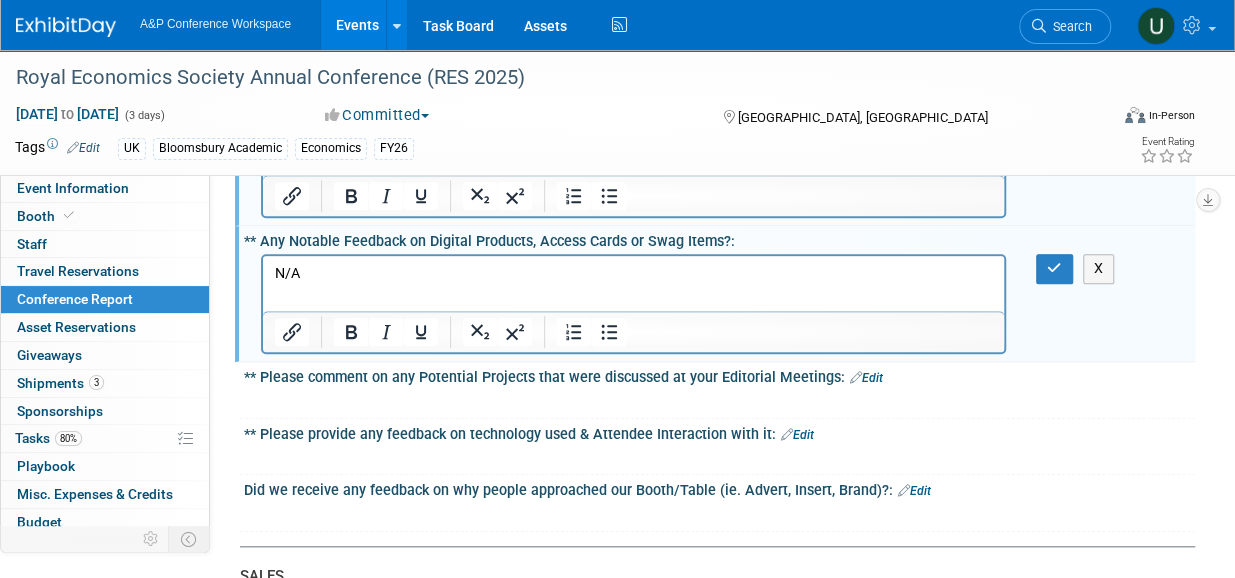 click on "Edit" at bounding box center (866, 378) 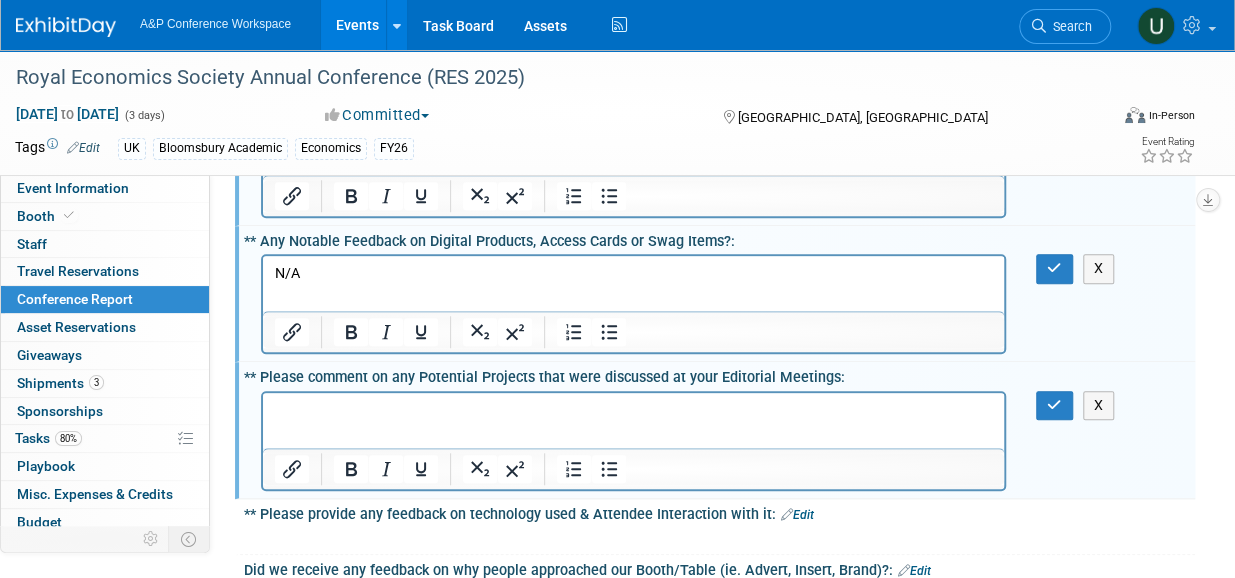 scroll, scrollTop: 0, scrollLeft: 0, axis: both 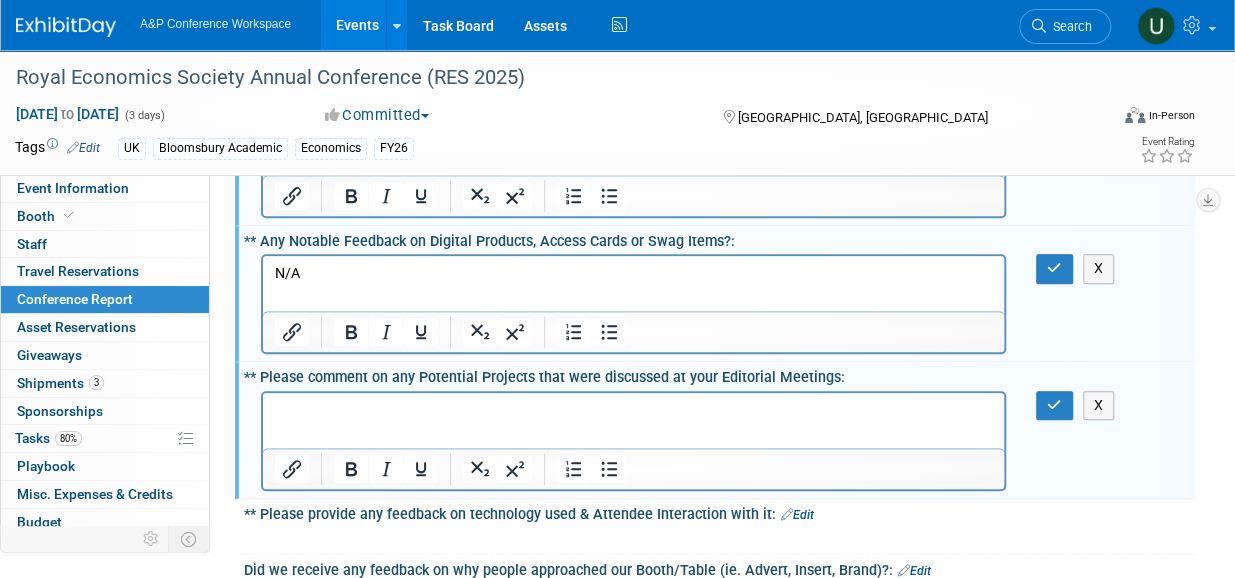 type 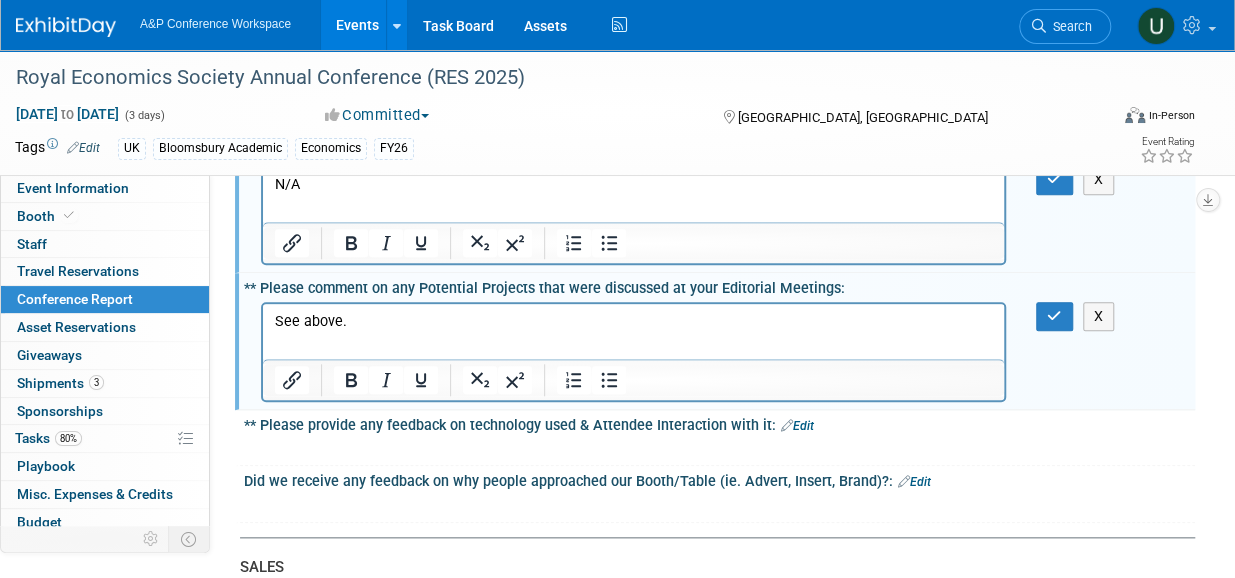 scroll, scrollTop: 4600, scrollLeft: 0, axis: vertical 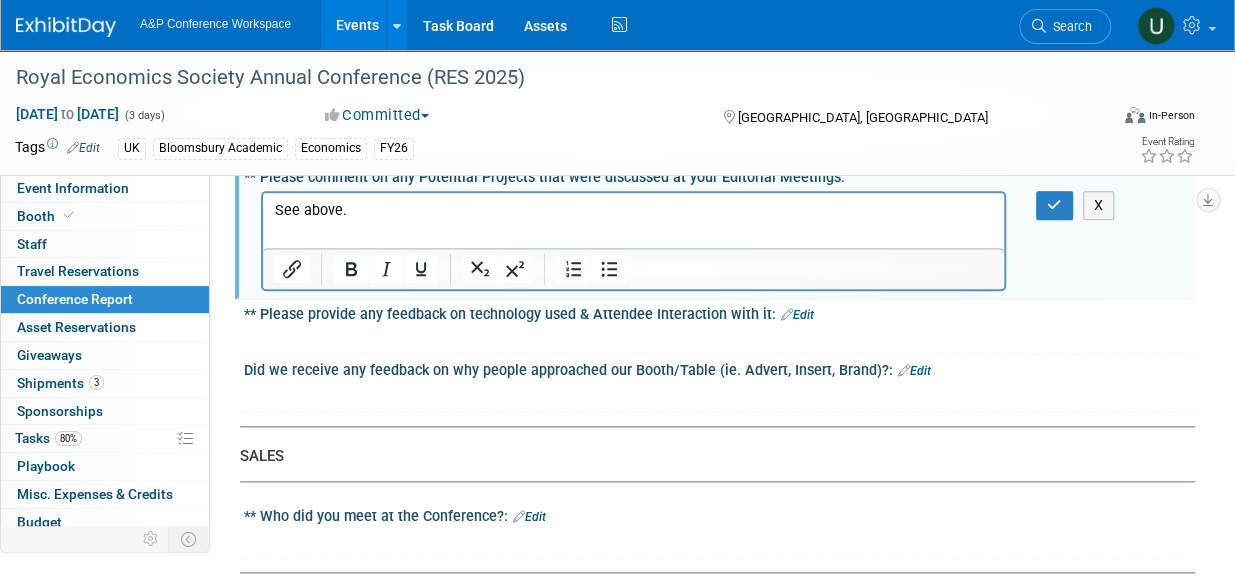 click on "Edit" at bounding box center (797, 315) 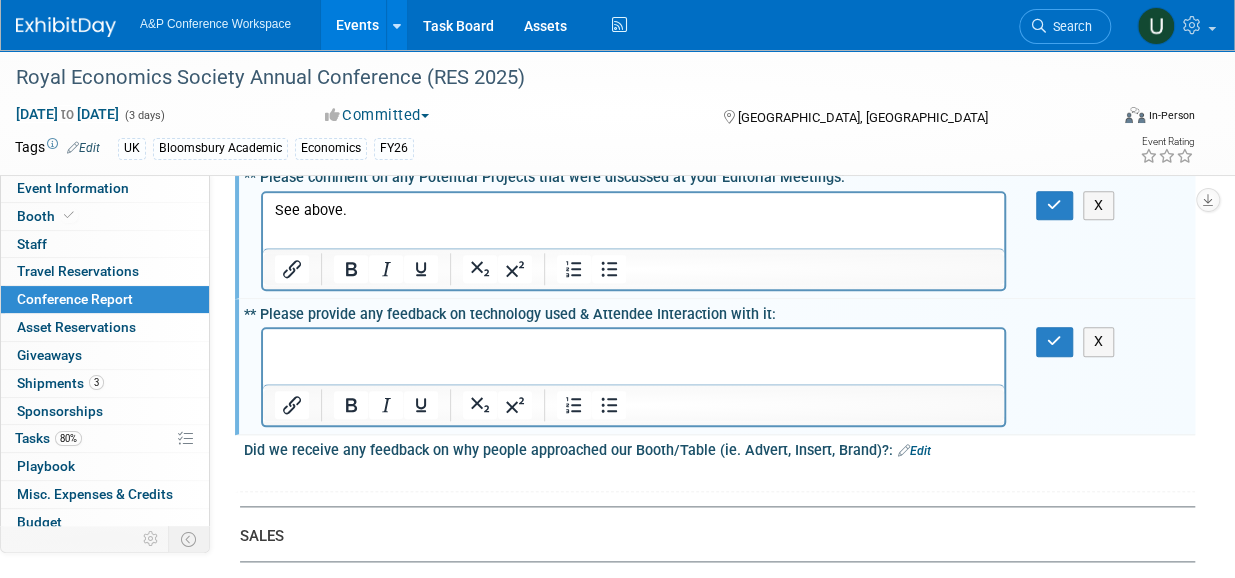 scroll, scrollTop: 0, scrollLeft: 0, axis: both 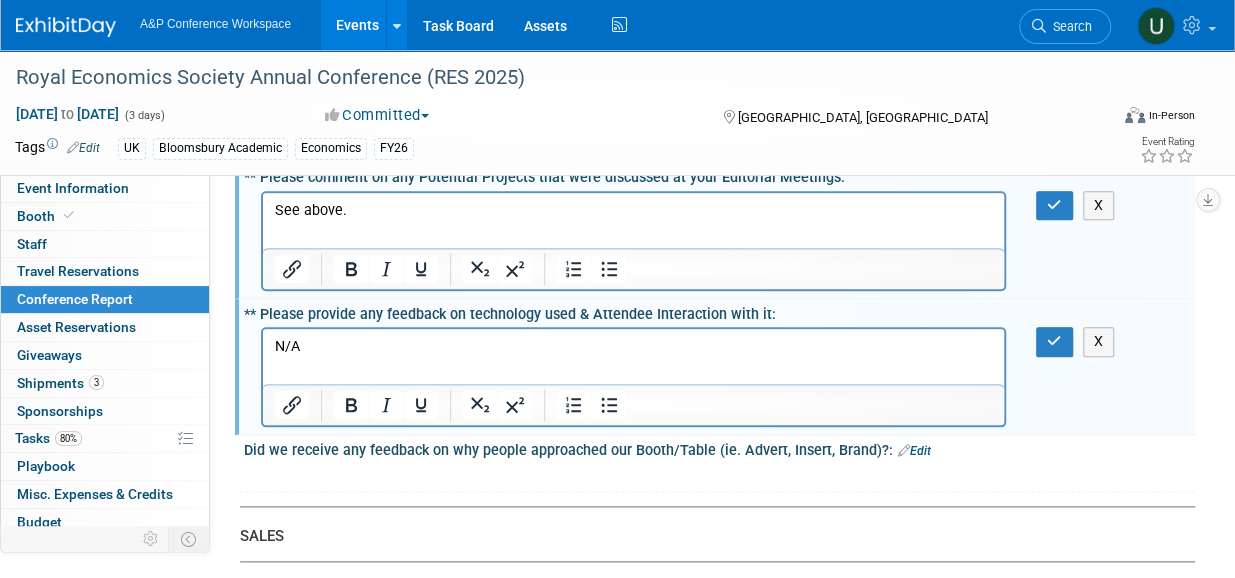 click at bounding box center (904, 450) 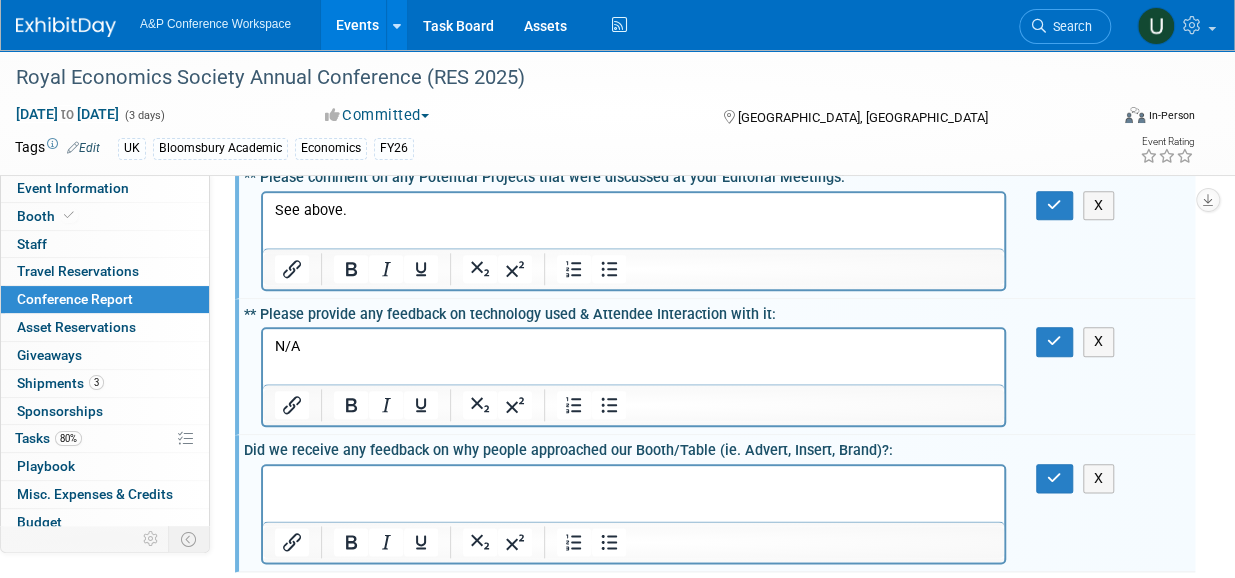 scroll, scrollTop: 0, scrollLeft: 0, axis: both 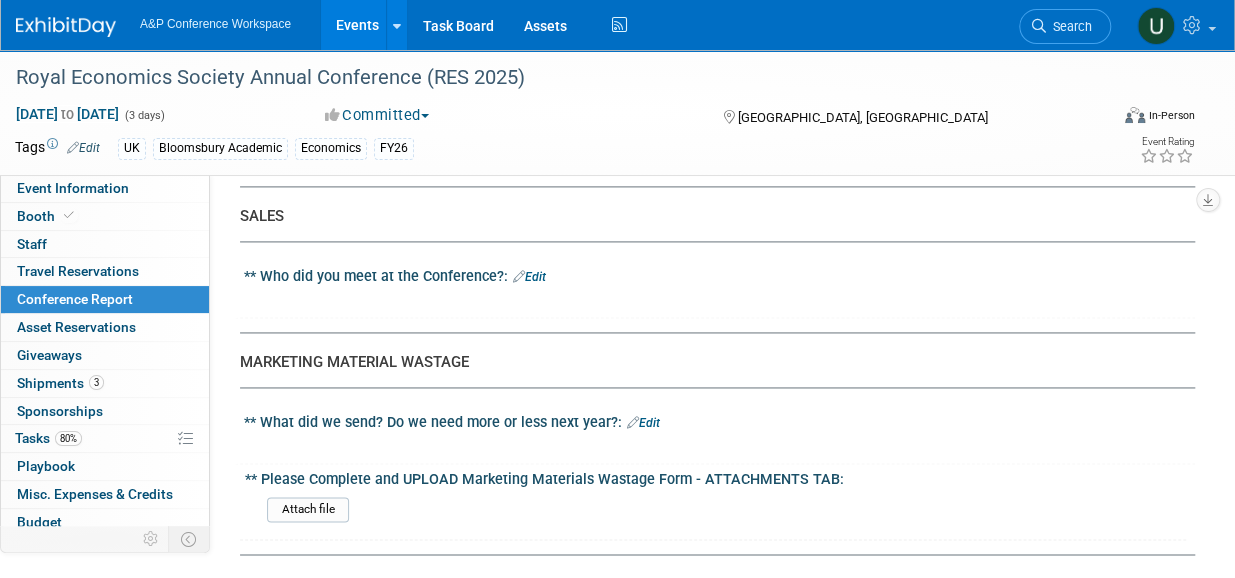 click on "** Who did you meet at the Conference?:
Edit" at bounding box center [719, 274] 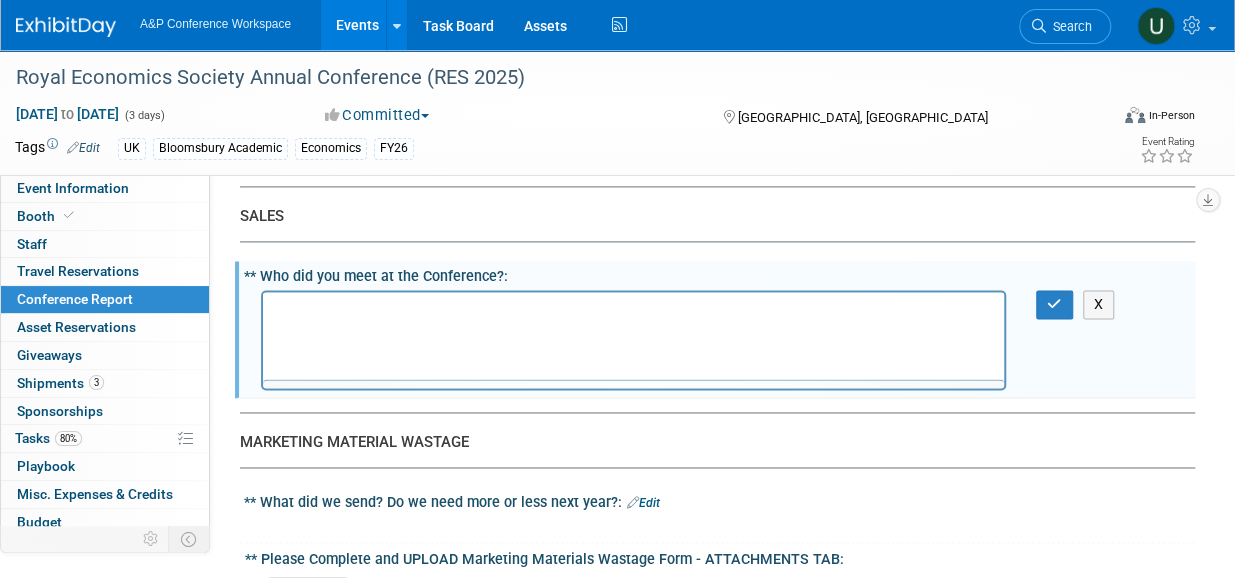 scroll, scrollTop: 0, scrollLeft: 0, axis: both 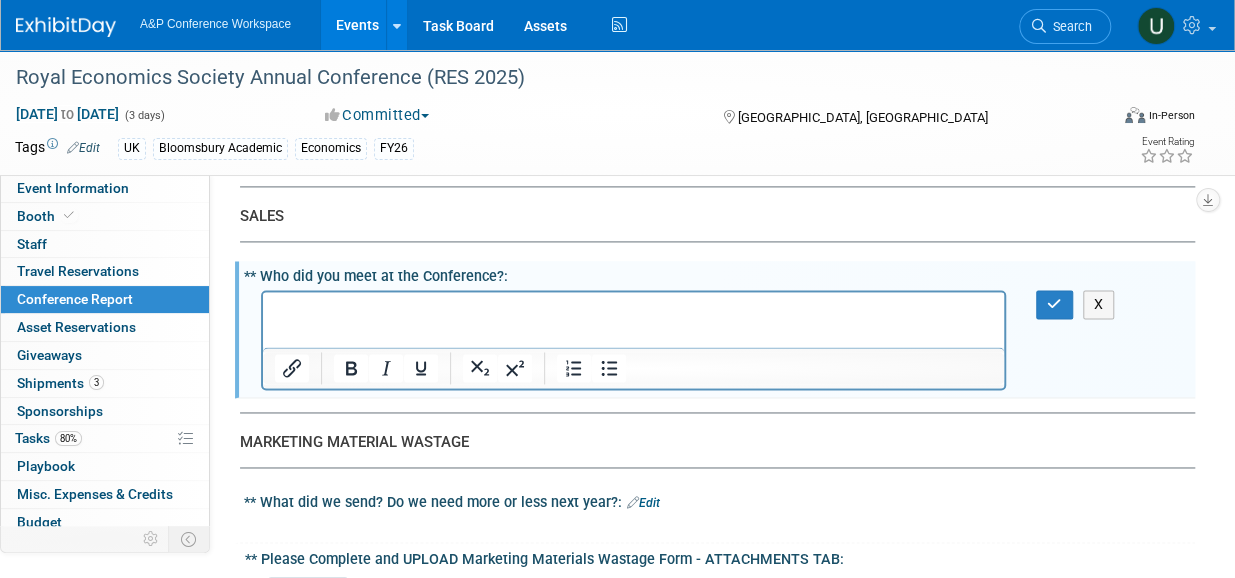 click at bounding box center [634, 309] 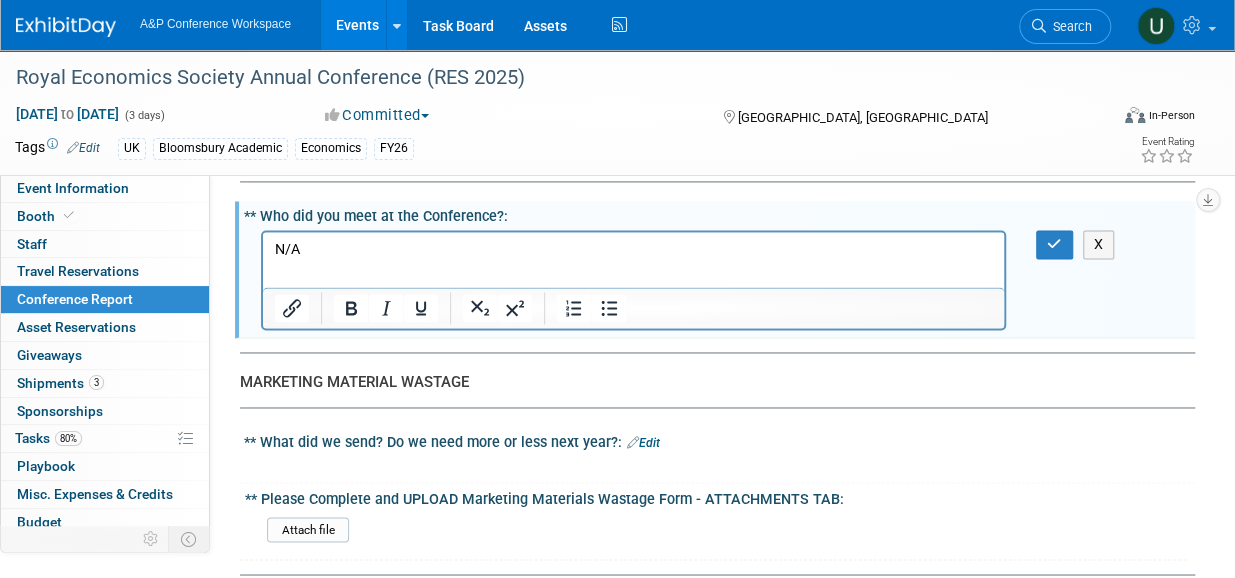 scroll, scrollTop: 5100, scrollLeft: 0, axis: vertical 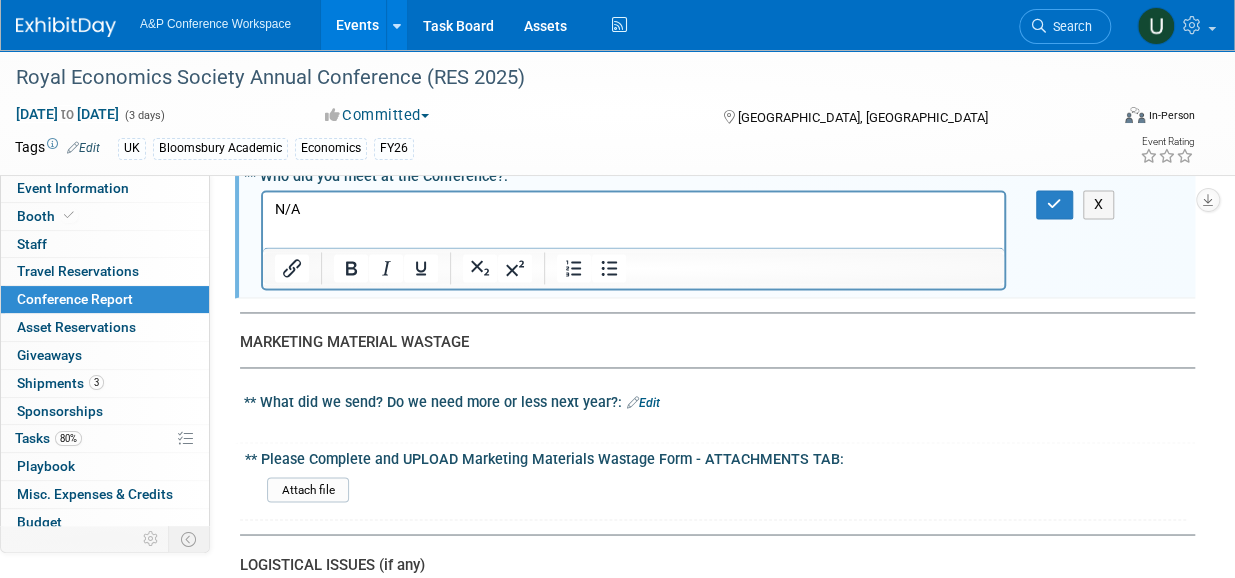 click on "Edit" at bounding box center [643, 403] 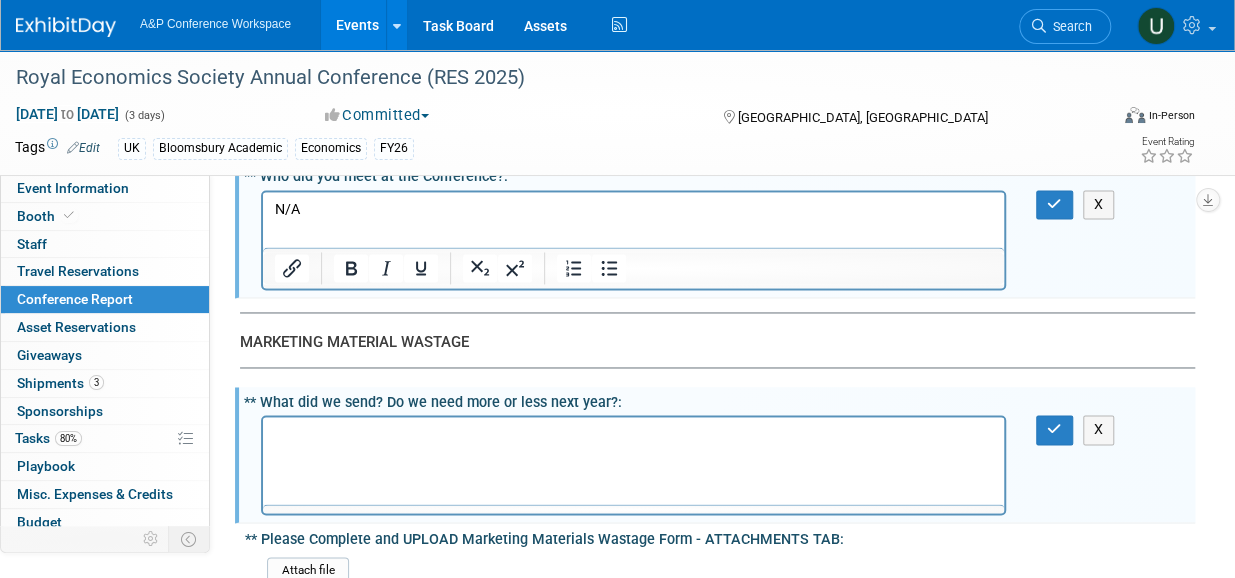 scroll, scrollTop: 0, scrollLeft: 0, axis: both 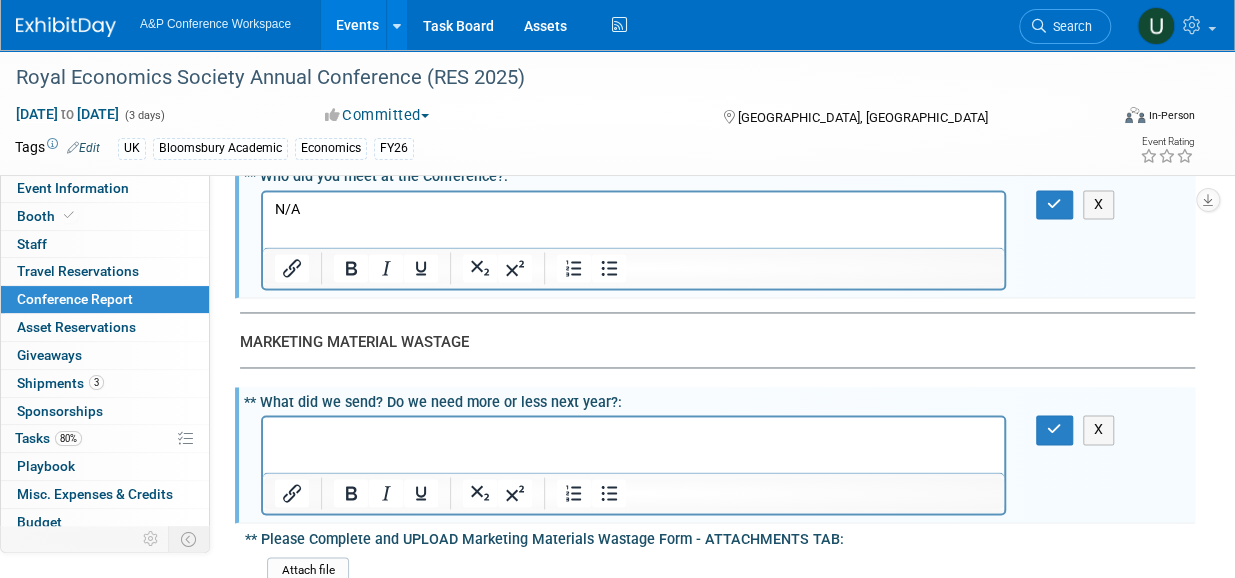 click at bounding box center (634, 435) 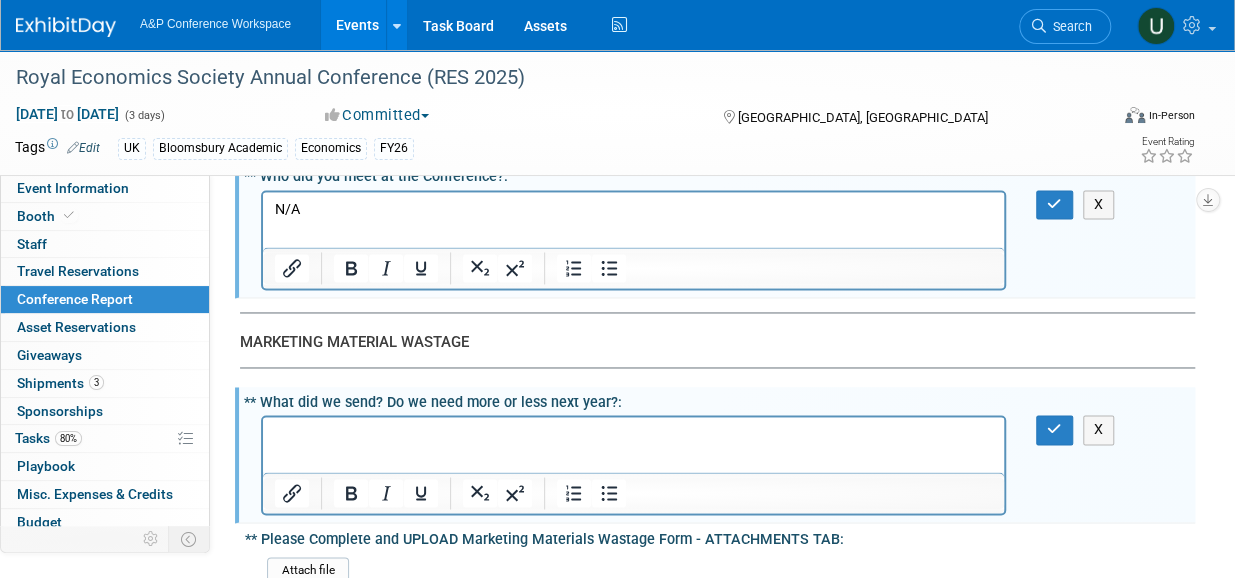 type 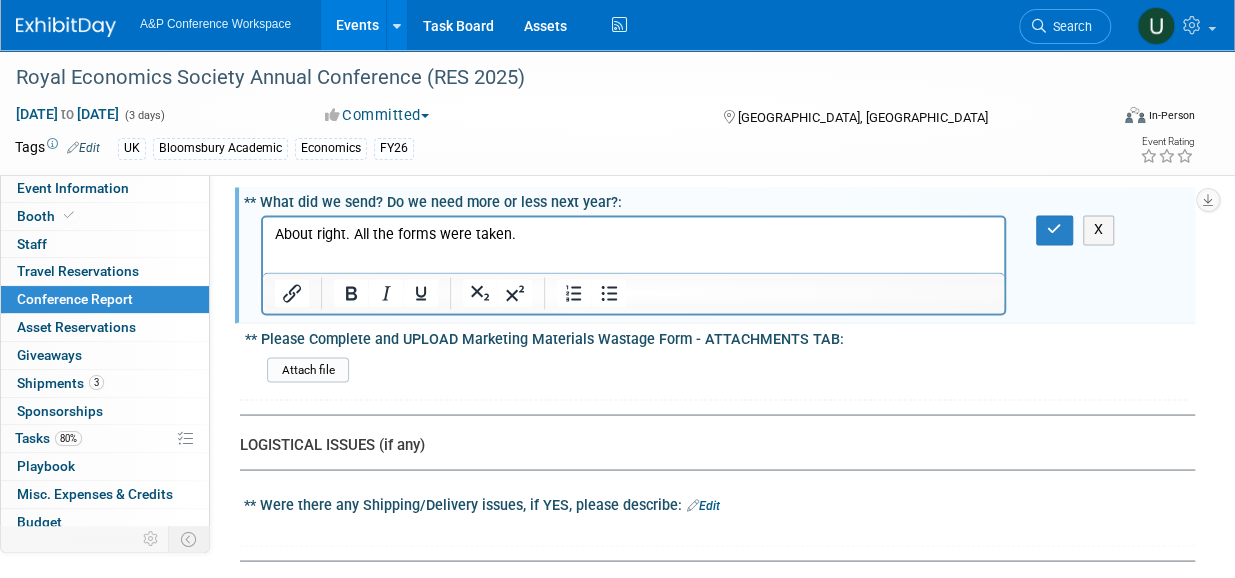 scroll, scrollTop: 5400, scrollLeft: 0, axis: vertical 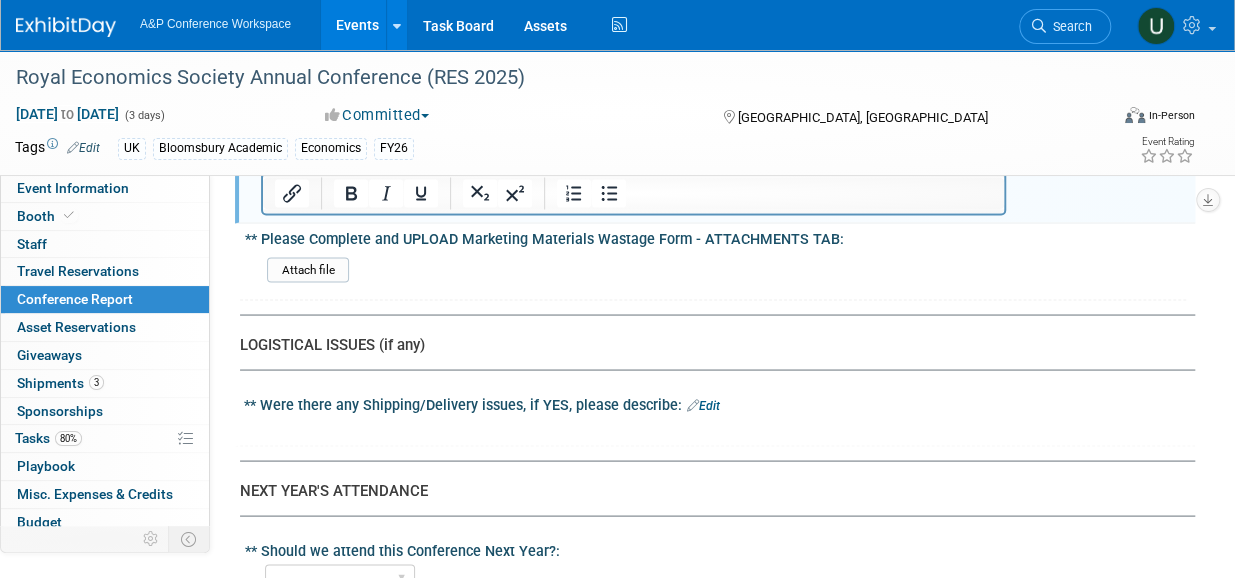 click on "Edit" at bounding box center [703, 405] 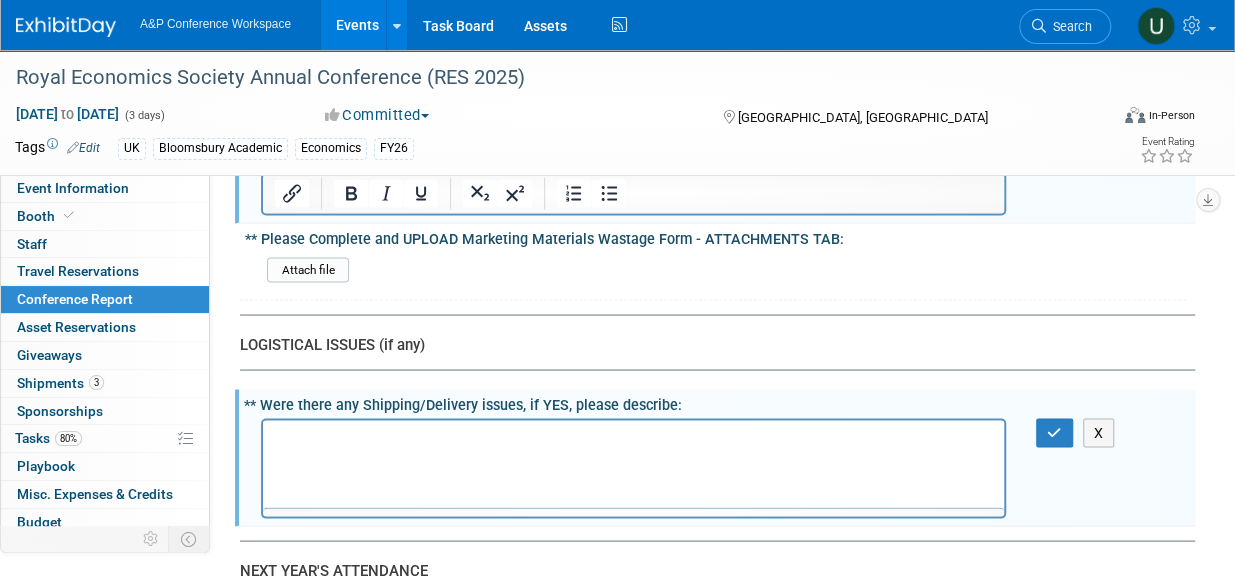 scroll, scrollTop: 0, scrollLeft: 0, axis: both 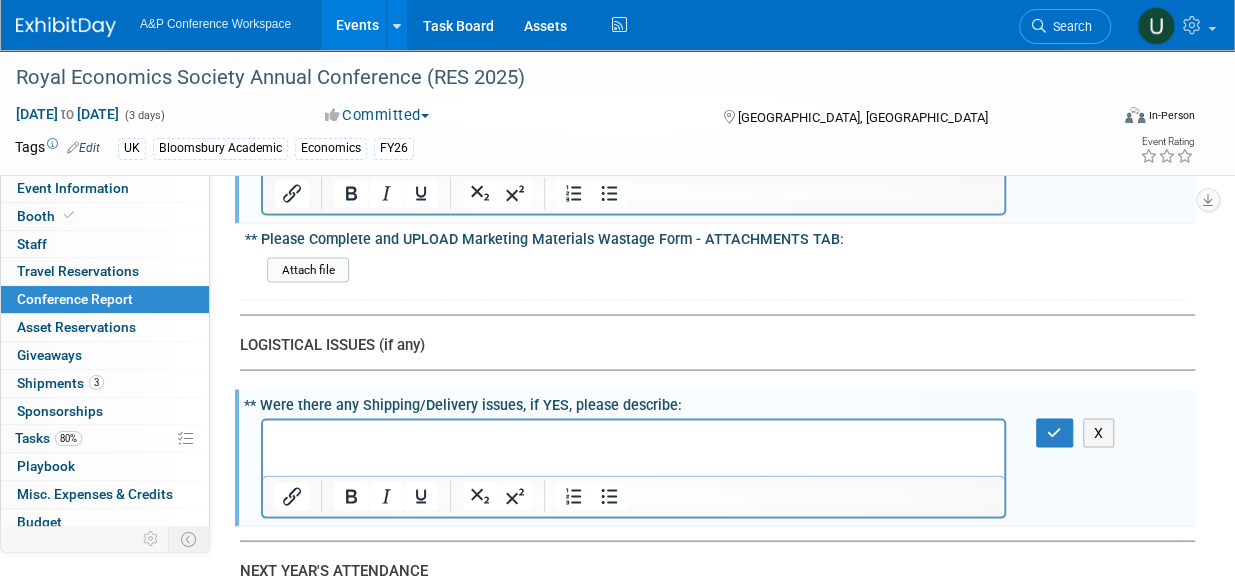 type 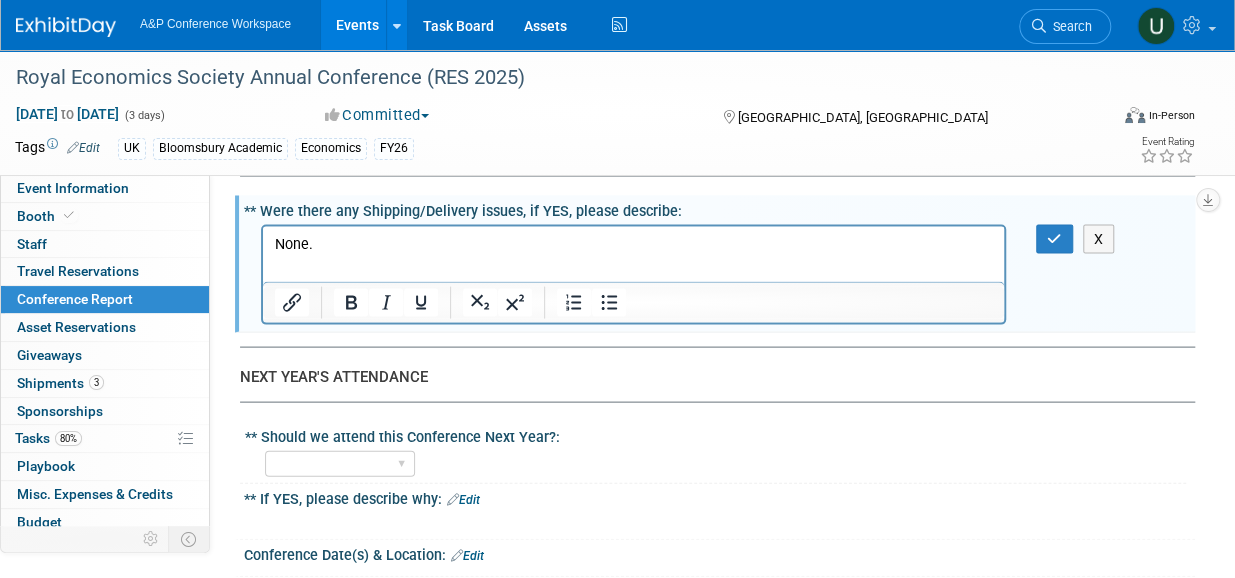 scroll, scrollTop: 5600, scrollLeft: 0, axis: vertical 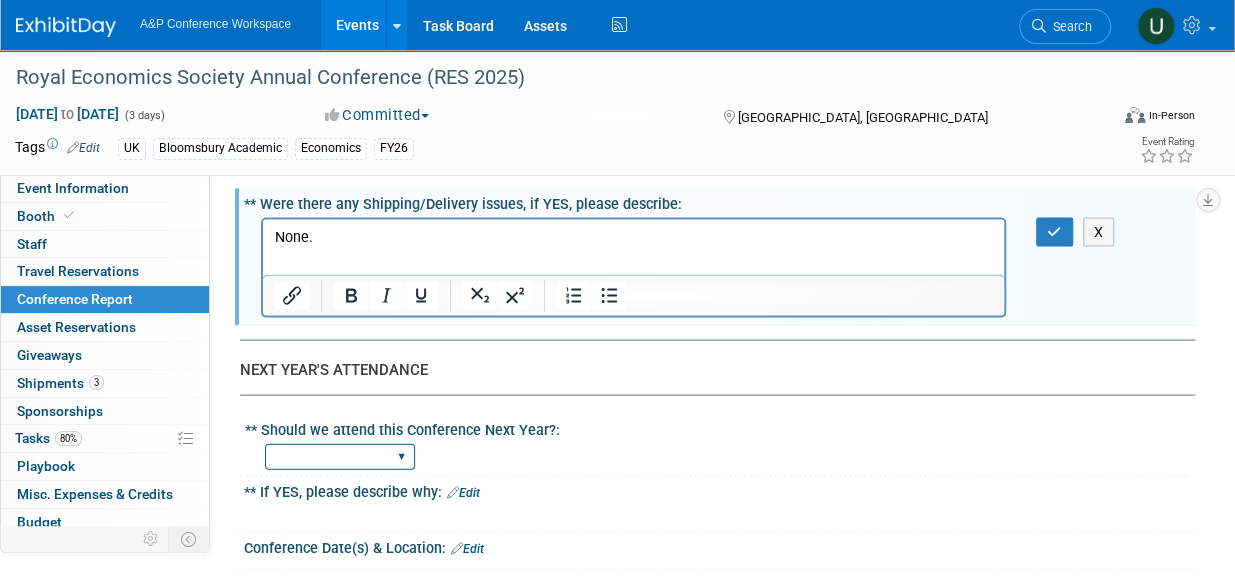 click on "YES
NO" at bounding box center (340, 457) 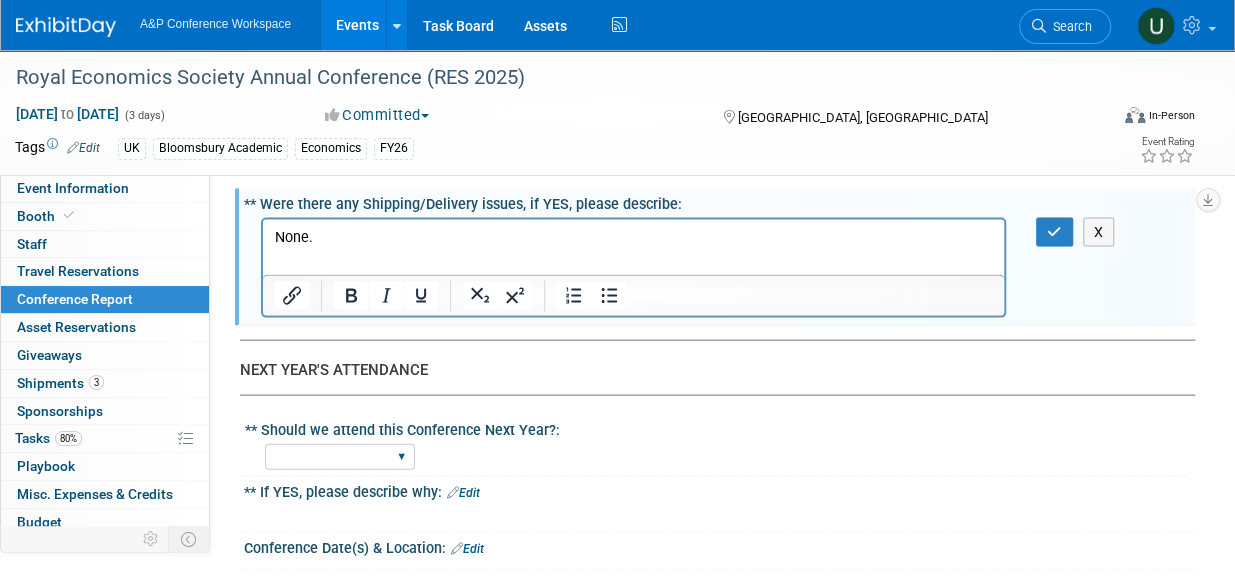 select on "NO" 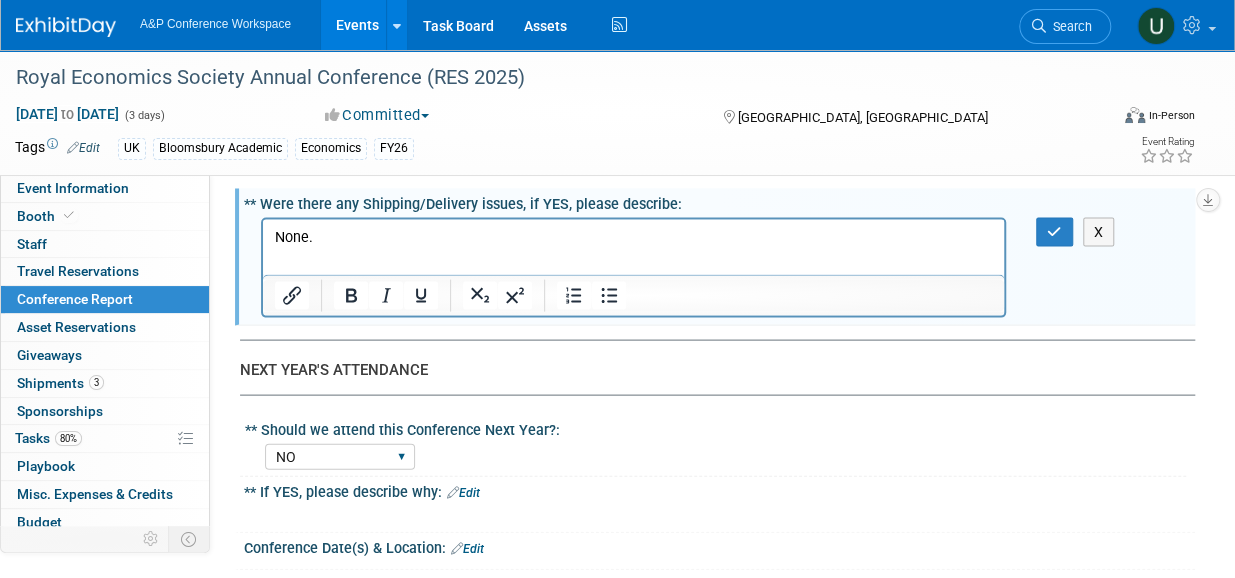 click on "YES
NO" at bounding box center [340, 457] 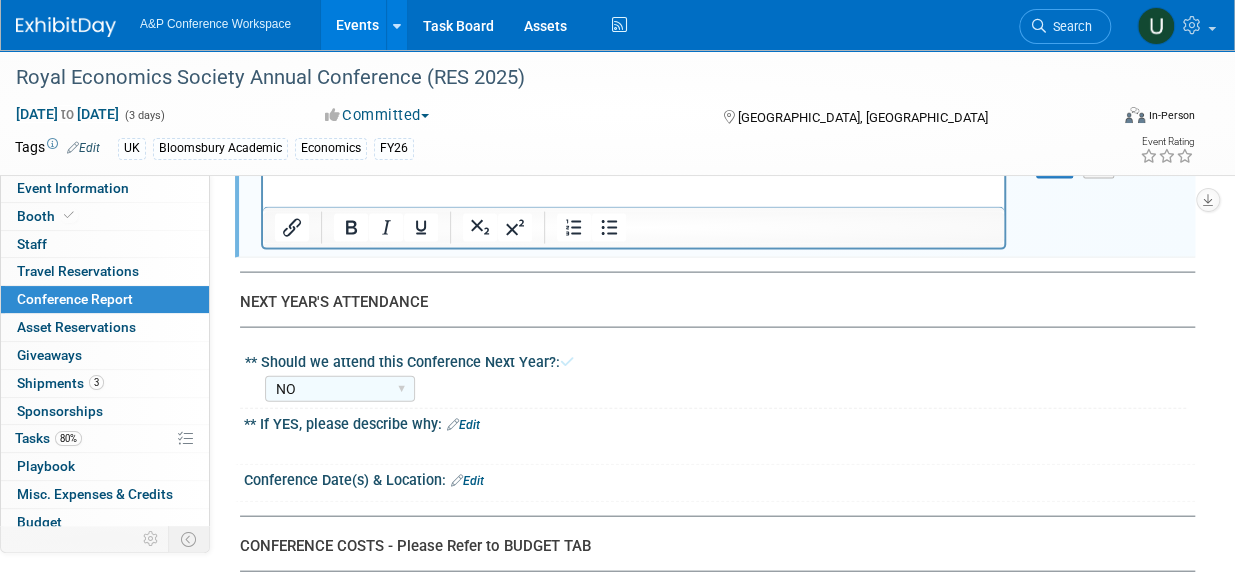 scroll, scrollTop: 5700, scrollLeft: 0, axis: vertical 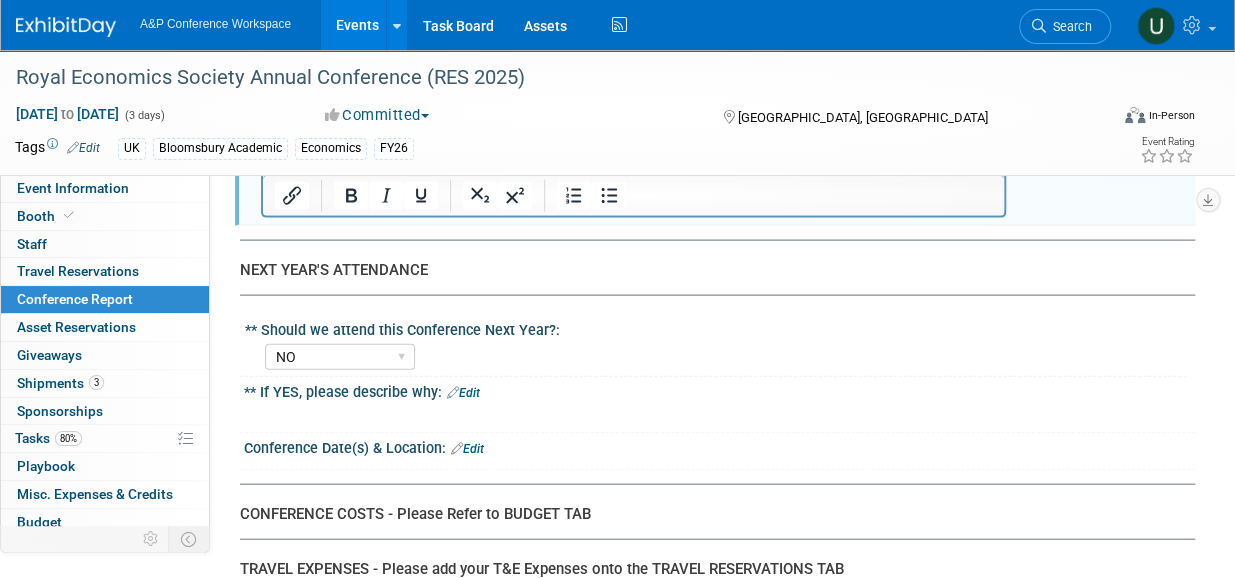 click on "Edit" at bounding box center (467, 449) 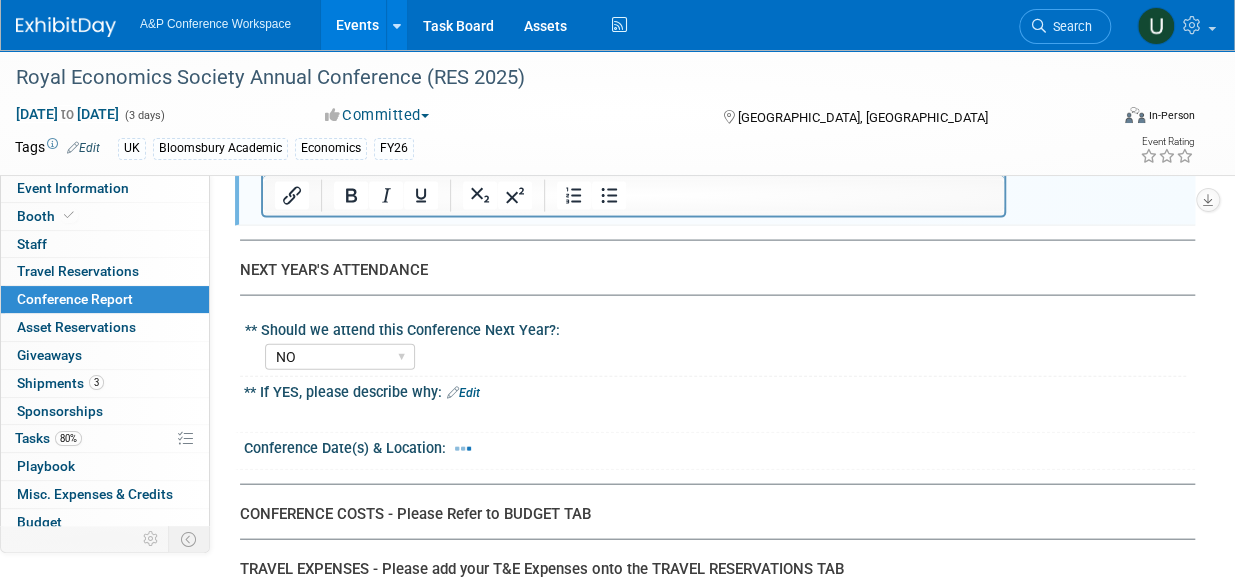 select on "6" 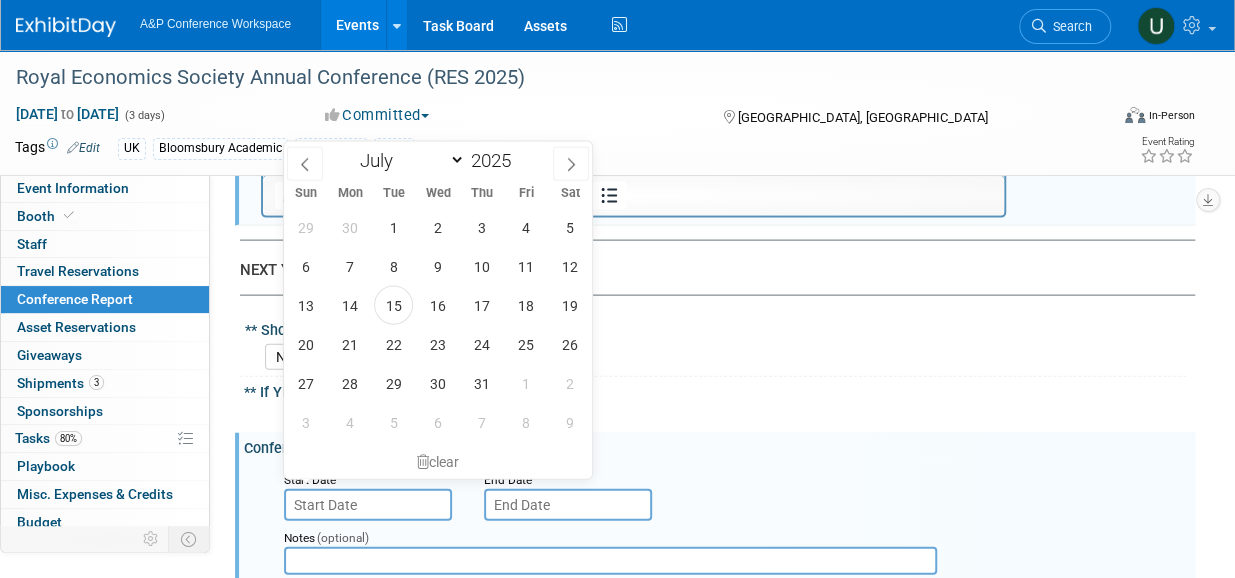 click at bounding box center [368, 505] 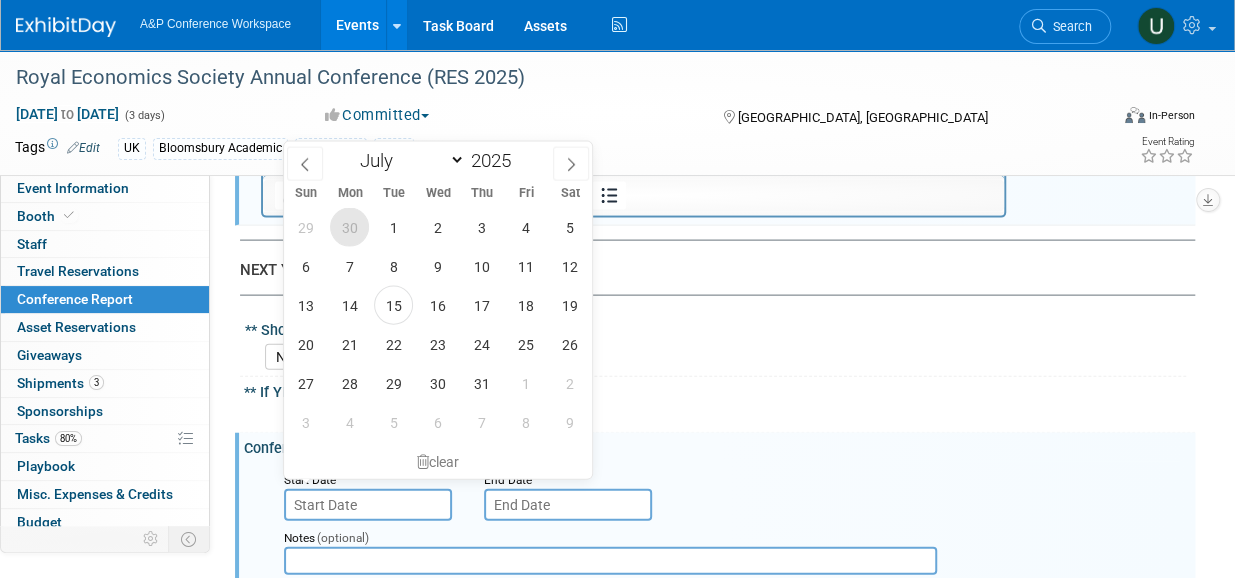 click on "30" at bounding box center (349, 227) 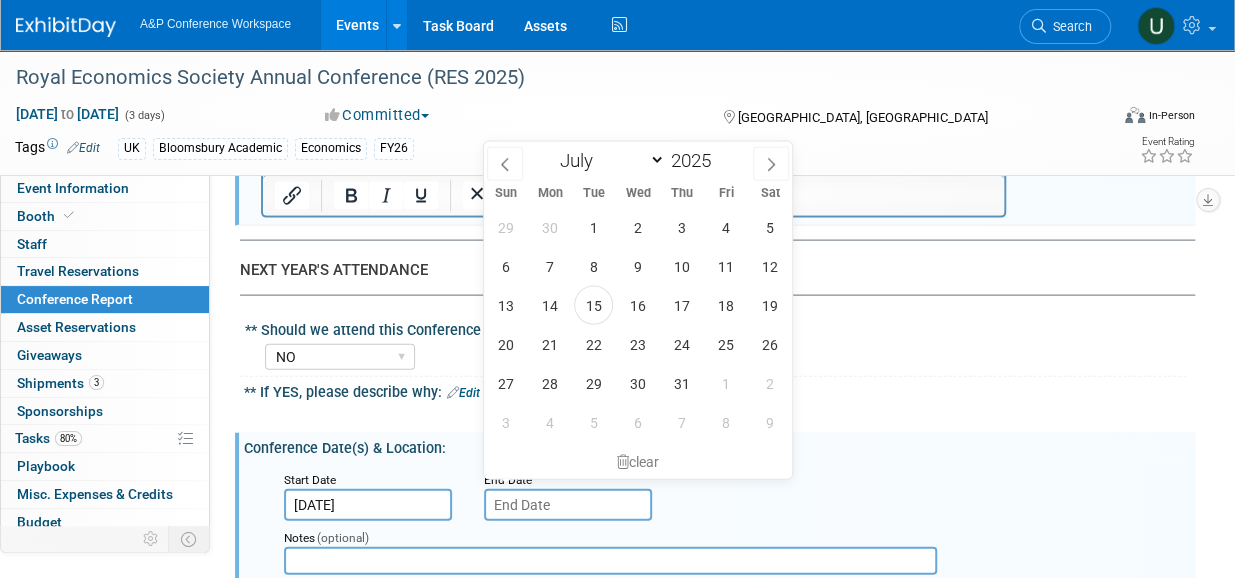 click at bounding box center (568, 505) 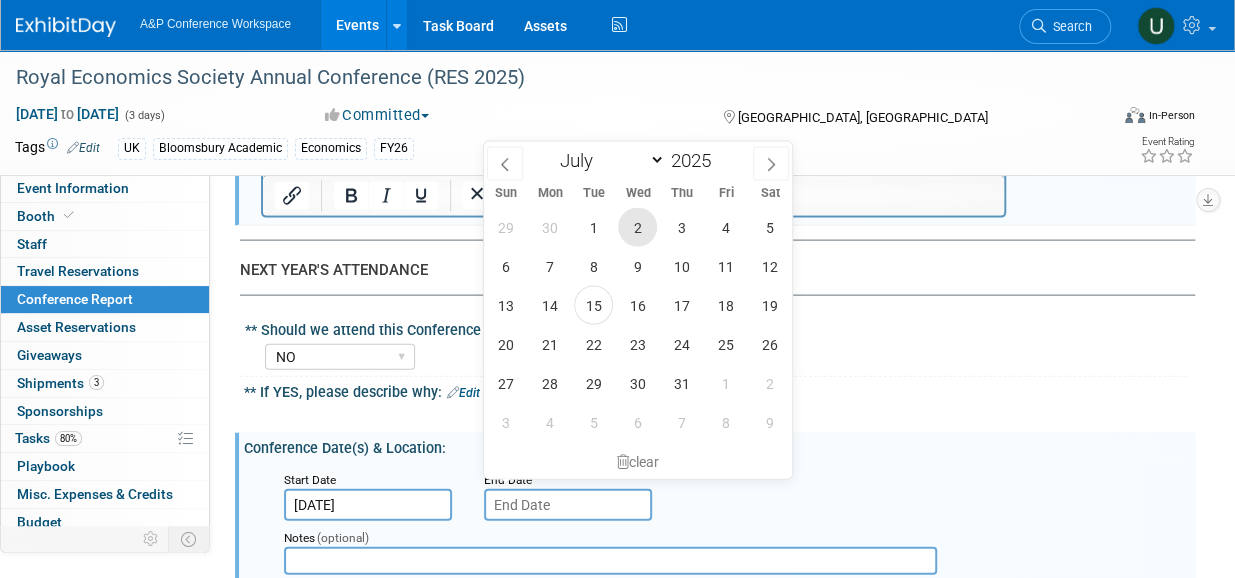 click on "2" at bounding box center (637, 227) 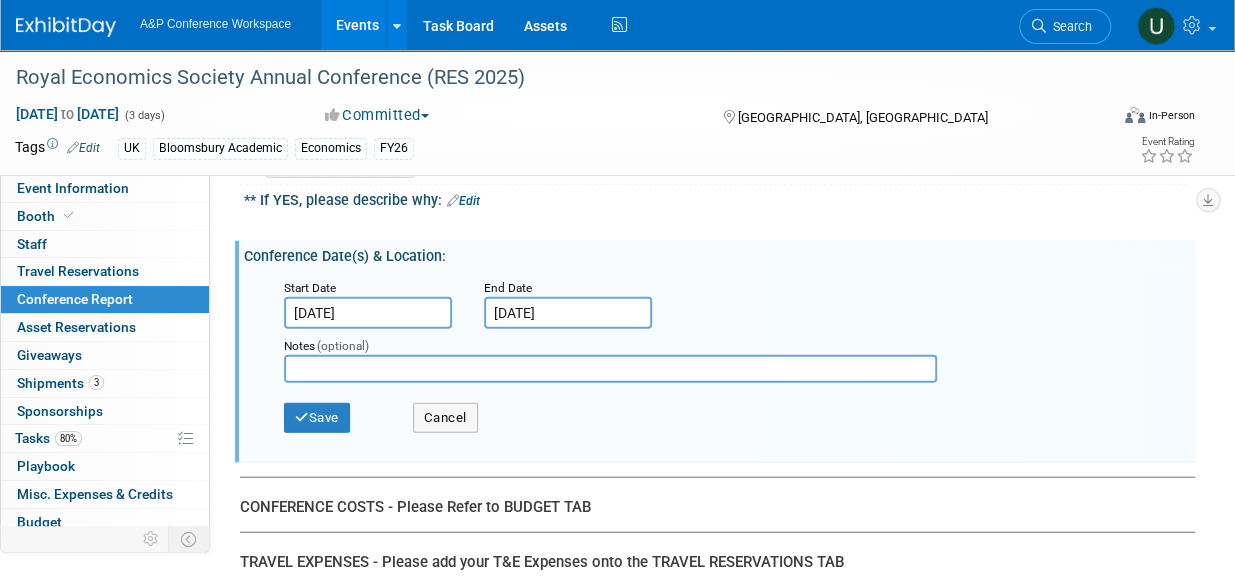 scroll, scrollTop: 5900, scrollLeft: 0, axis: vertical 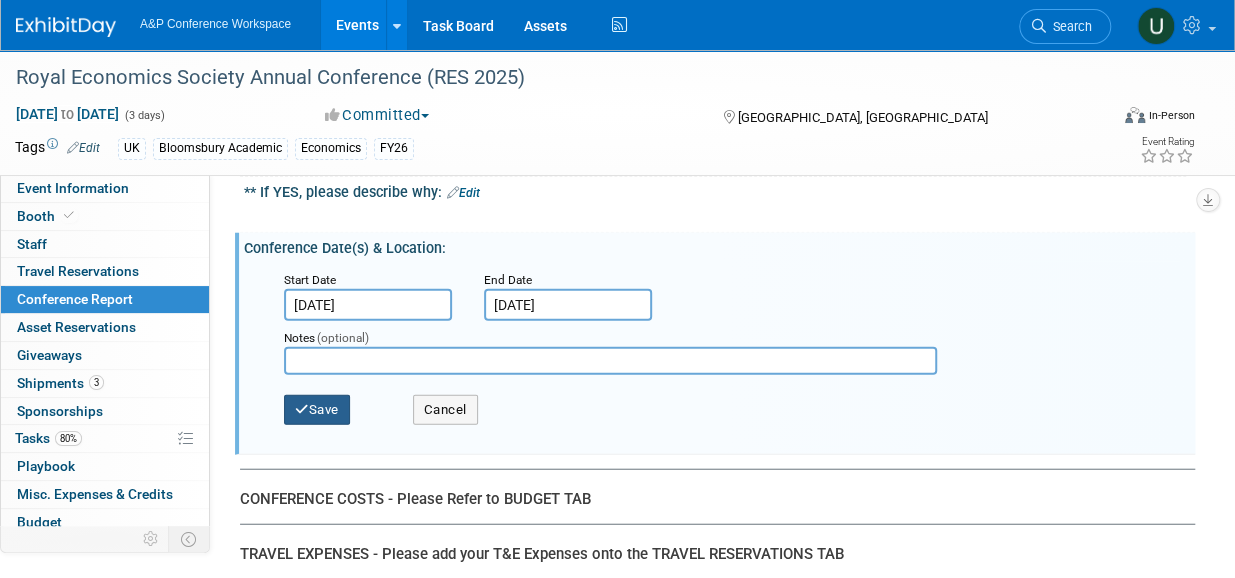 click on "Save" at bounding box center [317, 410] 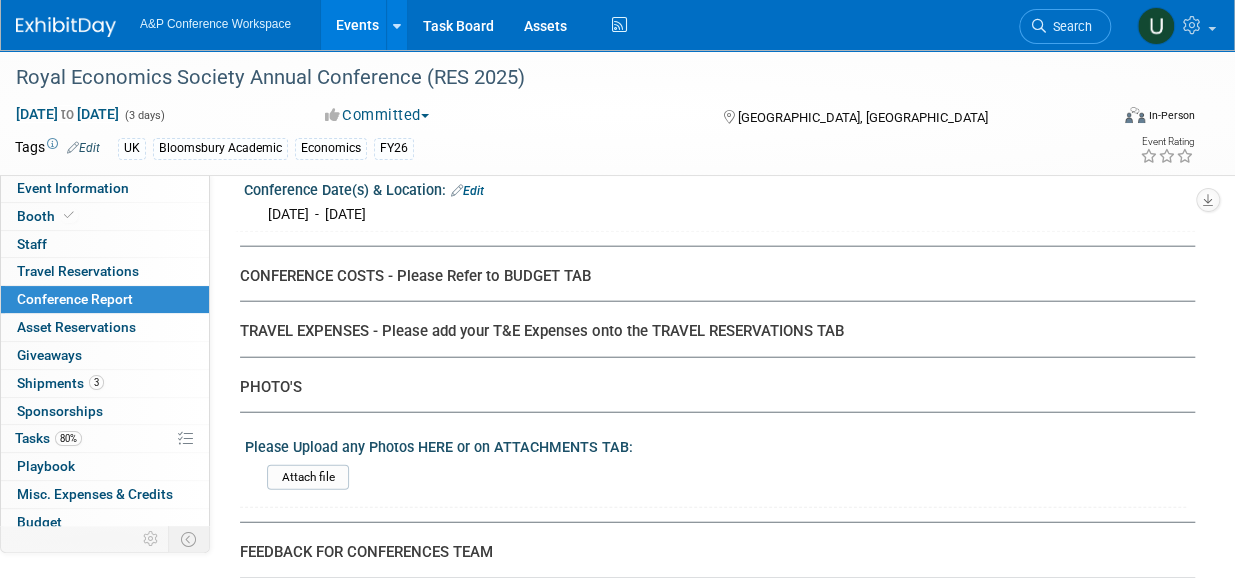 scroll, scrollTop: 6058, scrollLeft: 0, axis: vertical 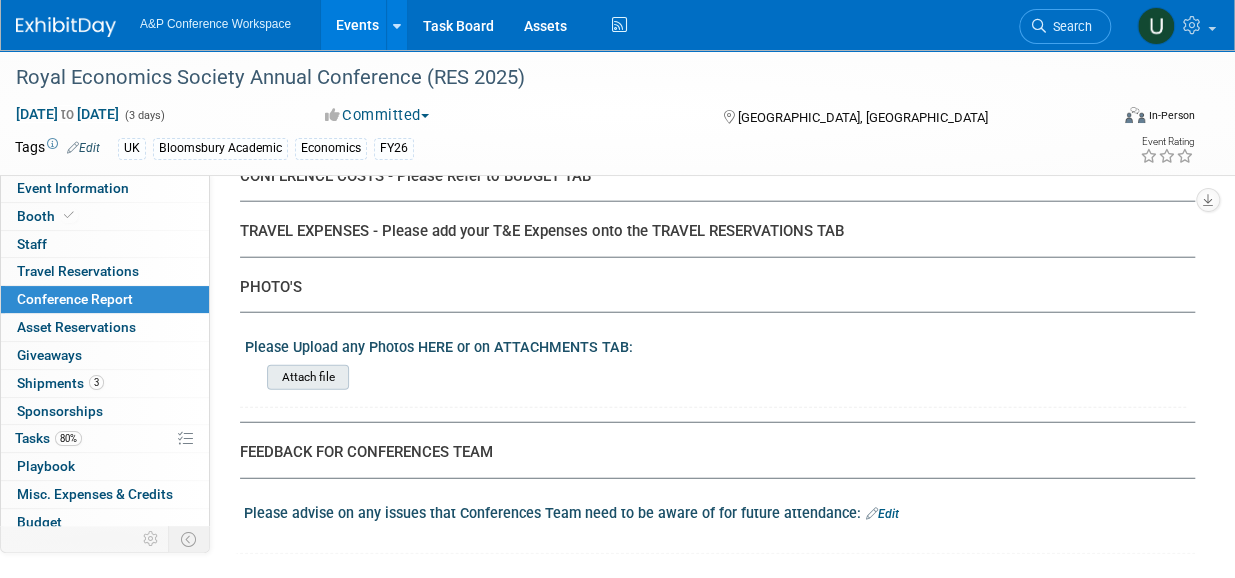 click at bounding box center [212, 377] 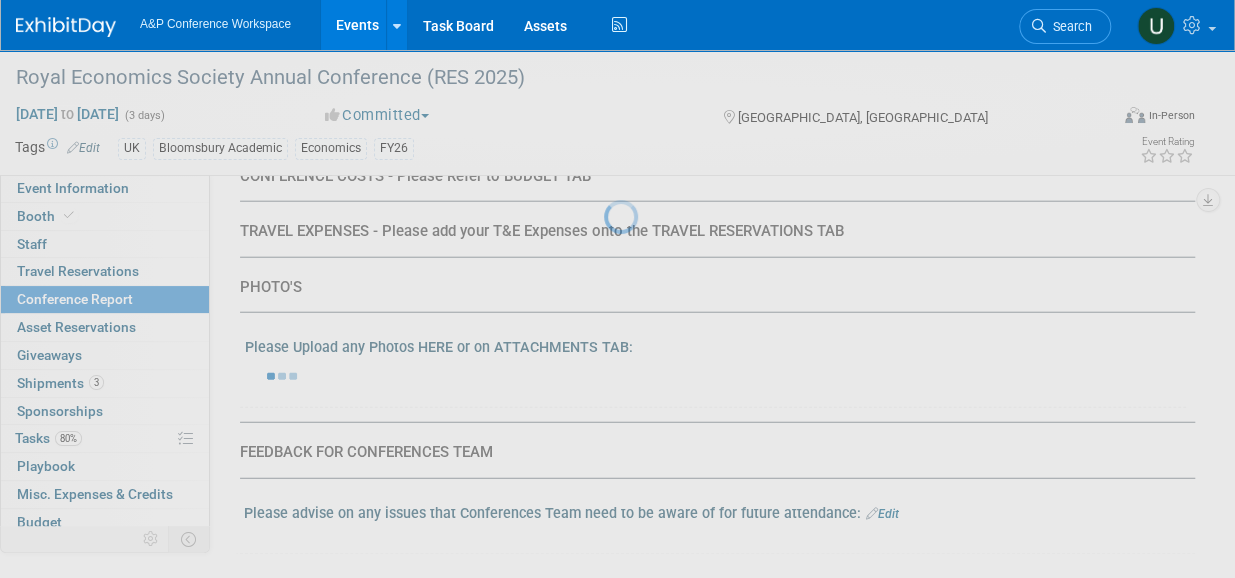 drag, startPoint x: 920, startPoint y: 331, endPoint x: 910, endPoint y: 337, distance: 11.661903 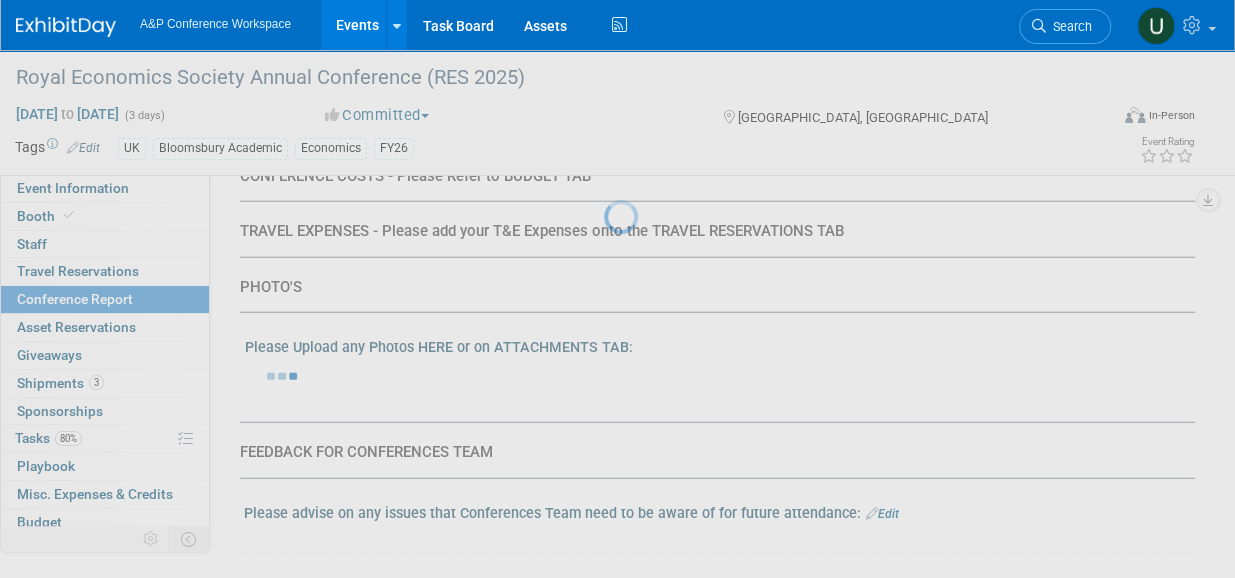 click at bounding box center (618, 289) 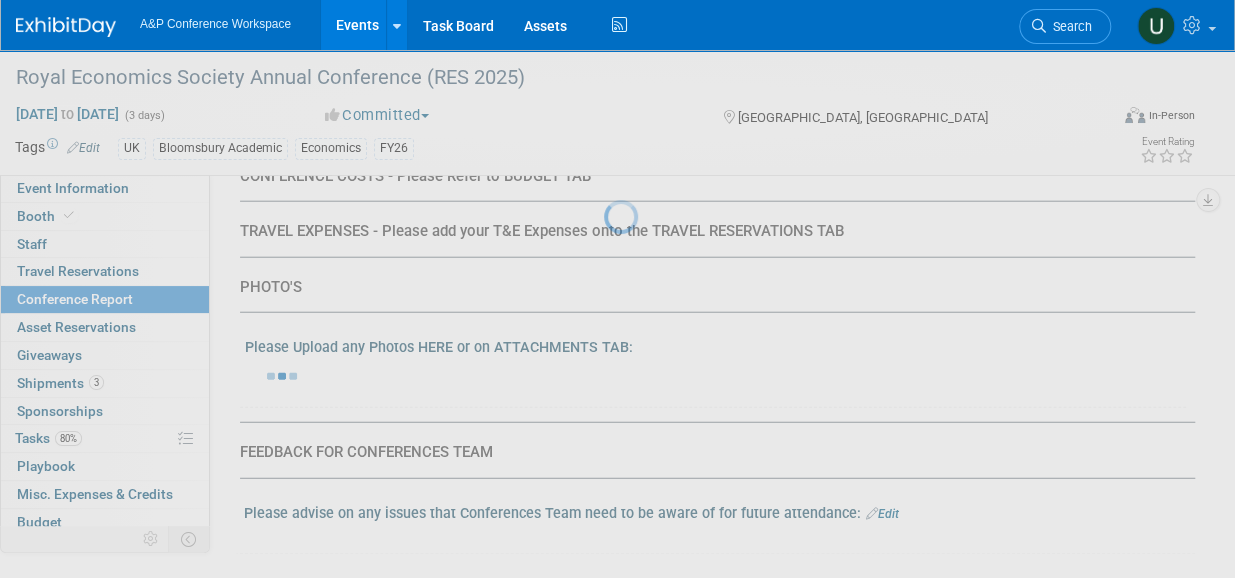 click at bounding box center (618, 289) 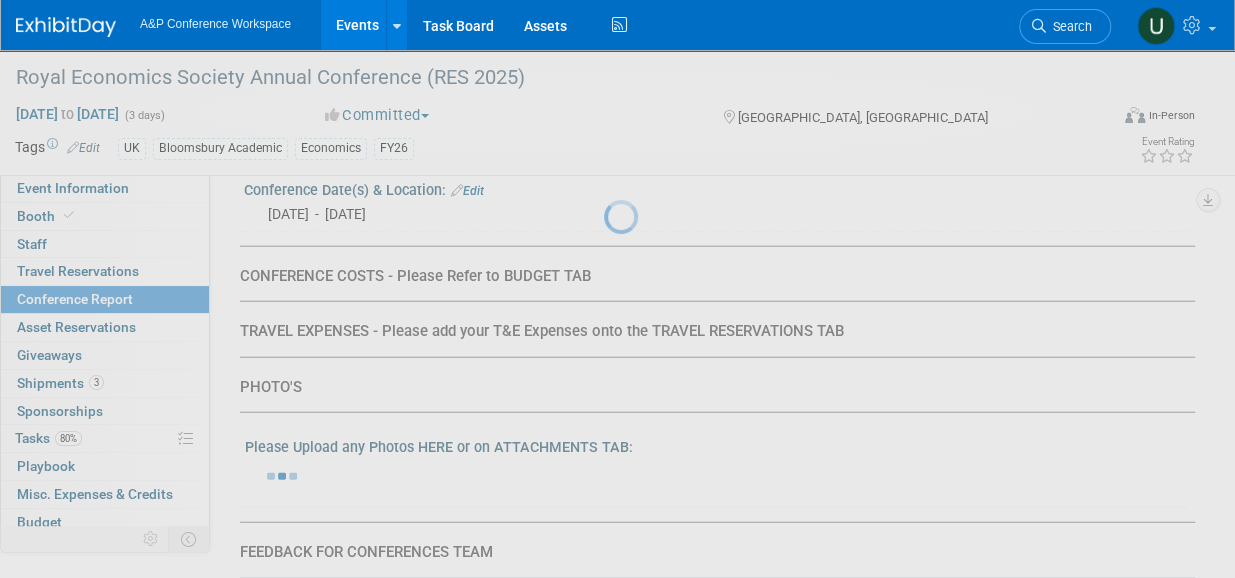 scroll, scrollTop: 6058, scrollLeft: 0, axis: vertical 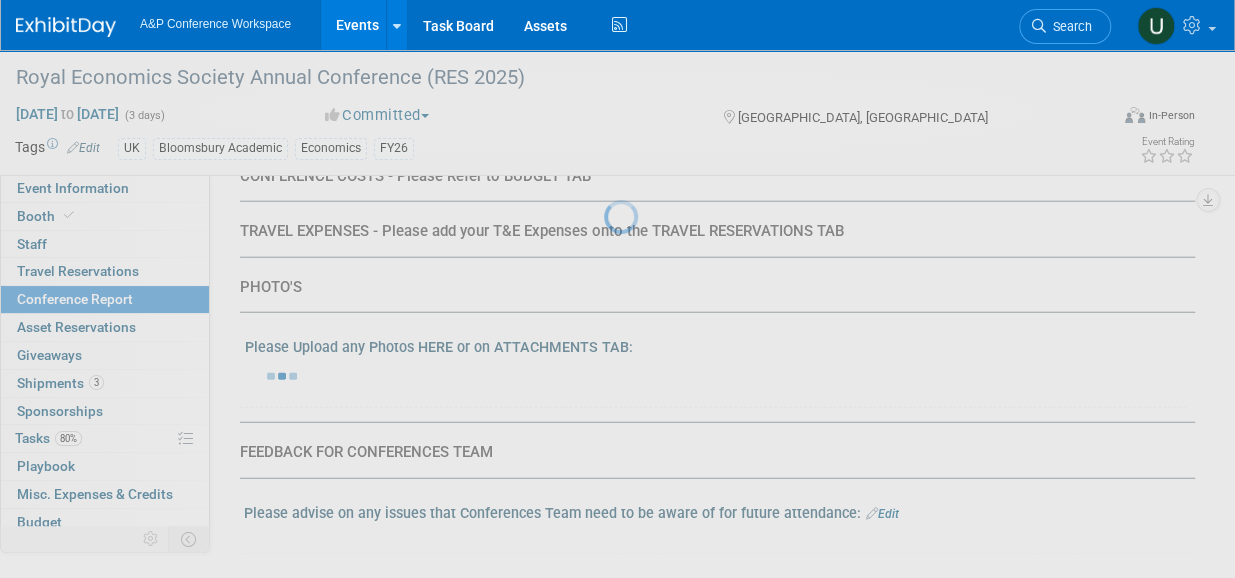 drag, startPoint x: 202, startPoint y: 375, endPoint x: 209, endPoint y: 433, distance: 58.420887 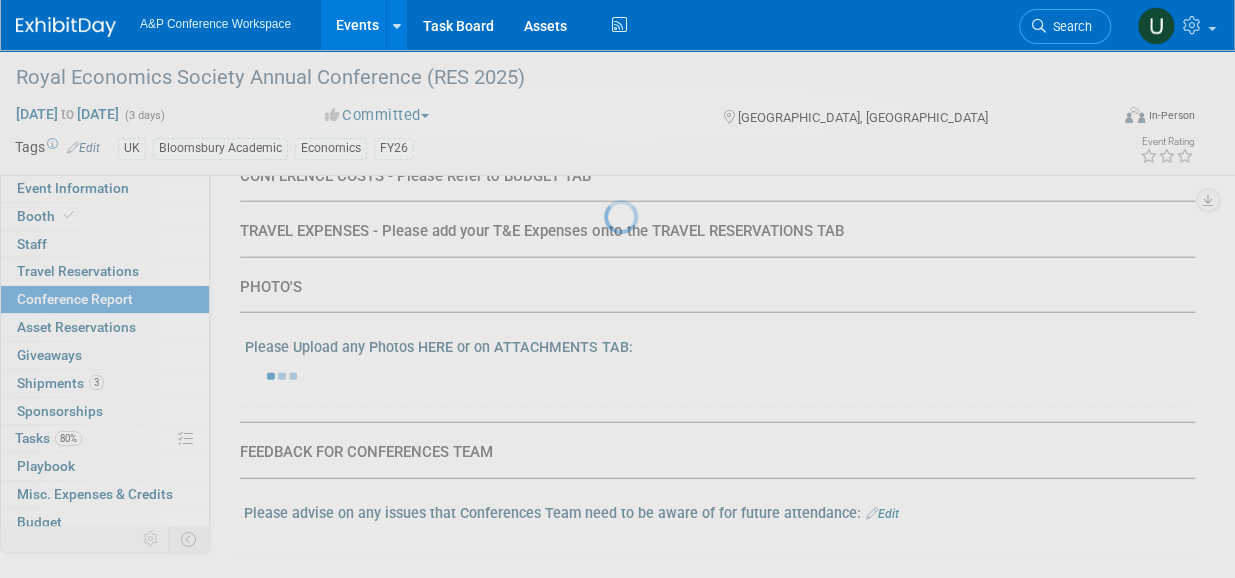 click at bounding box center [618, 289] 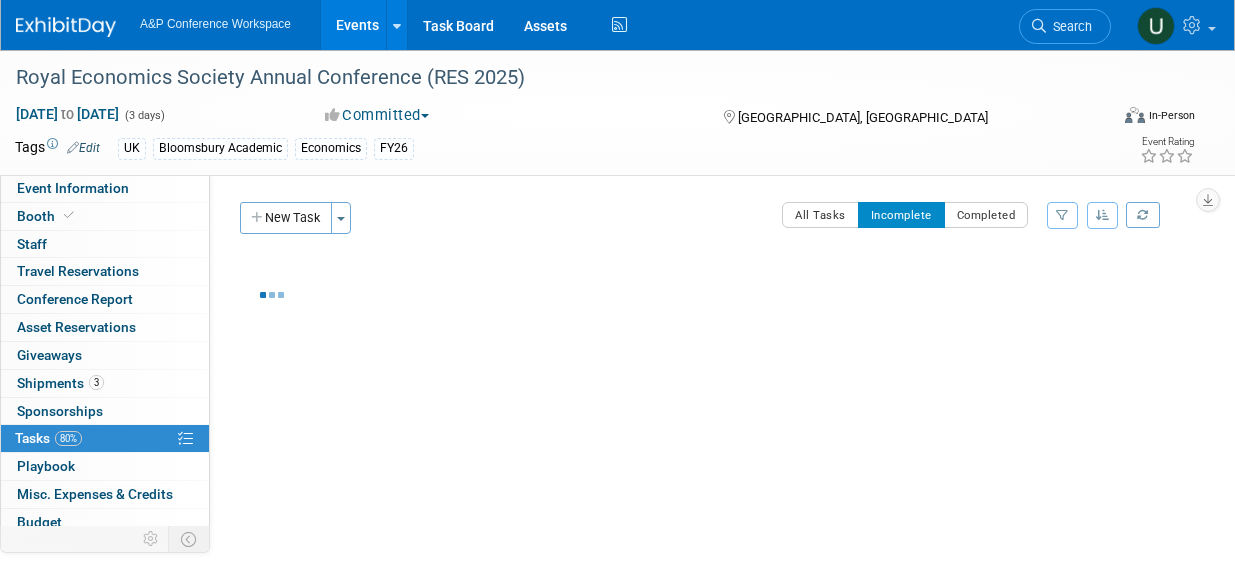 scroll, scrollTop: 0, scrollLeft: 0, axis: both 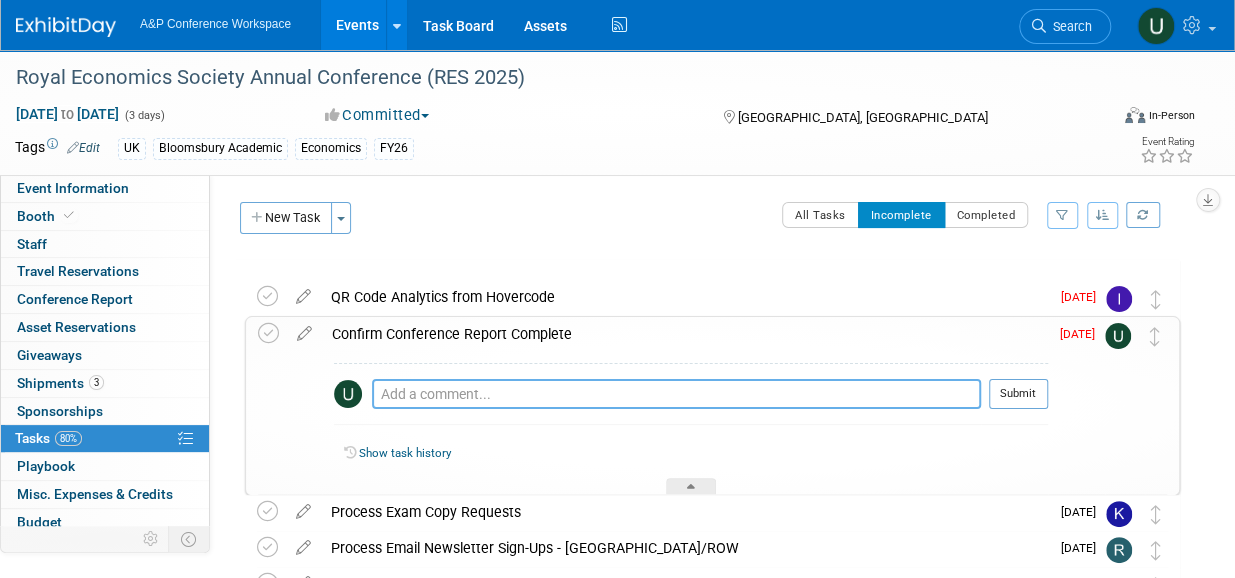 click at bounding box center (676, 394) 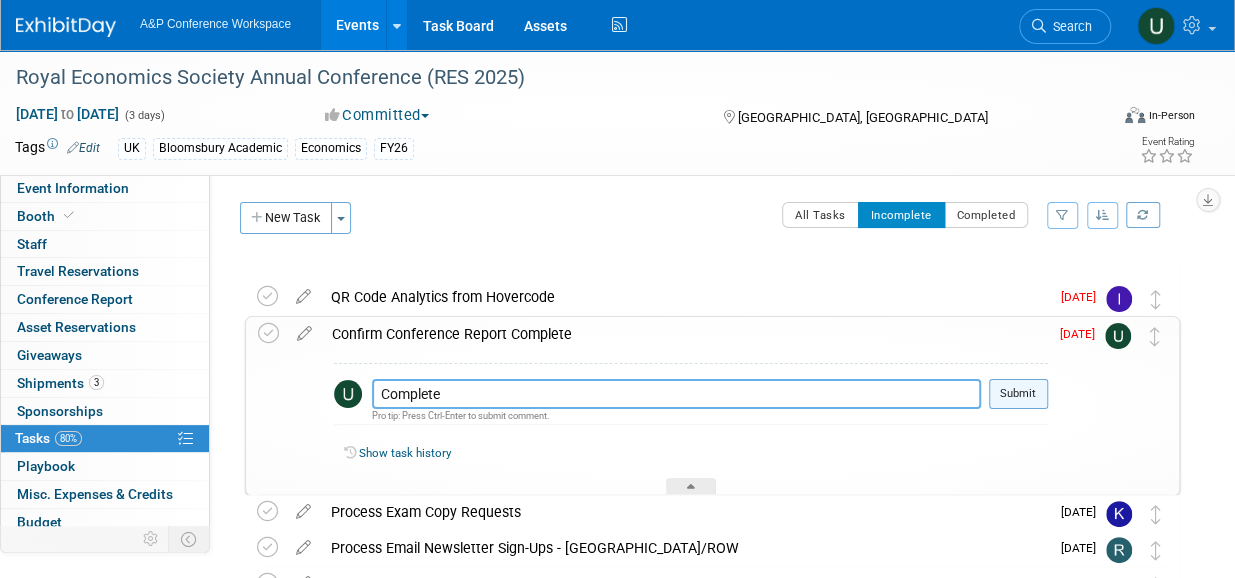 type on "Complete" 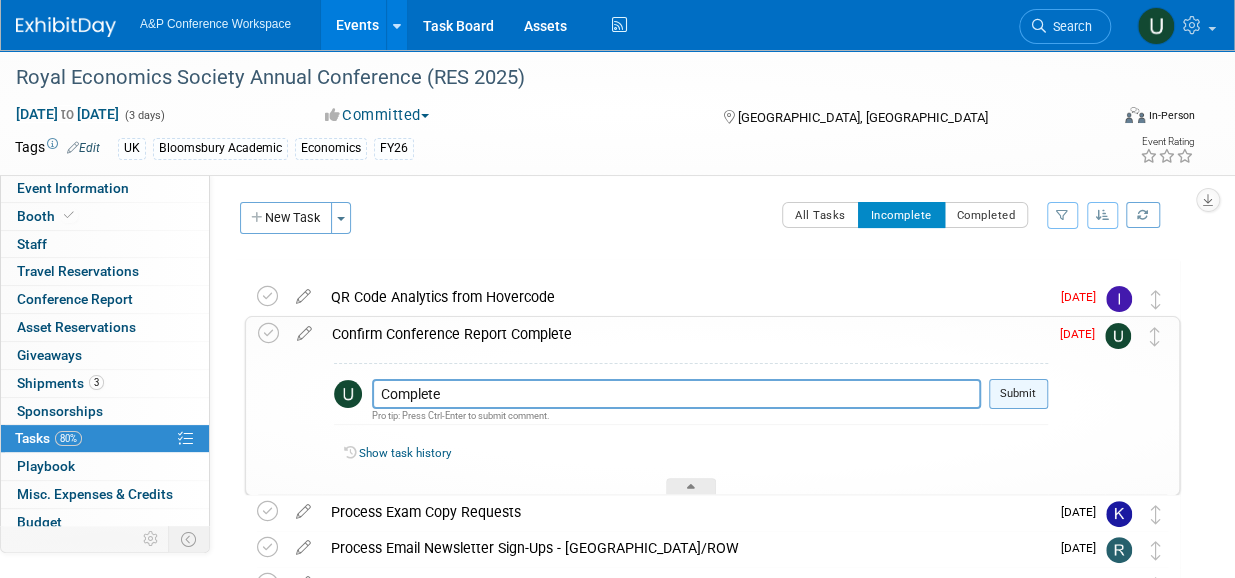 click on "Submit" at bounding box center (1018, 394) 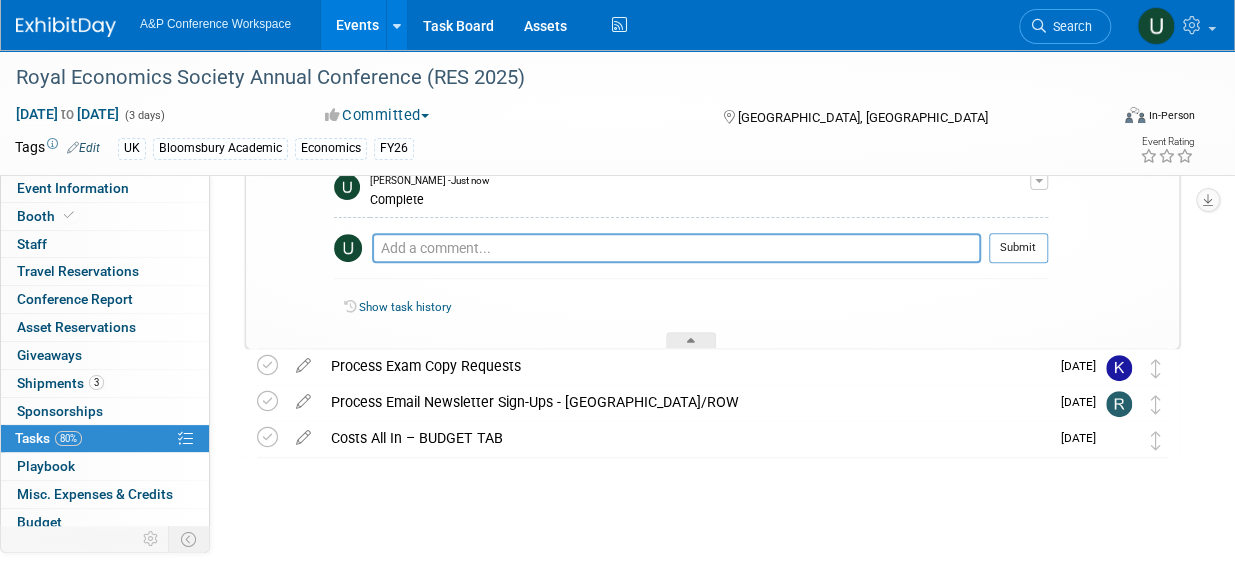 scroll, scrollTop: 0, scrollLeft: 0, axis: both 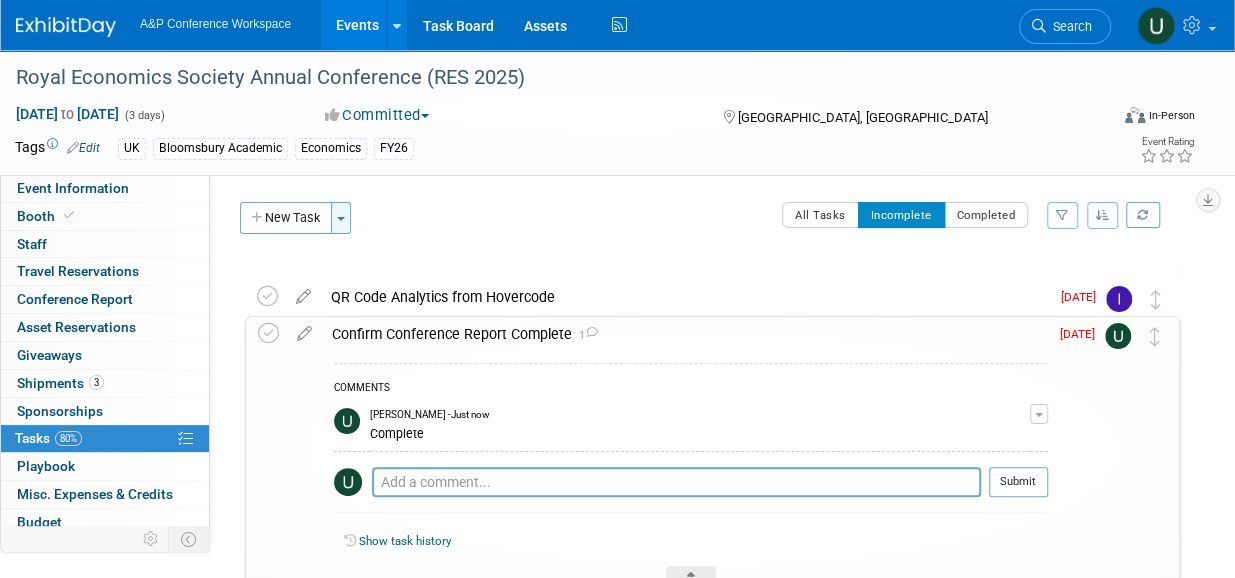 click on "Toggle Dropdown" at bounding box center (341, 218) 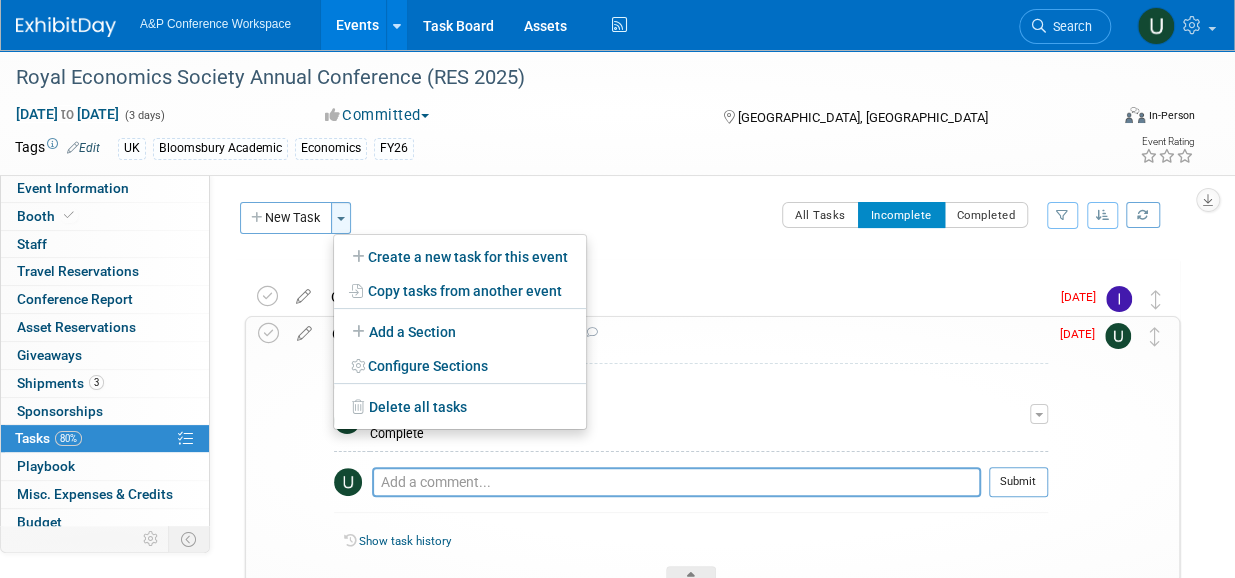 click on "Toggle Dropdown" at bounding box center [341, 218] 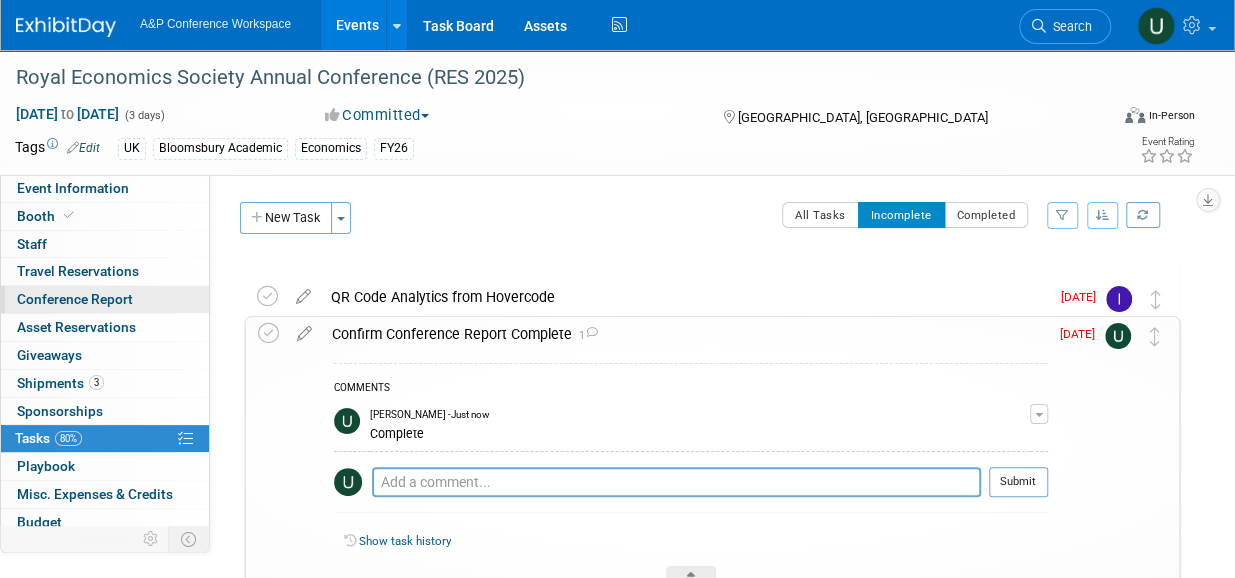 click on "Conference Report" at bounding box center [75, 299] 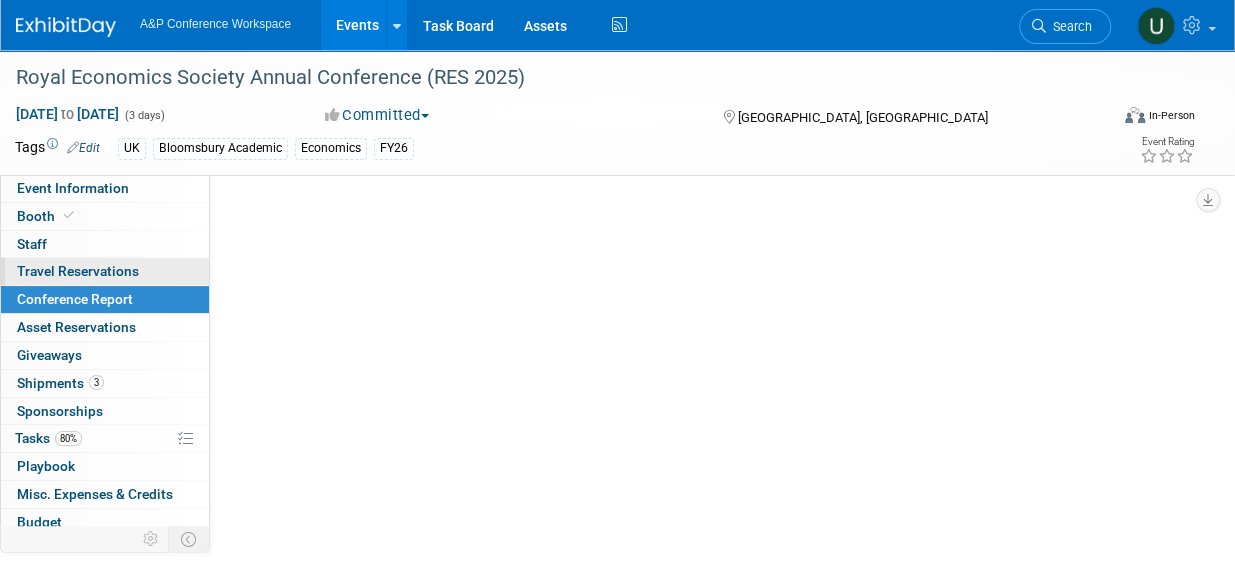 select on "NO" 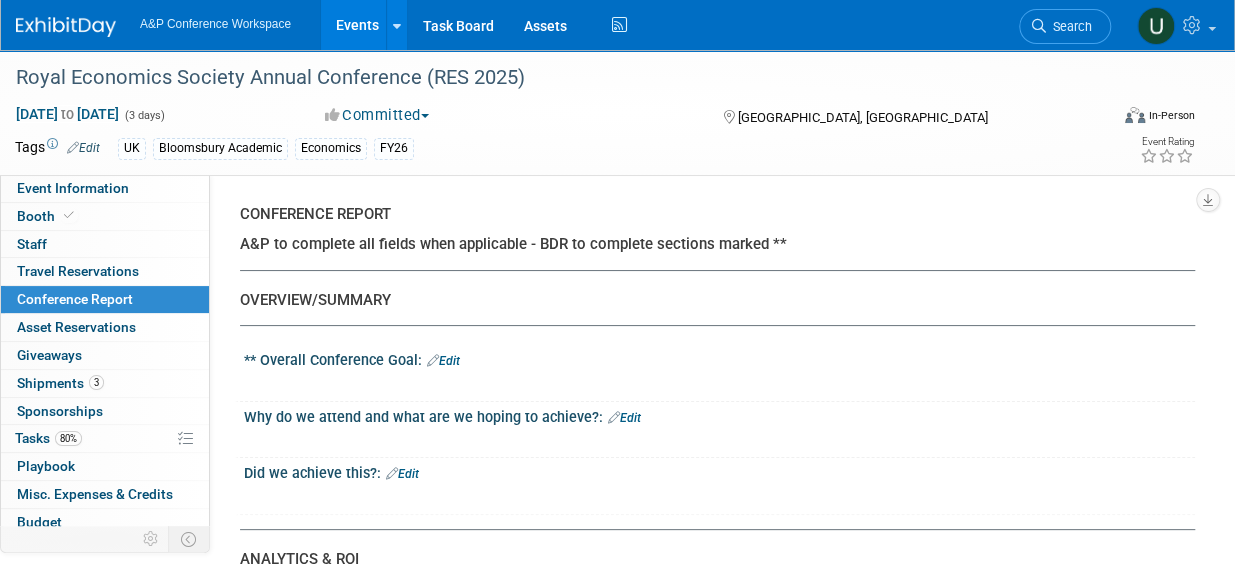 scroll, scrollTop: 0, scrollLeft: 0, axis: both 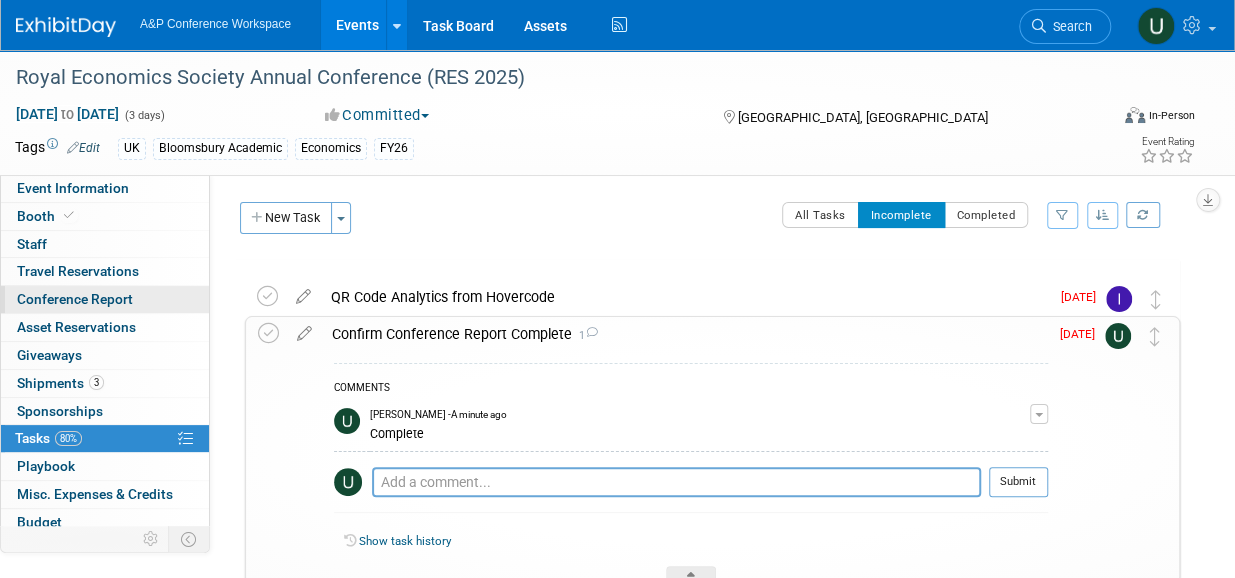 click on "Conference Report" at bounding box center (75, 299) 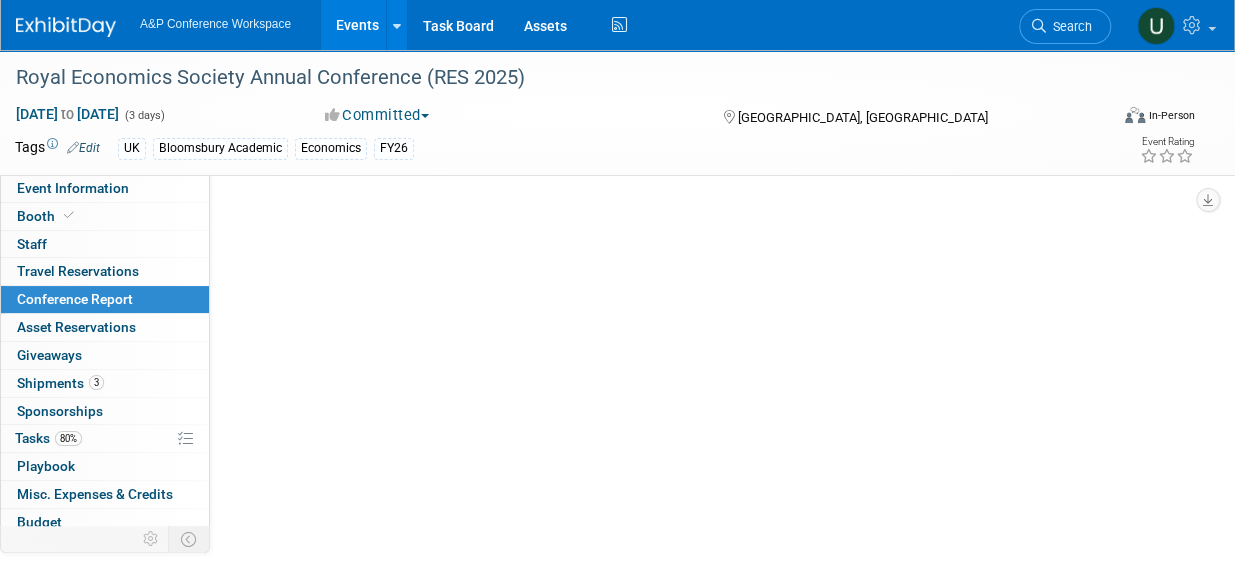 select on "NO" 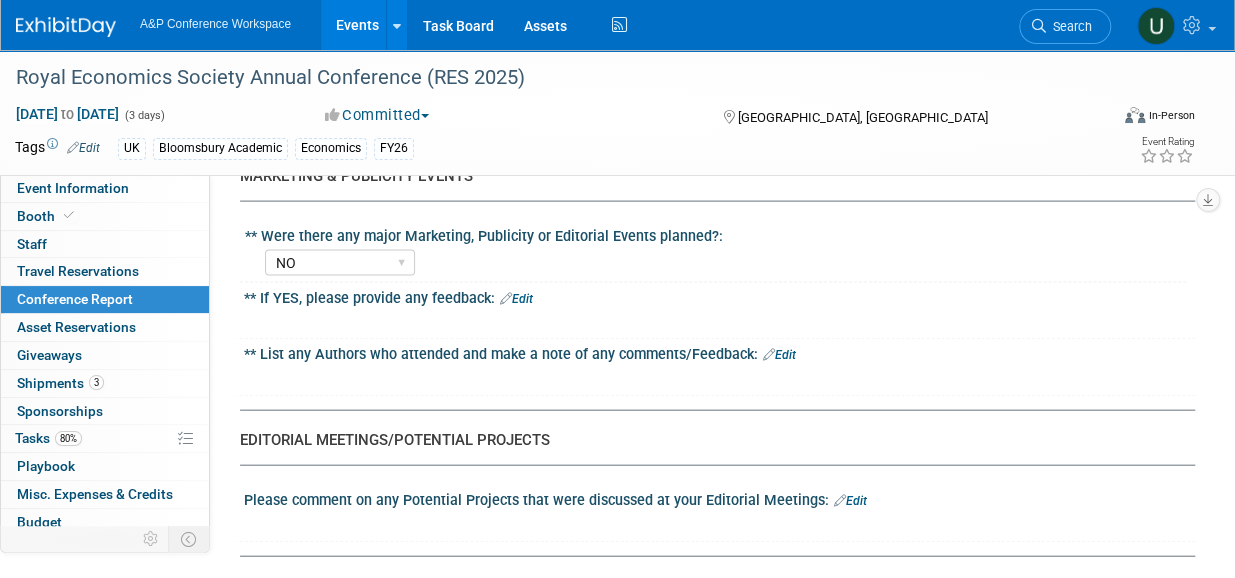scroll, scrollTop: 1906, scrollLeft: 0, axis: vertical 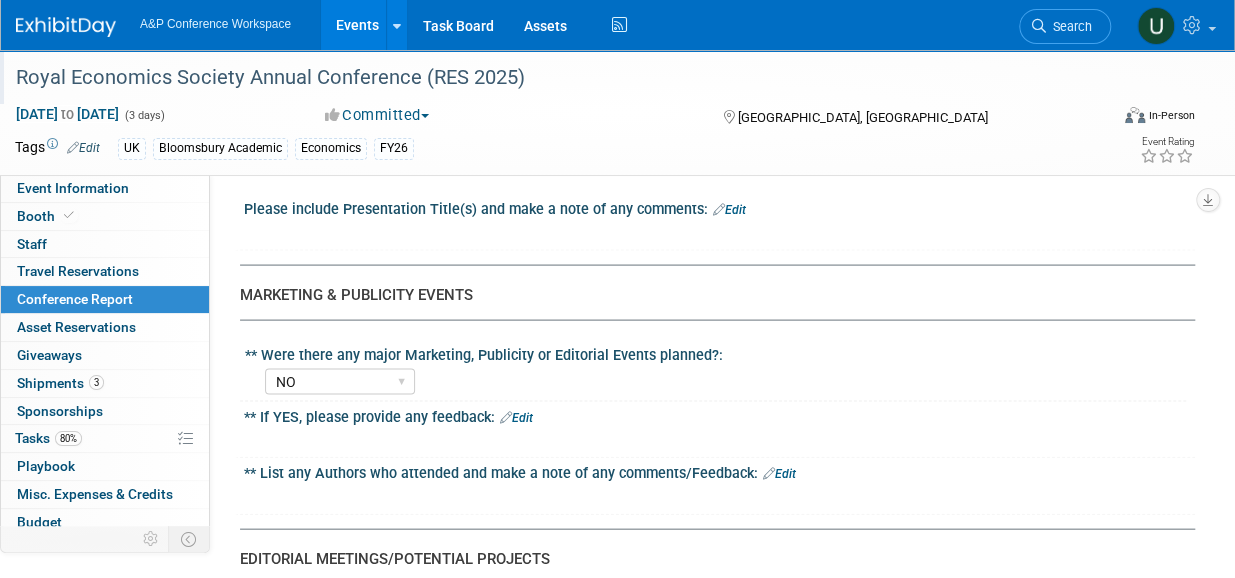 click on "Royal Economics Society Annual Conference (RES 2025)" at bounding box center (551, 78) 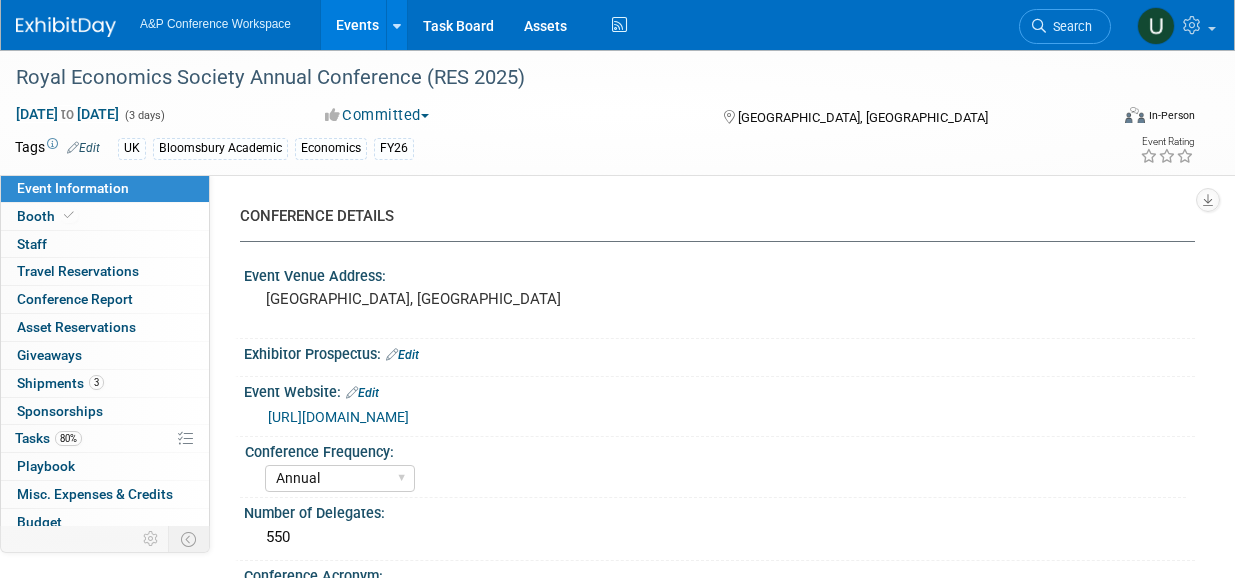 select on "Annual" 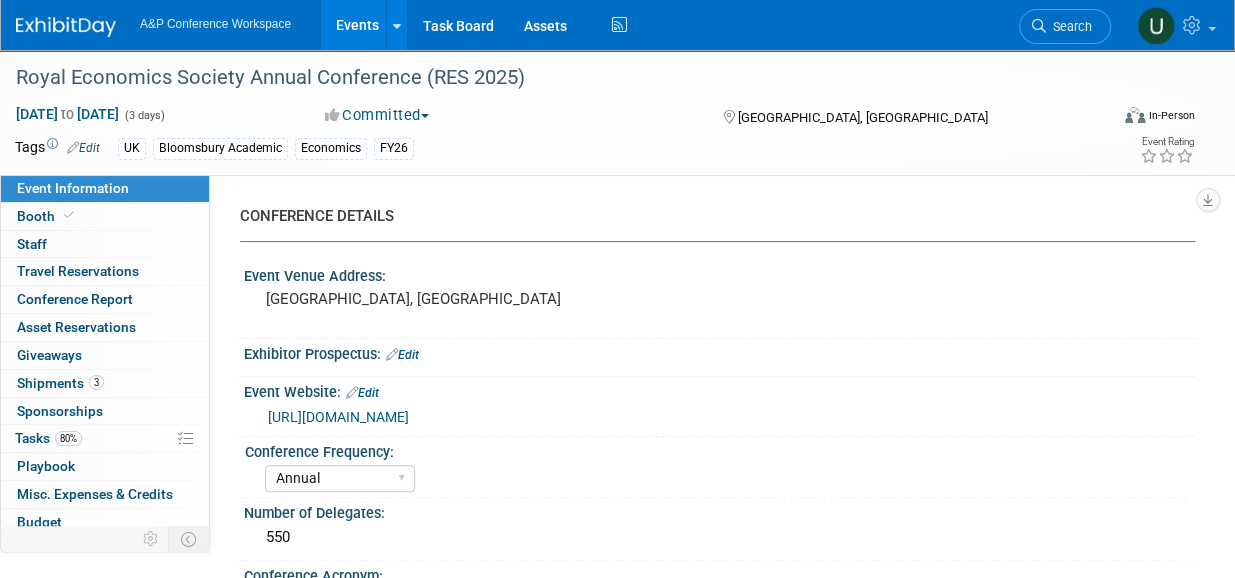 scroll, scrollTop: 0, scrollLeft: 0, axis: both 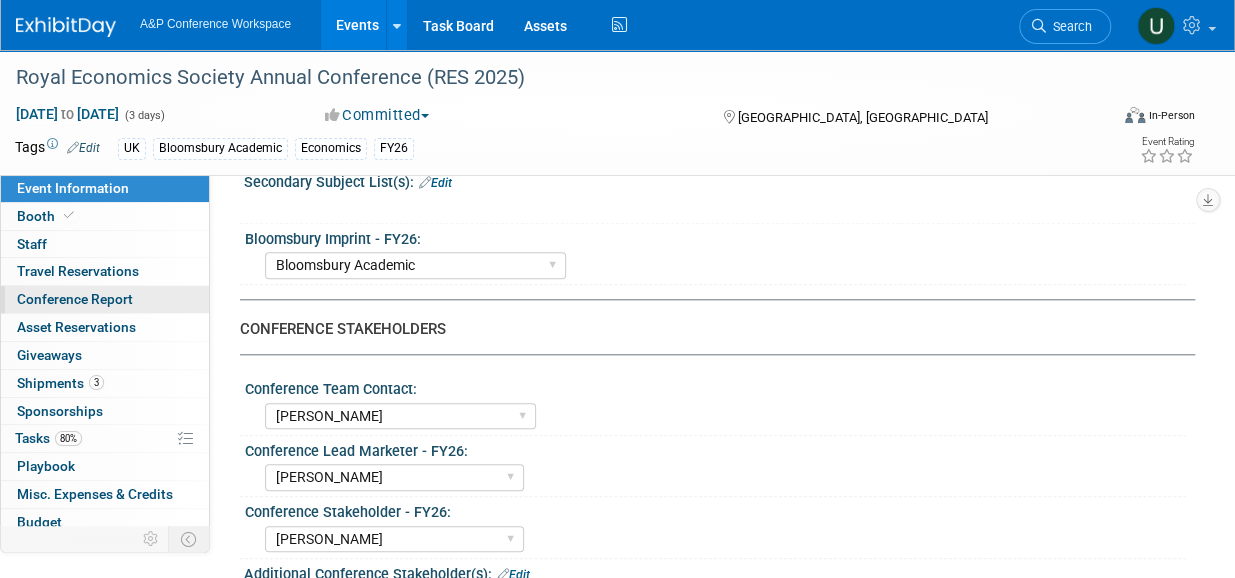 click on "Conference Report" at bounding box center (75, 299) 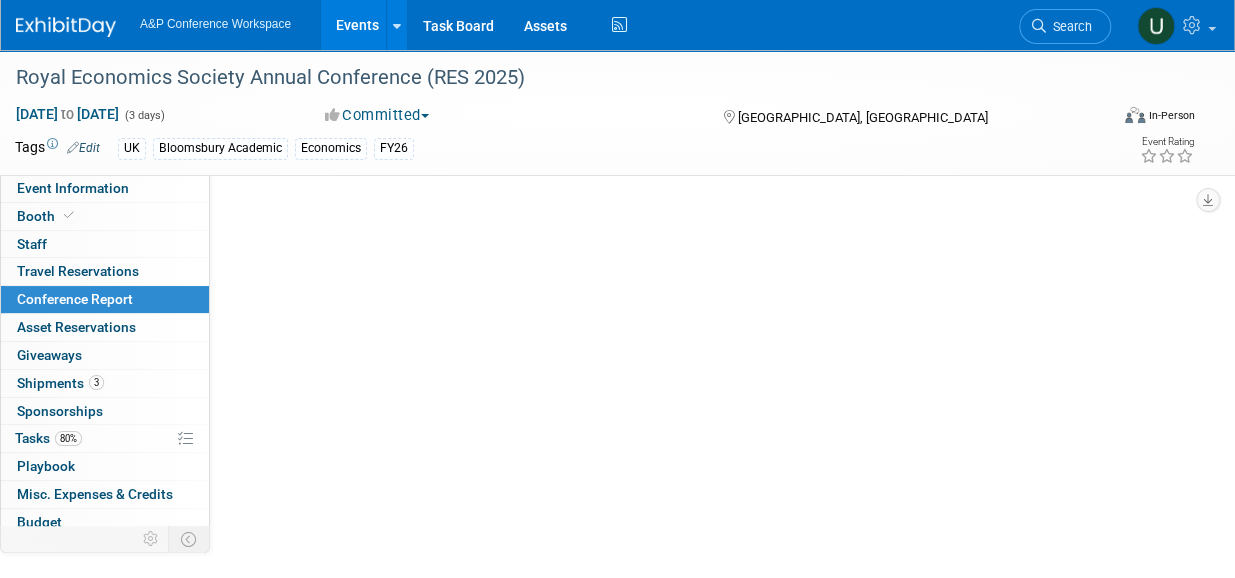 scroll, scrollTop: 0, scrollLeft: 0, axis: both 